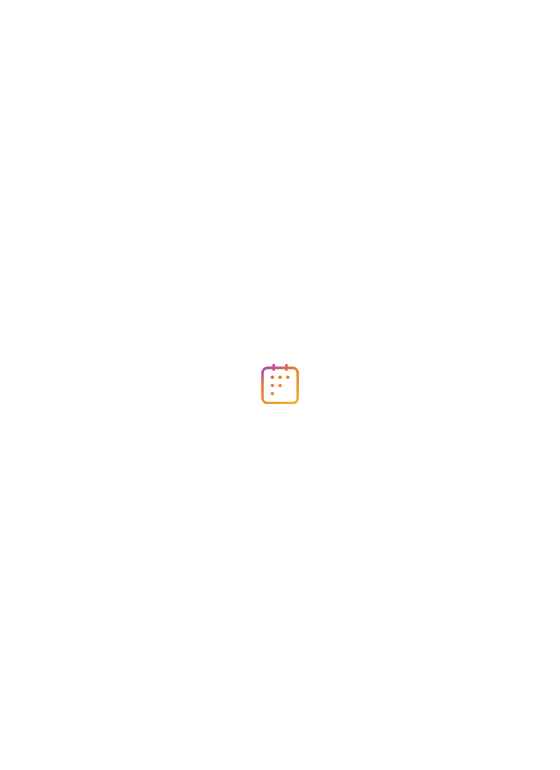 scroll, scrollTop: 0, scrollLeft: 0, axis: both 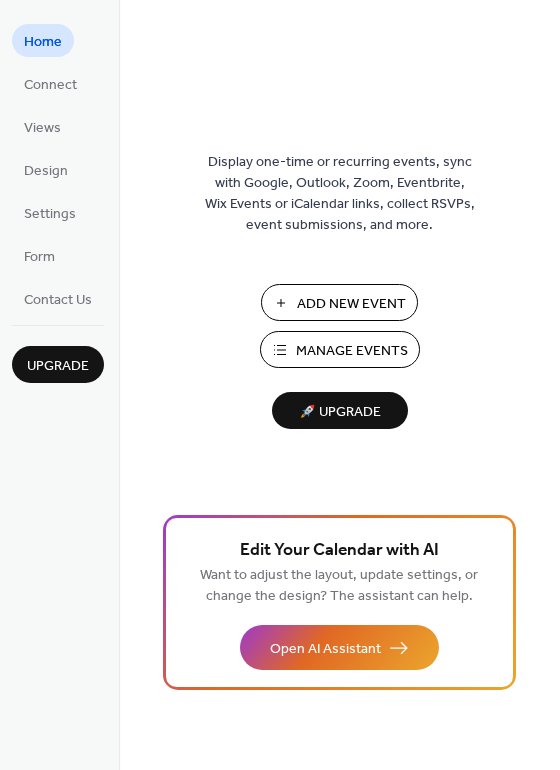 click on "Manage Events" at bounding box center [352, 351] 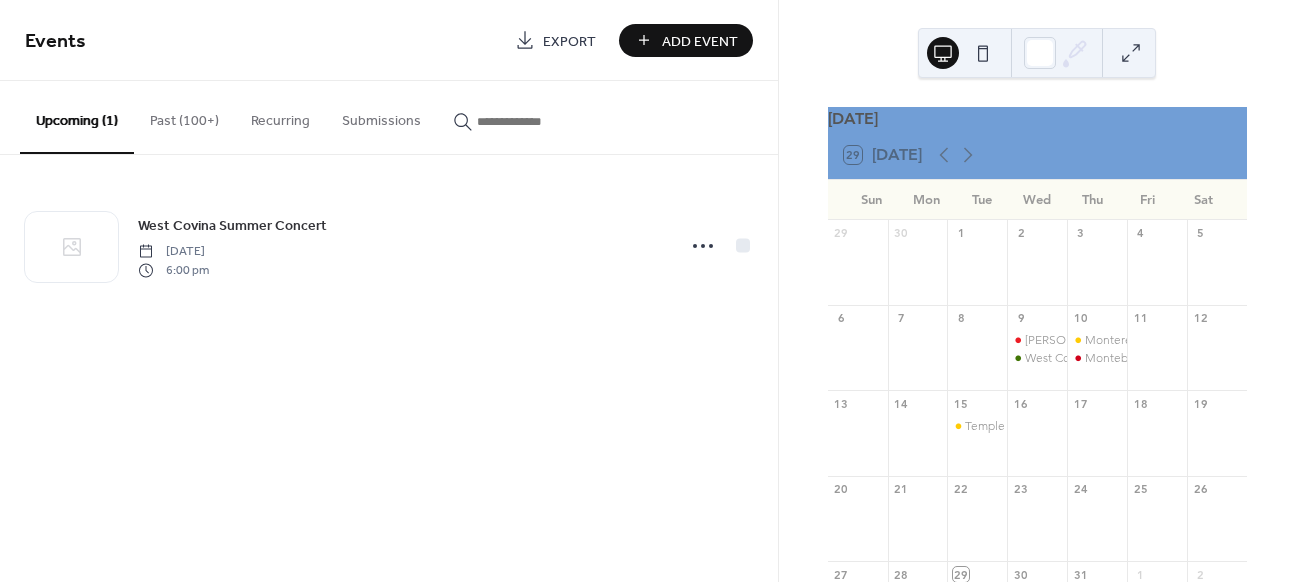scroll, scrollTop: 0, scrollLeft: 0, axis: both 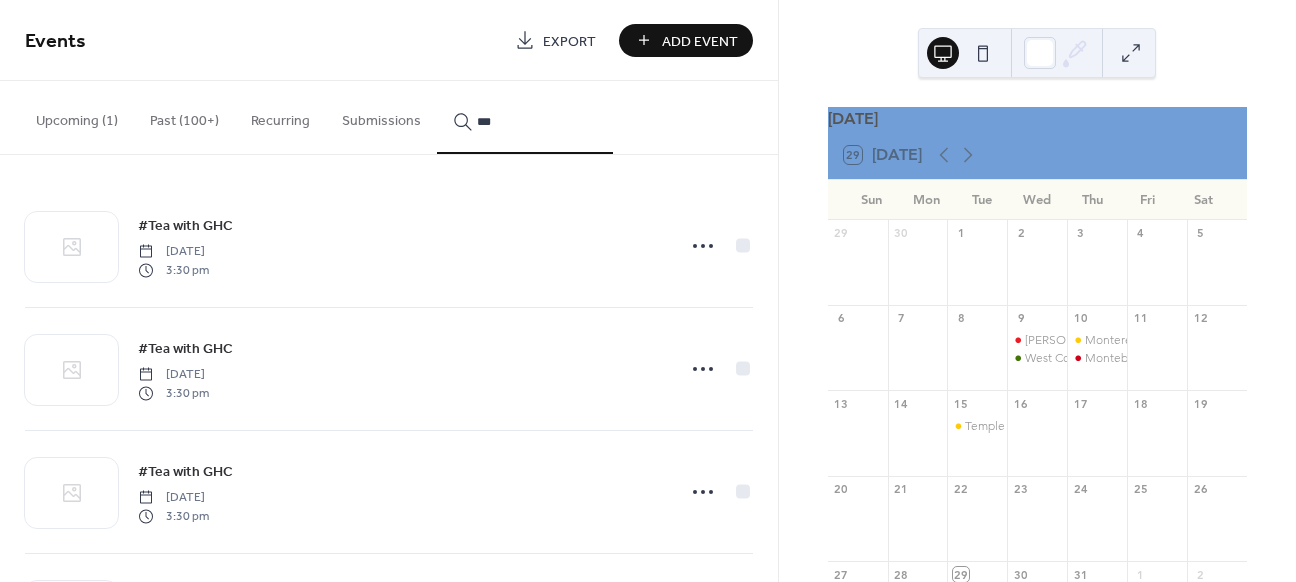 type on "***" 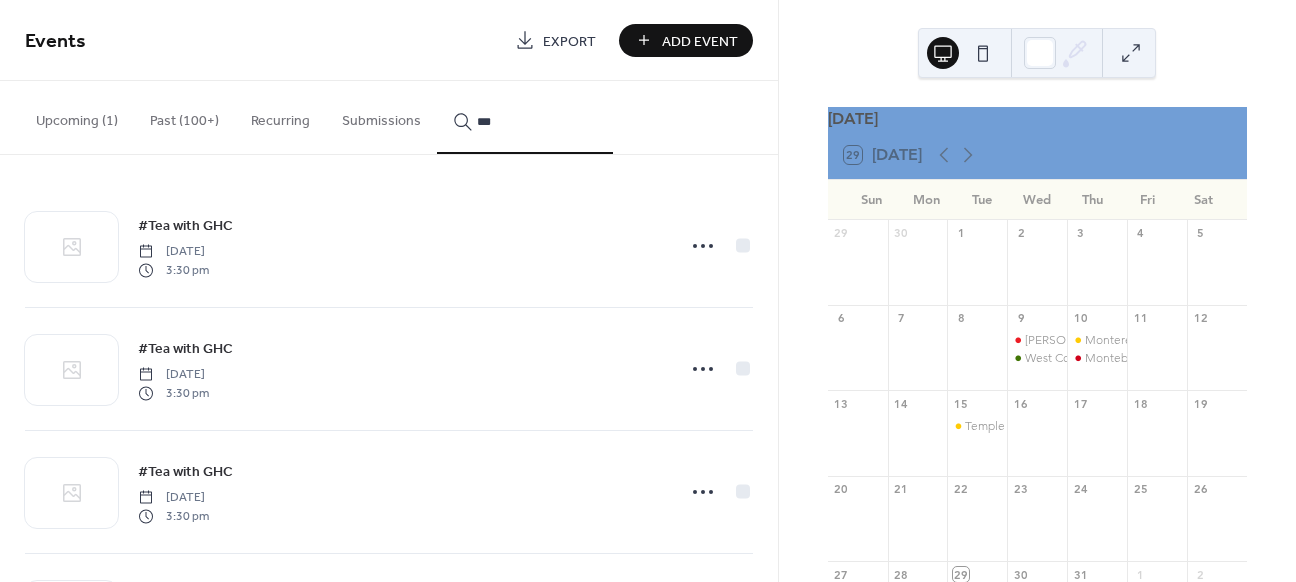 click 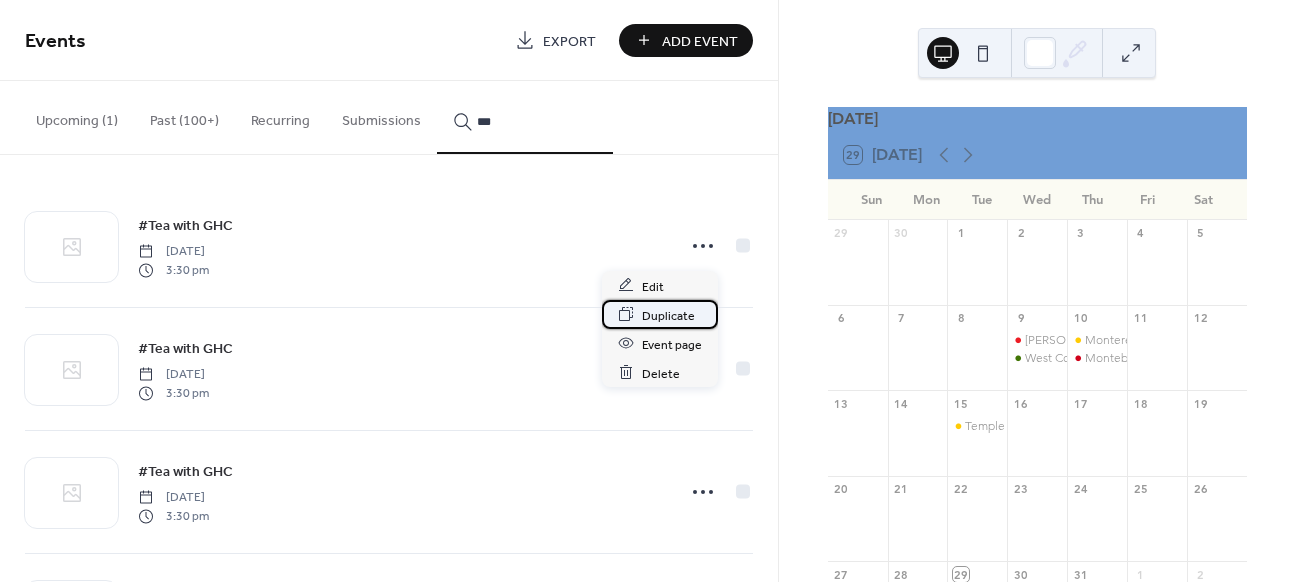 click on "Duplicate" at bounding box center (668, 315) 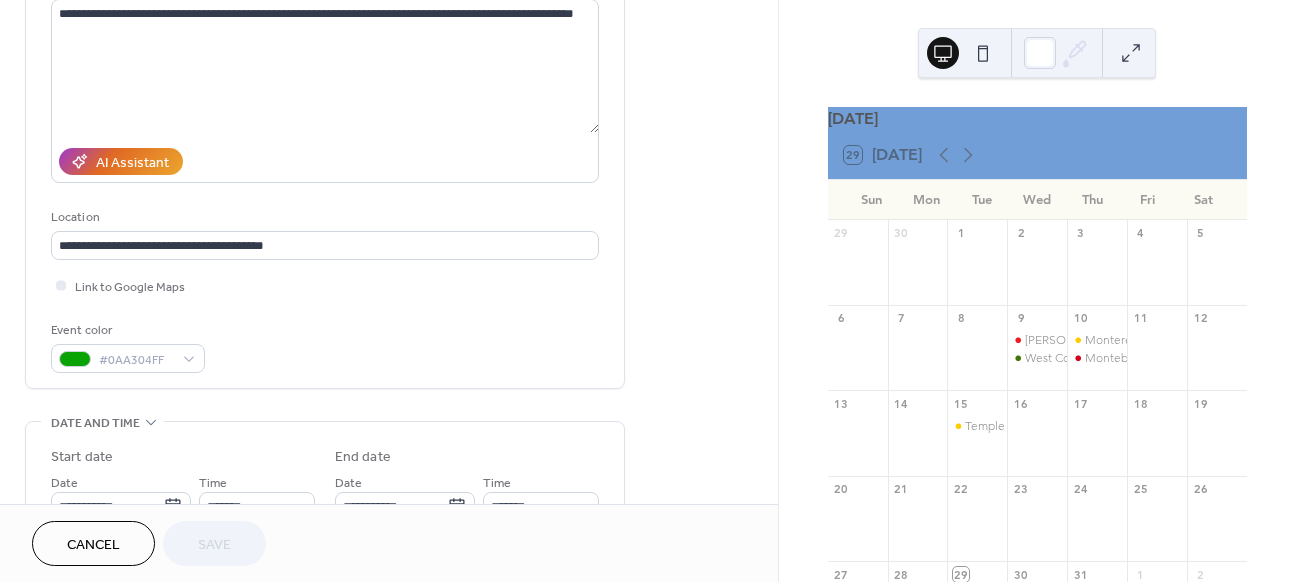 scroll, scrollTop: 462, scrollLeft: 0, axis: vertical 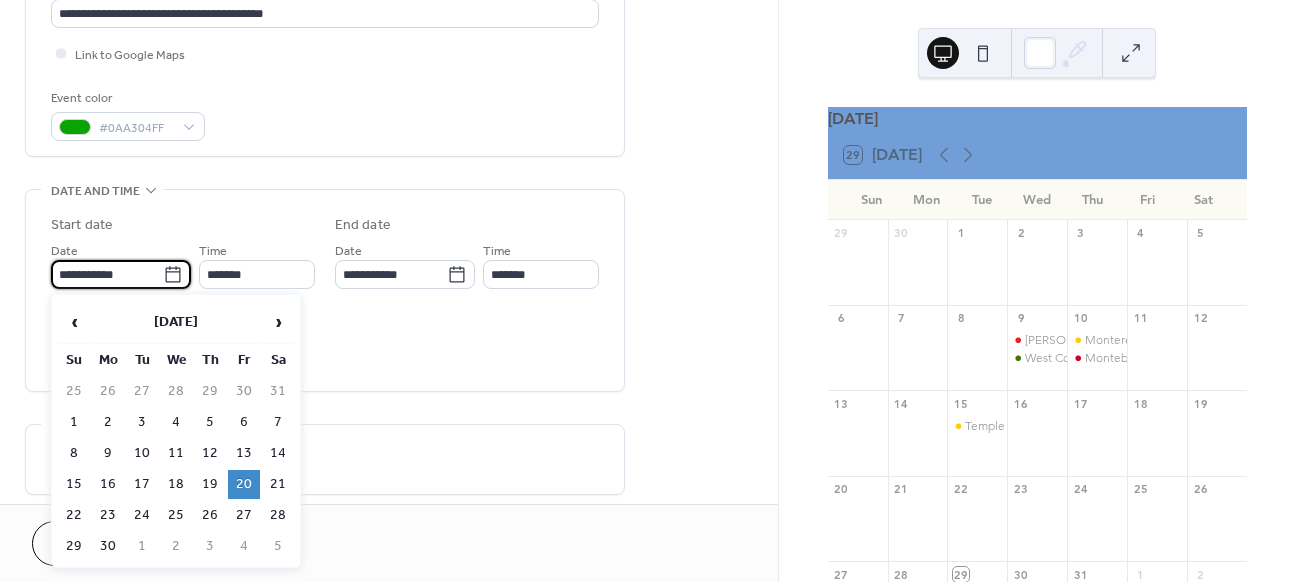 click on "**********" at bounding box center [107, 274] 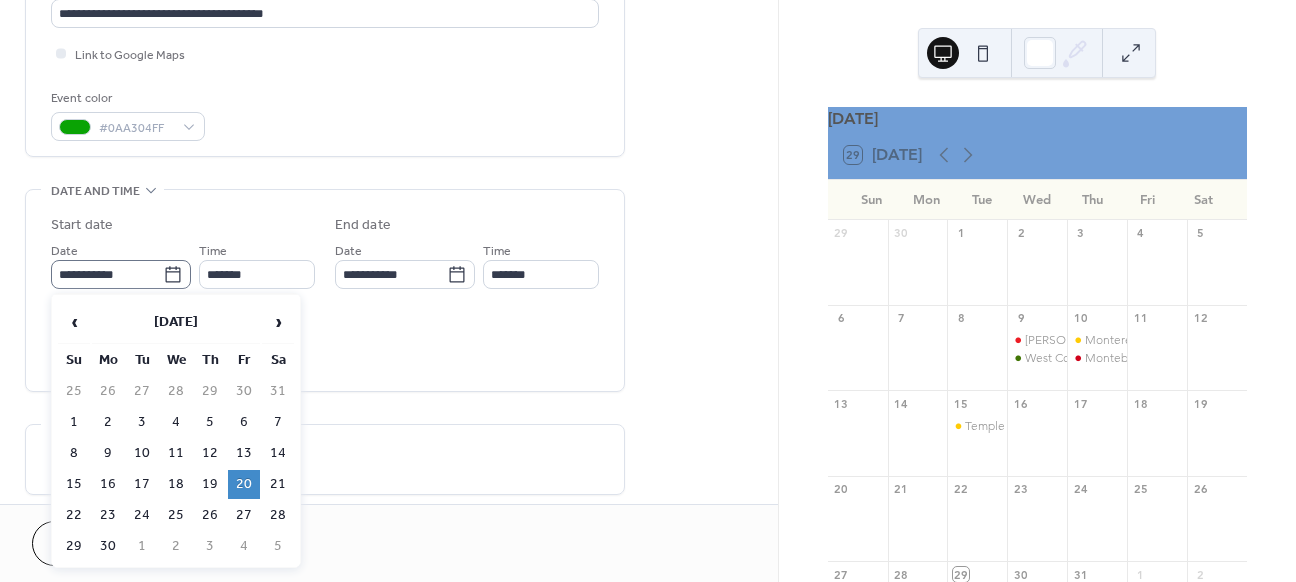 click 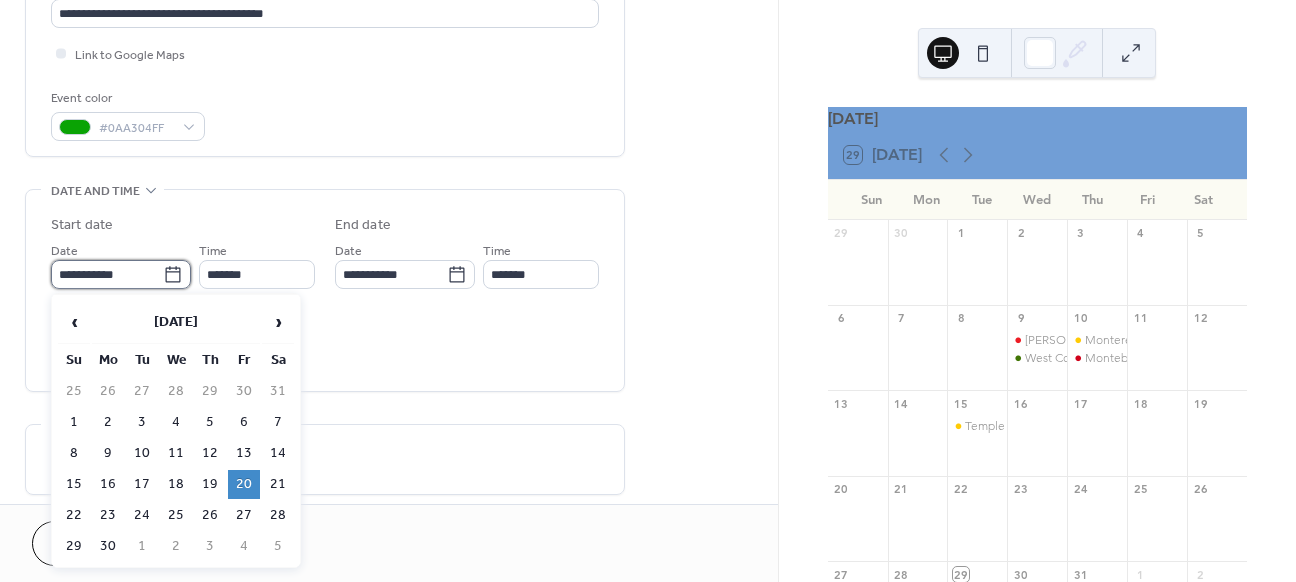 click on "**********" at bounding box center (107, 274) 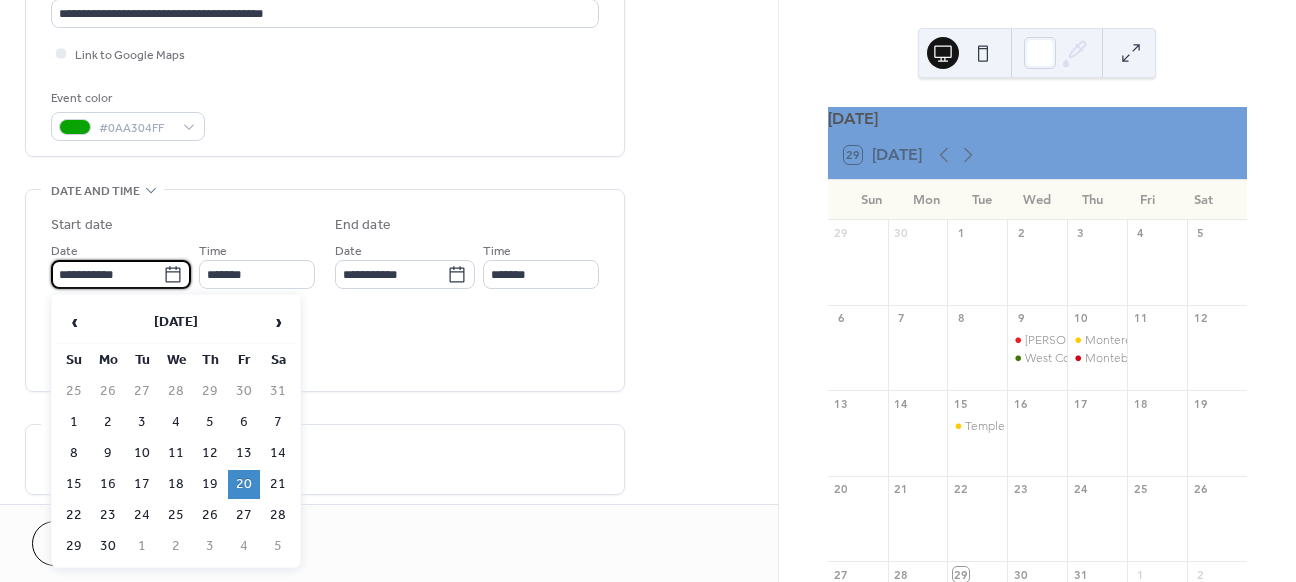 click 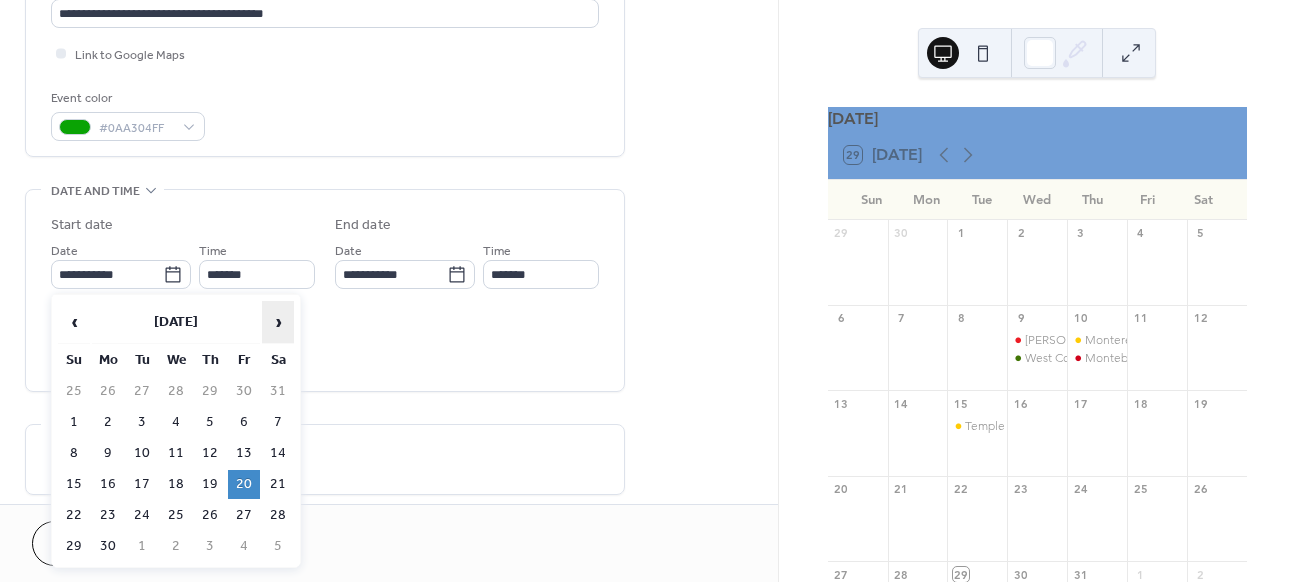 click on "›" at bounding box center (278, 322) 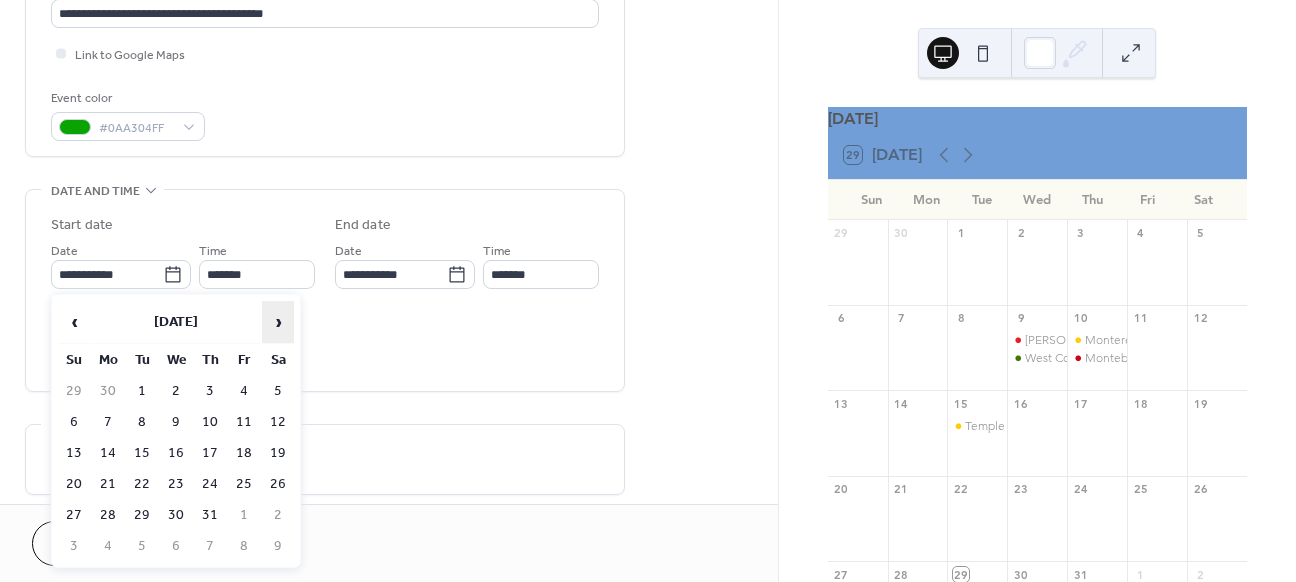click on "›" at bounding box center [278, 322] 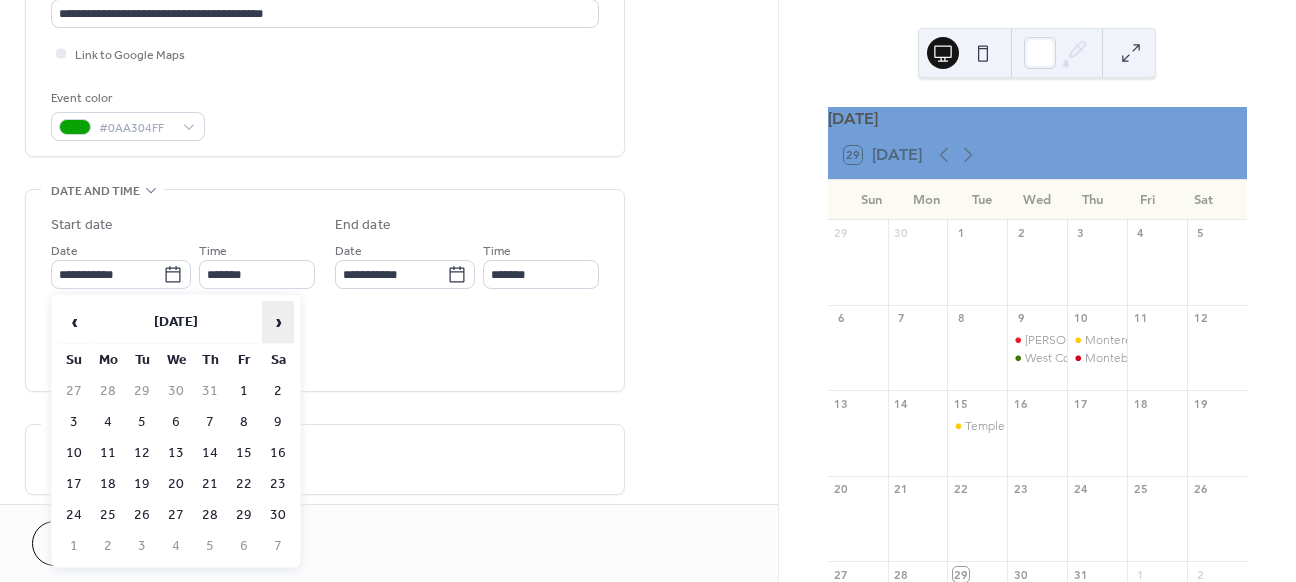 click on "›" at bounding box center (278, 322) 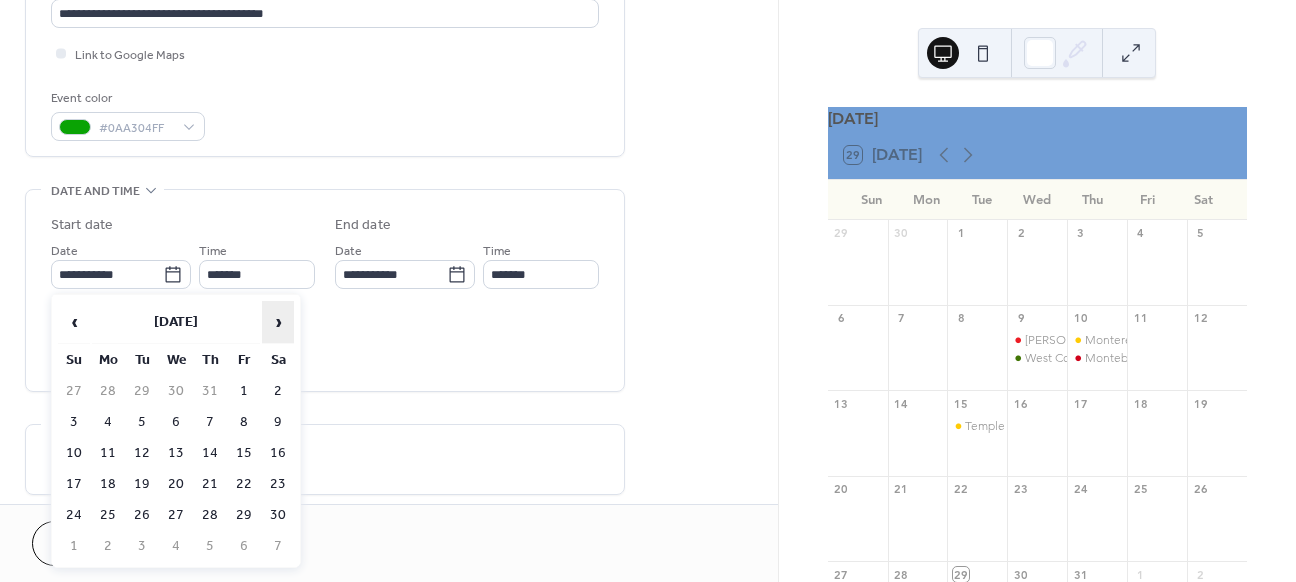 click on "›" at bounding box center [278, 322] 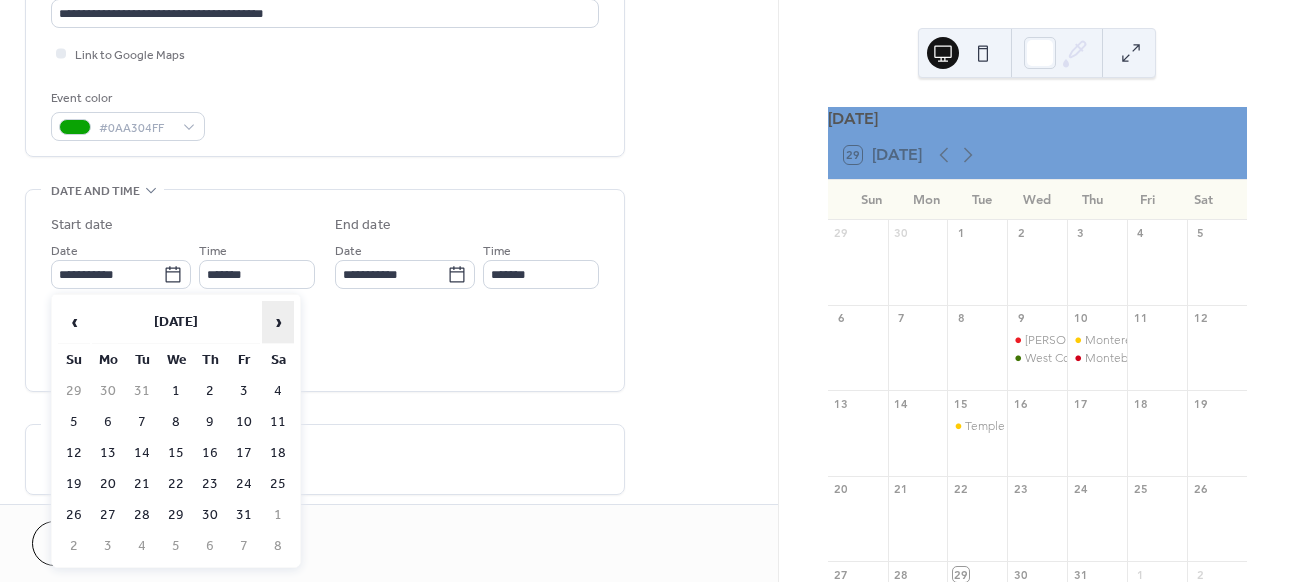 click on "›" at bounding box center (278, 322) 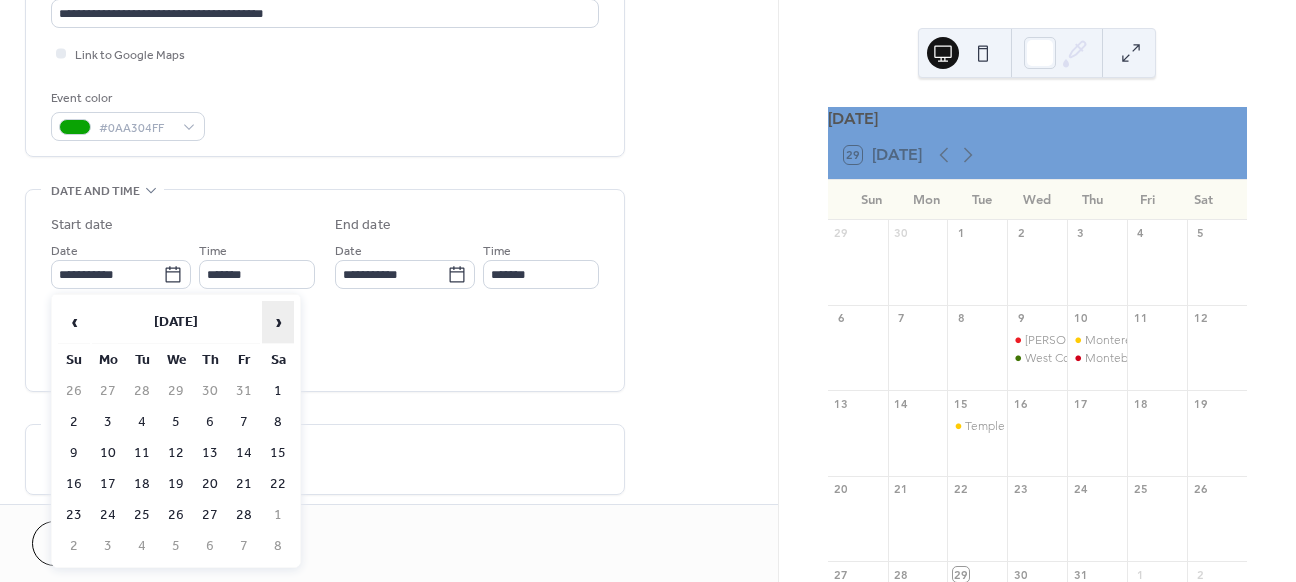 click on "›" at bounding box center (278, 322) 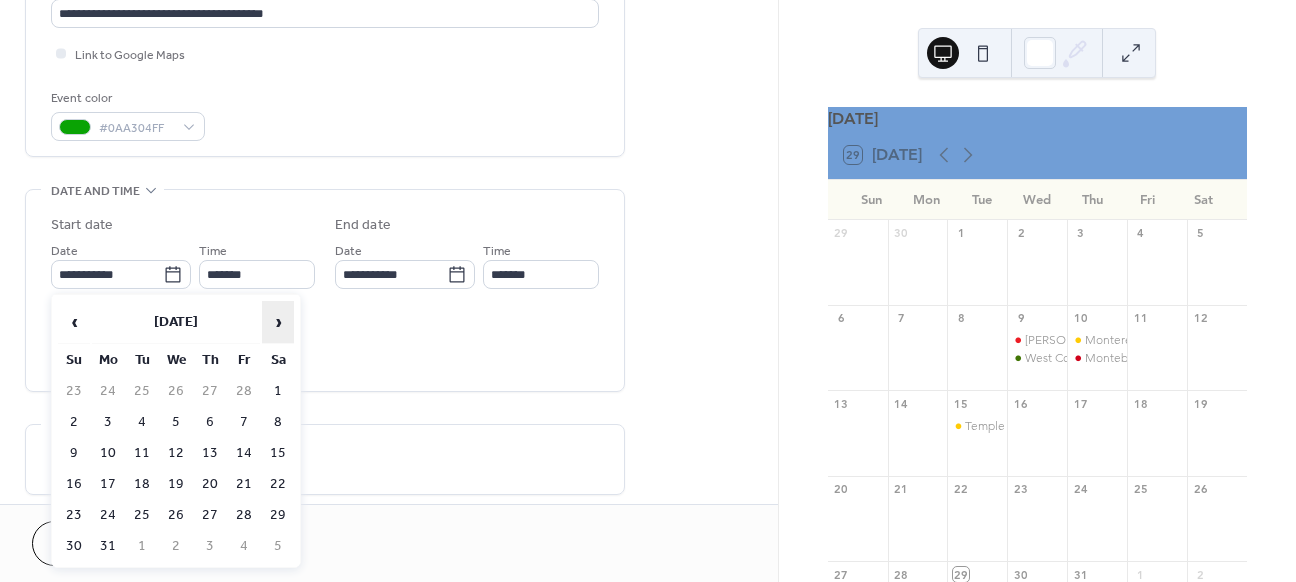 click on "›" at bounding box center [278, 322] 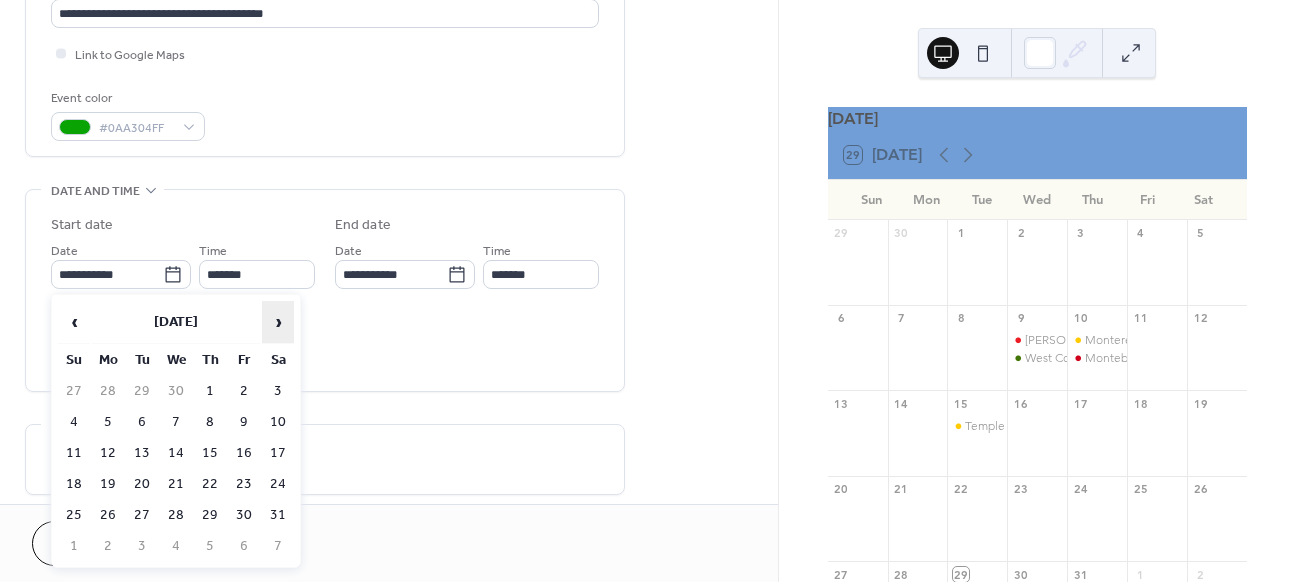 click on "›" at bounding box center (278, 322) 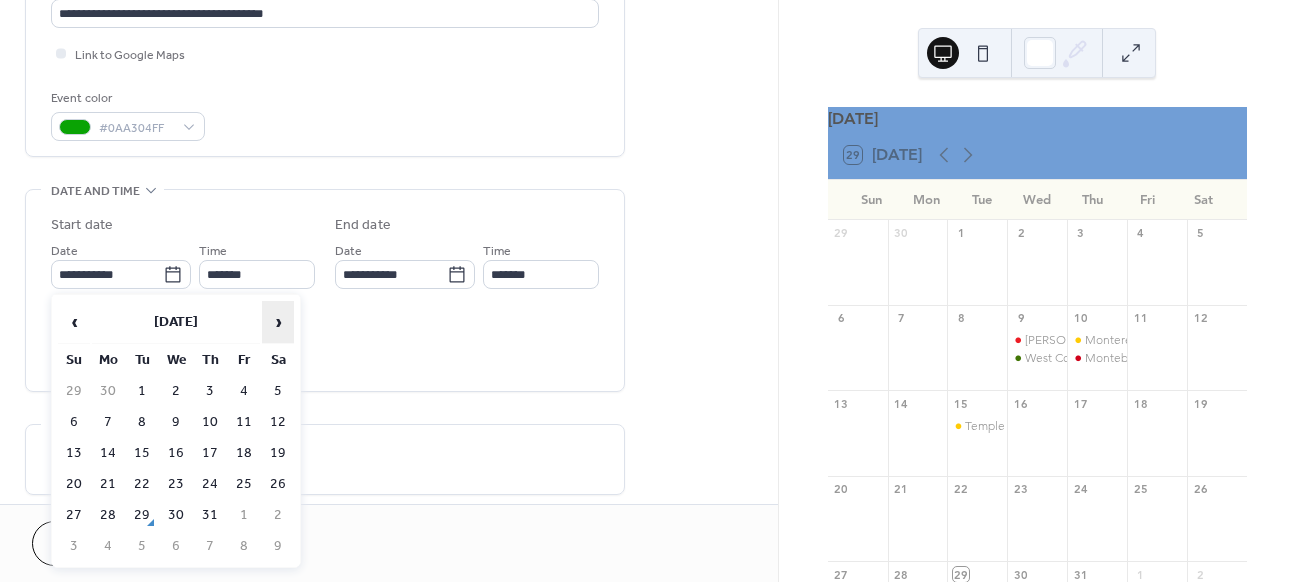 click on "›" at bounding box center (278, 322) 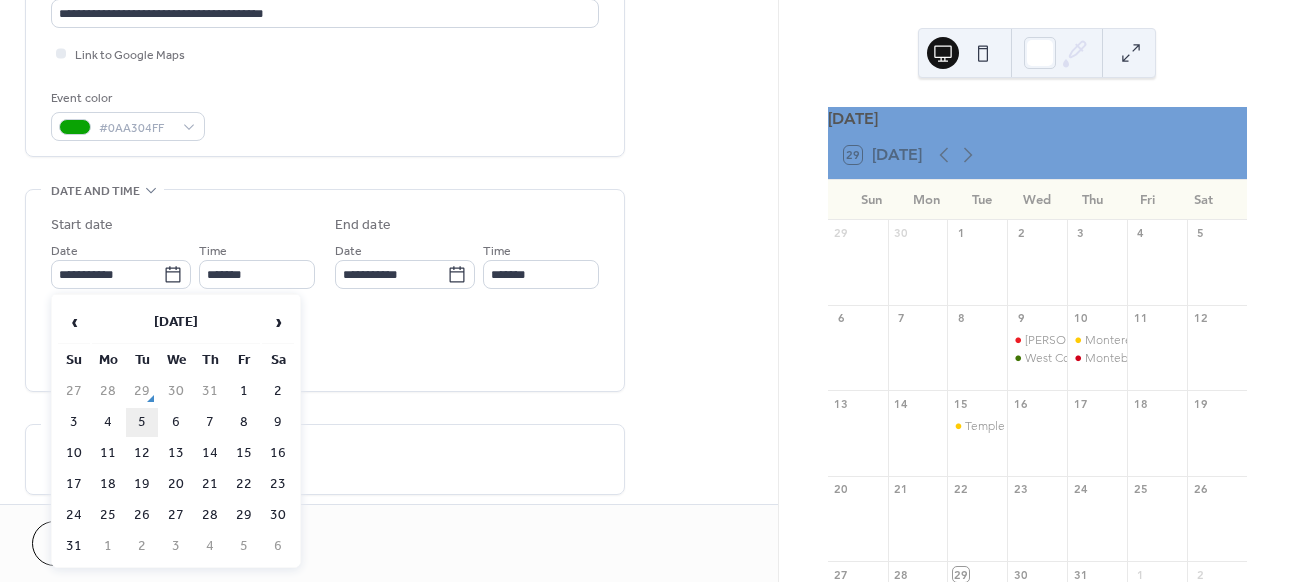 click on "5" at bounding box center [142, 422] 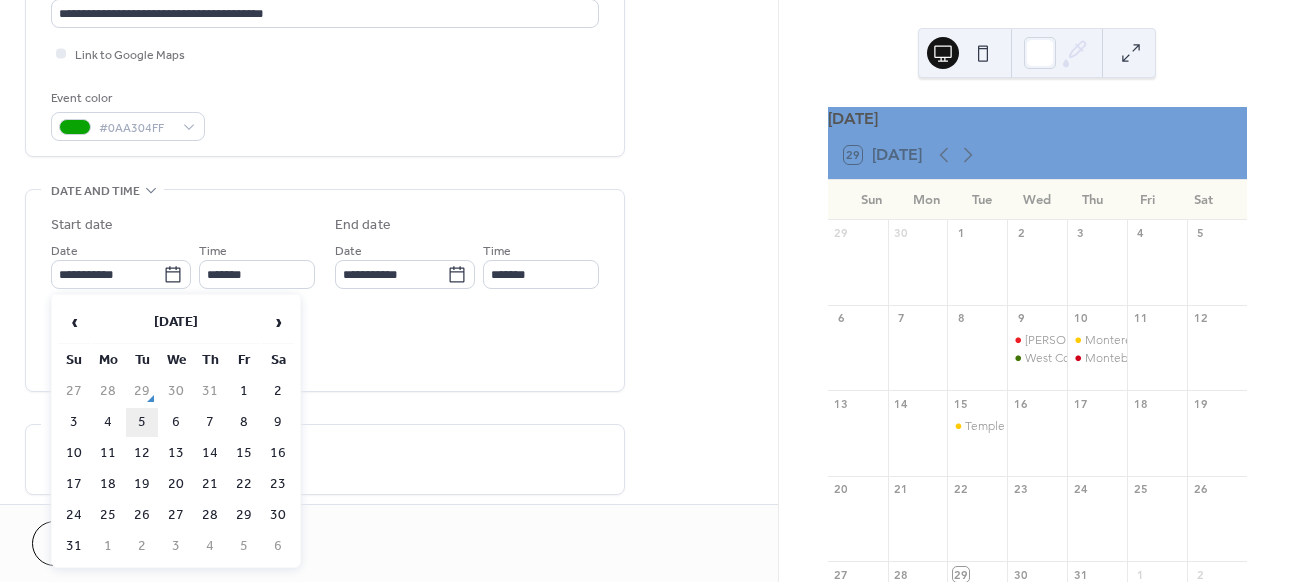 type on "**********" 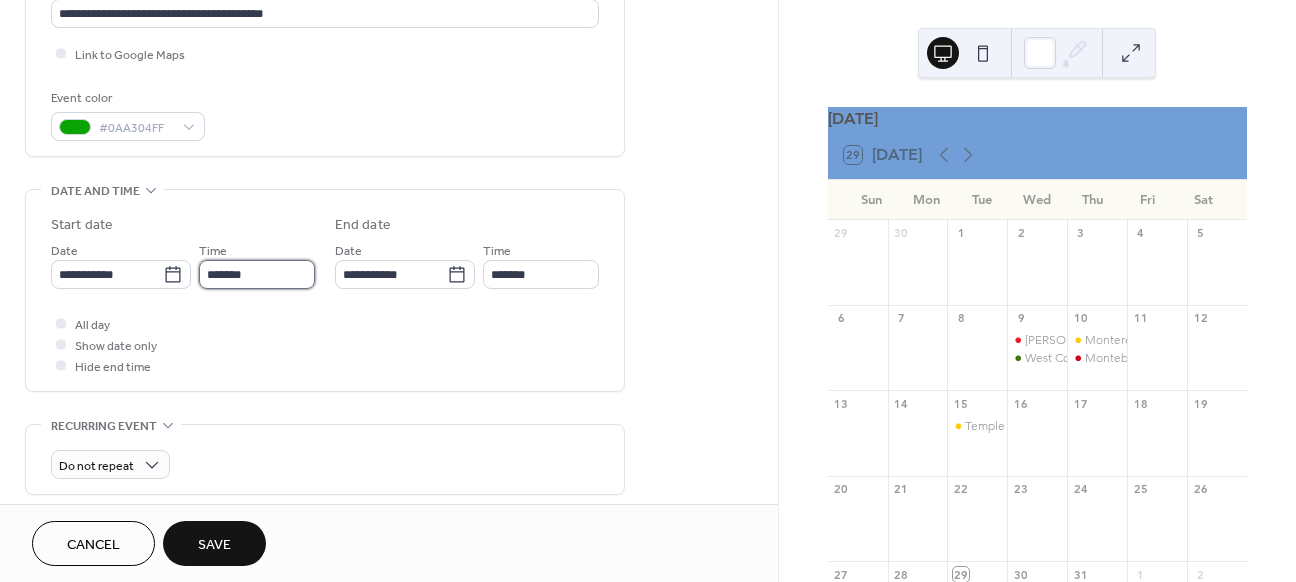 click on "*******" at bounding box center [257, 274] 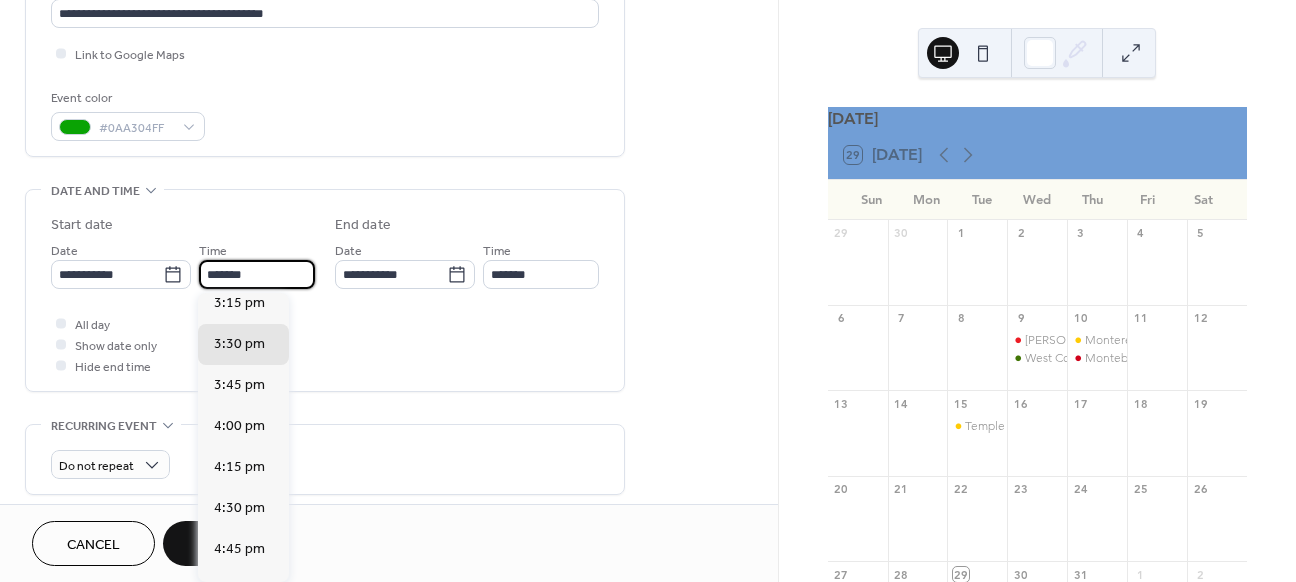 click on "*******" at bounding box center (257, 274) 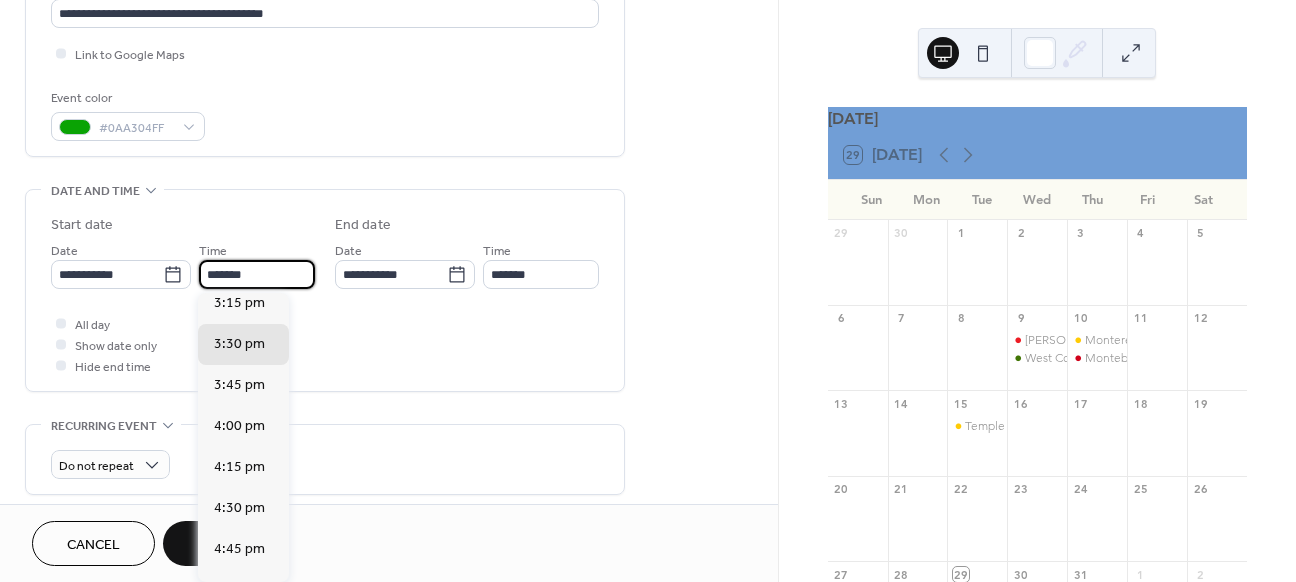 click on "*******" at bounding box center [257, 274] 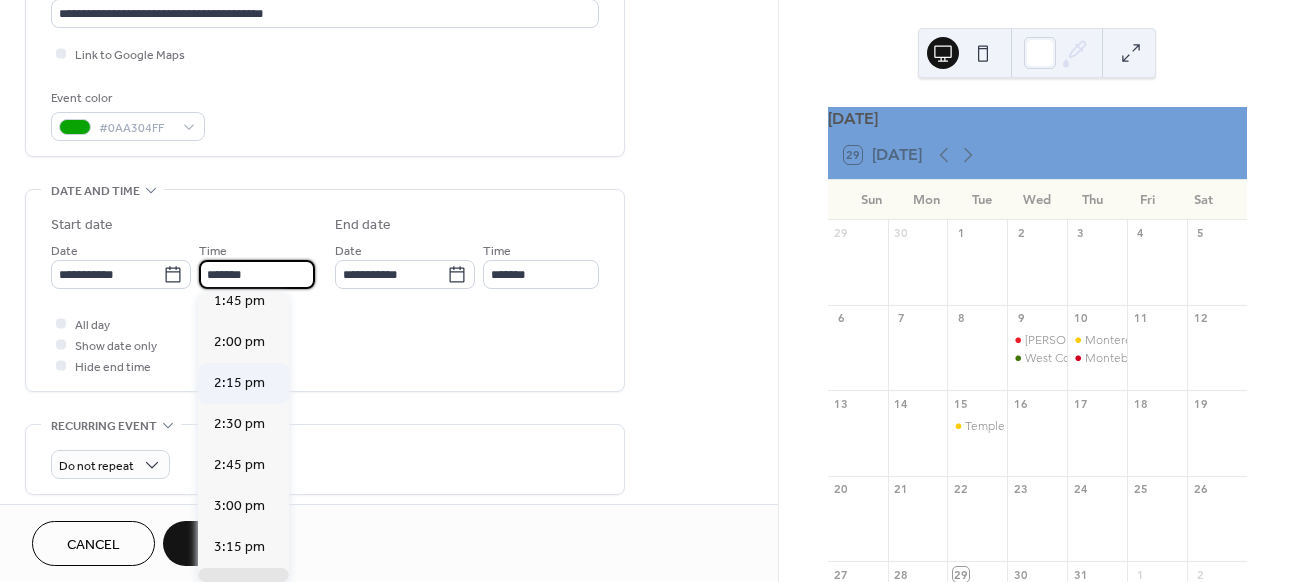 scroll, scrollTop: 2164, scrollLeft: 0, axis: vertical 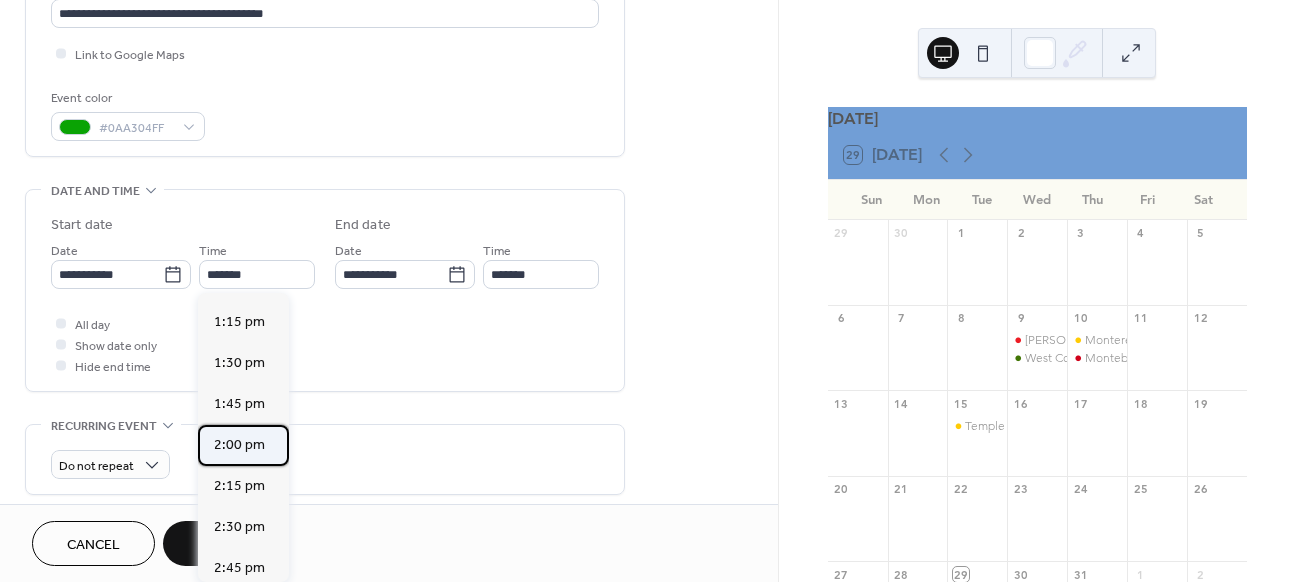 click on "2:00 pm" at bounding box center [239, 445] 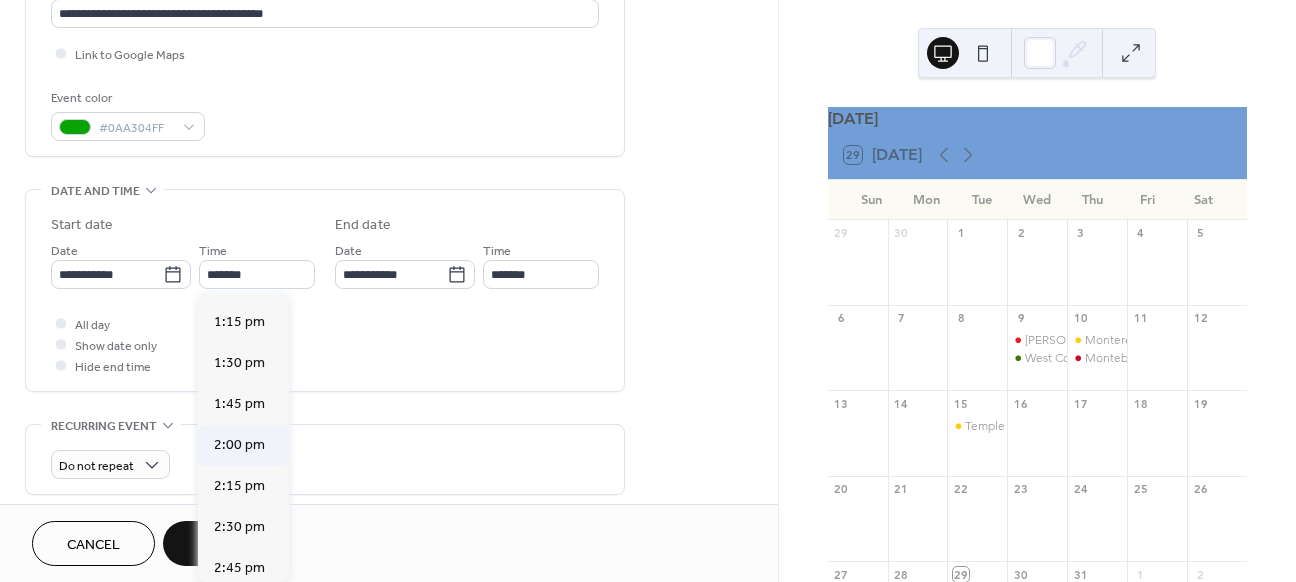 type on "*******" 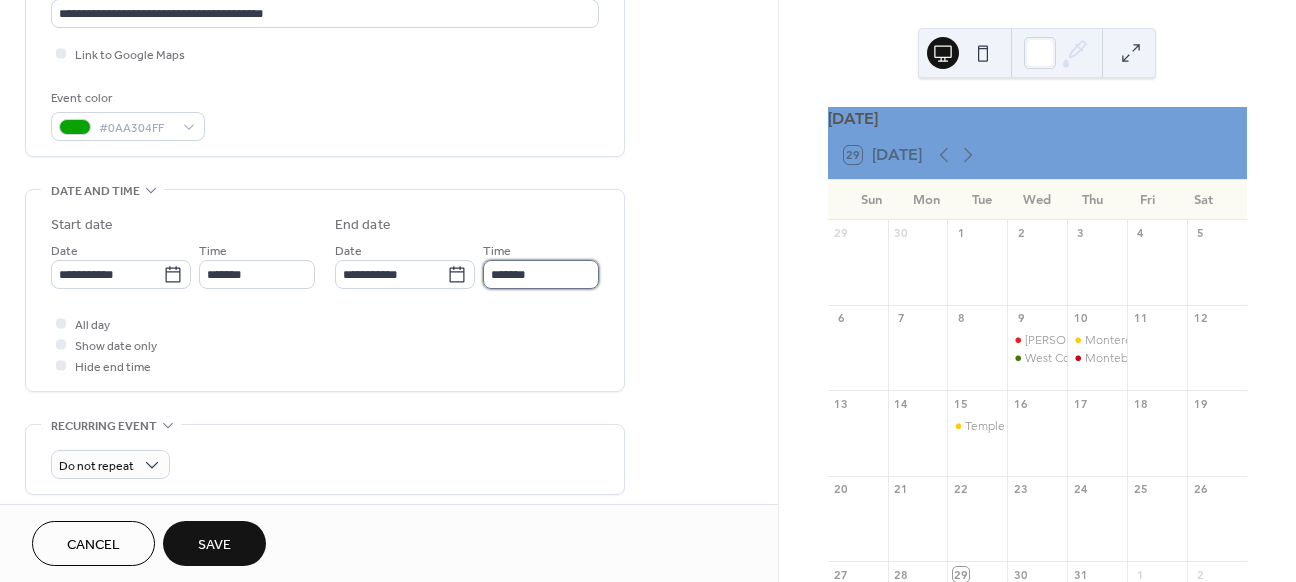 click on "*******" at bounding box center [541, 274] 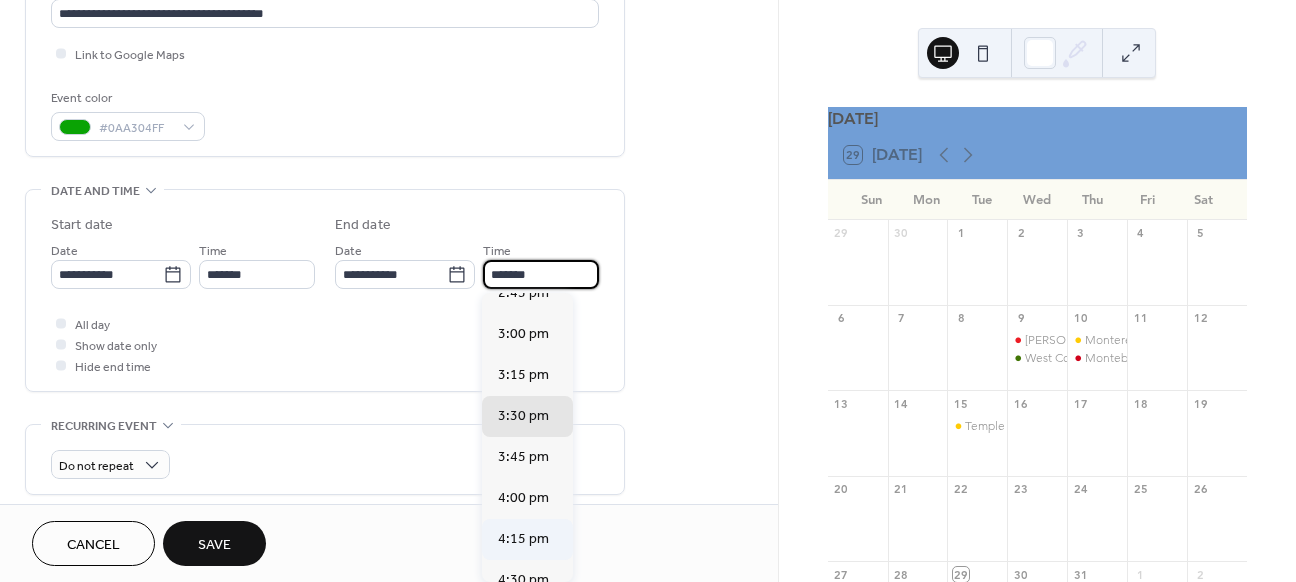 scroll, scrollTop: 128, scrollLeft: 0, axis: vertical 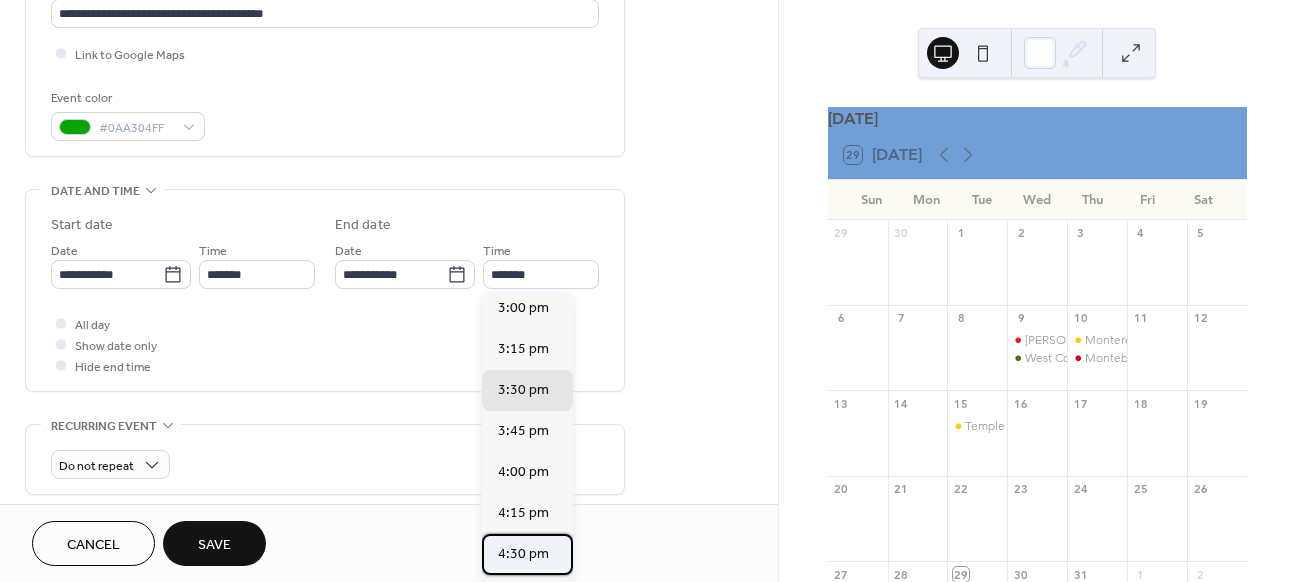 click on "4:30 pm" at bounding box center (523, 554) 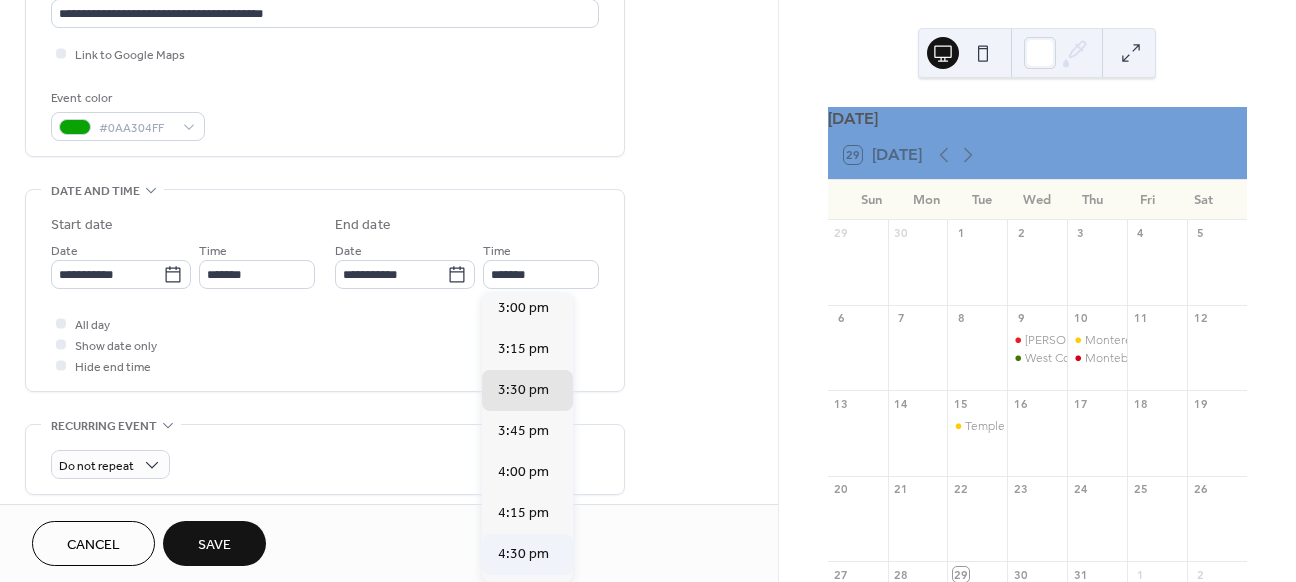 type on "*******" 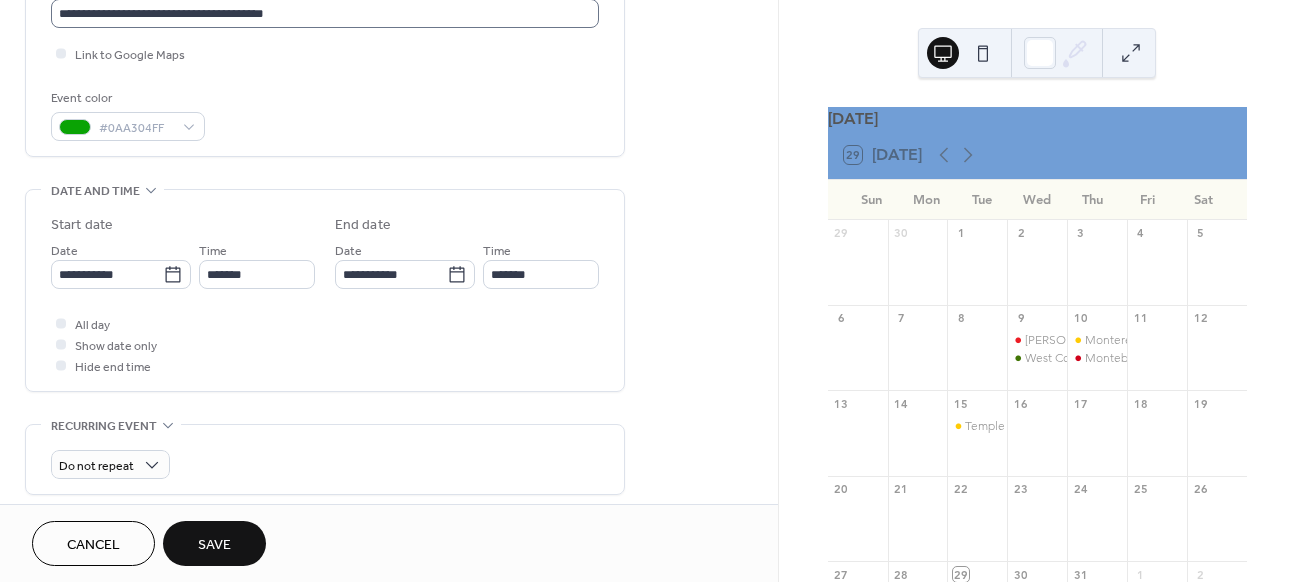 scroll, scrollTop: 450, scrollLeft: 0, axis: vertical 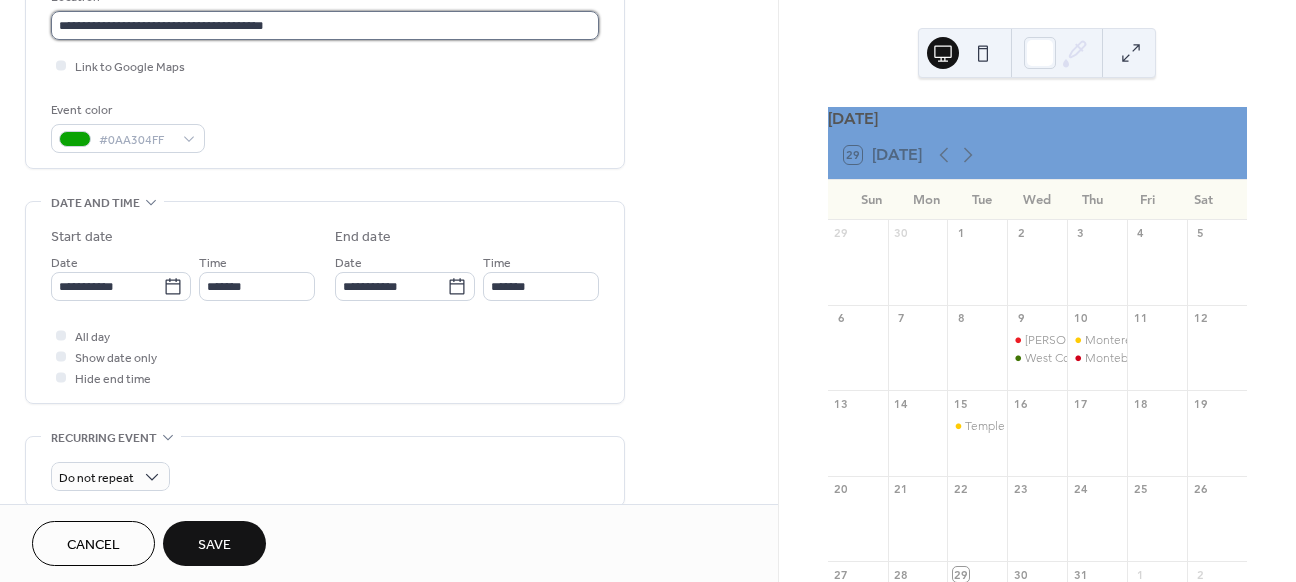 click on "**********" at bounding box center [325, 25] 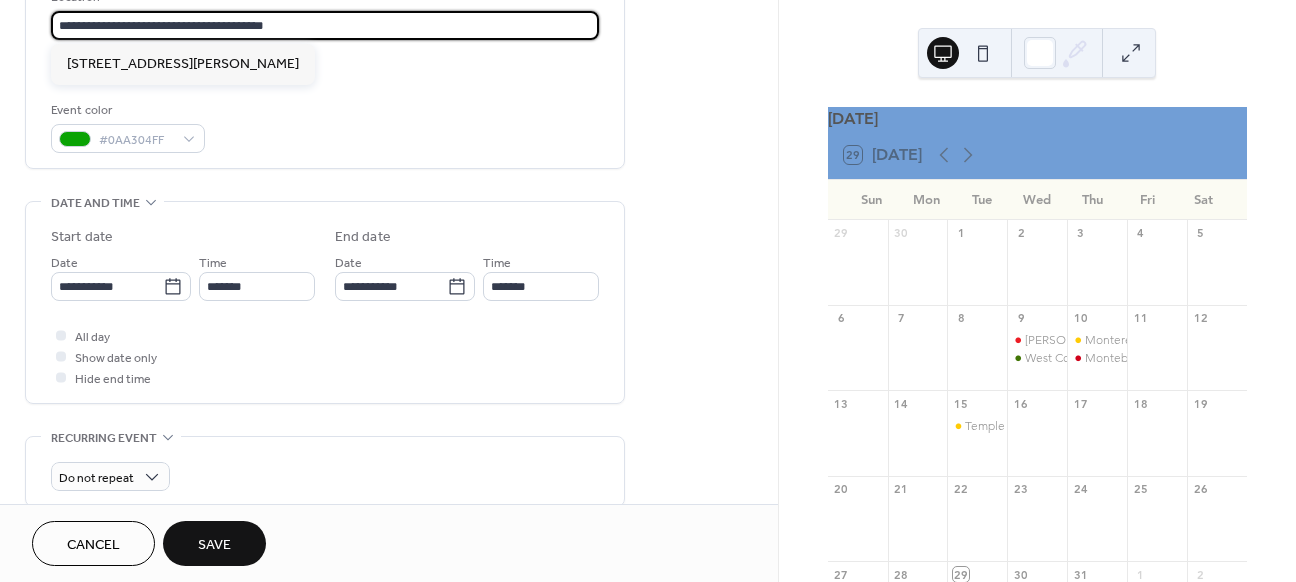 click on "**********" at bounding box center (325, 25) 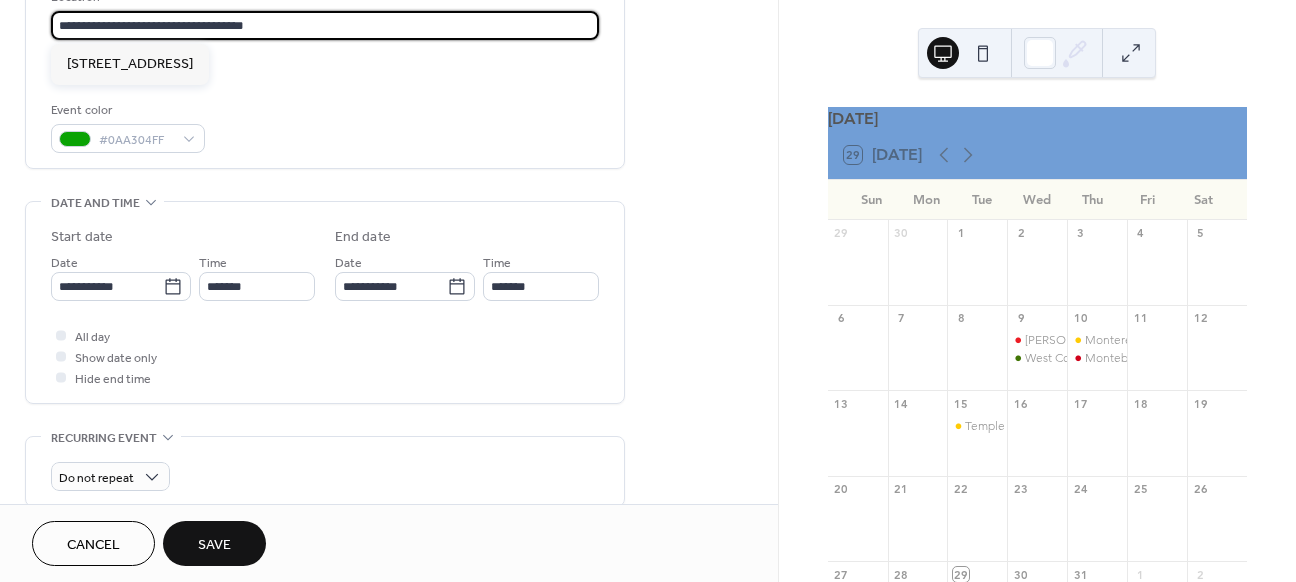 type on "**********" 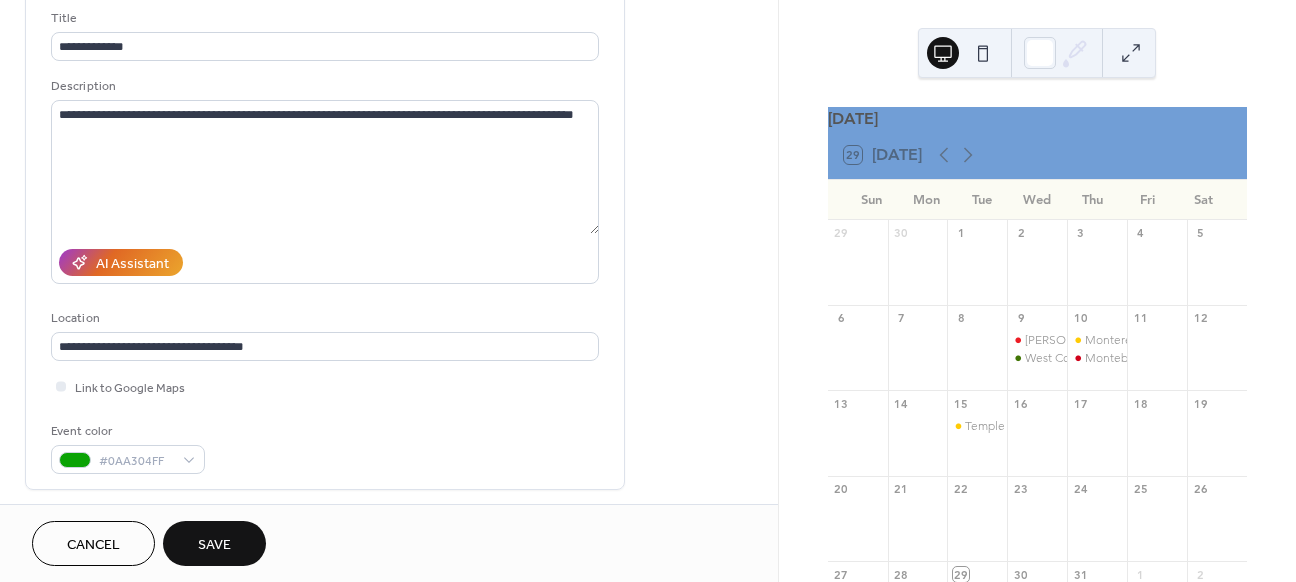 scroll, scrollTop: 116, scrollLeft: 0, axis: vertical 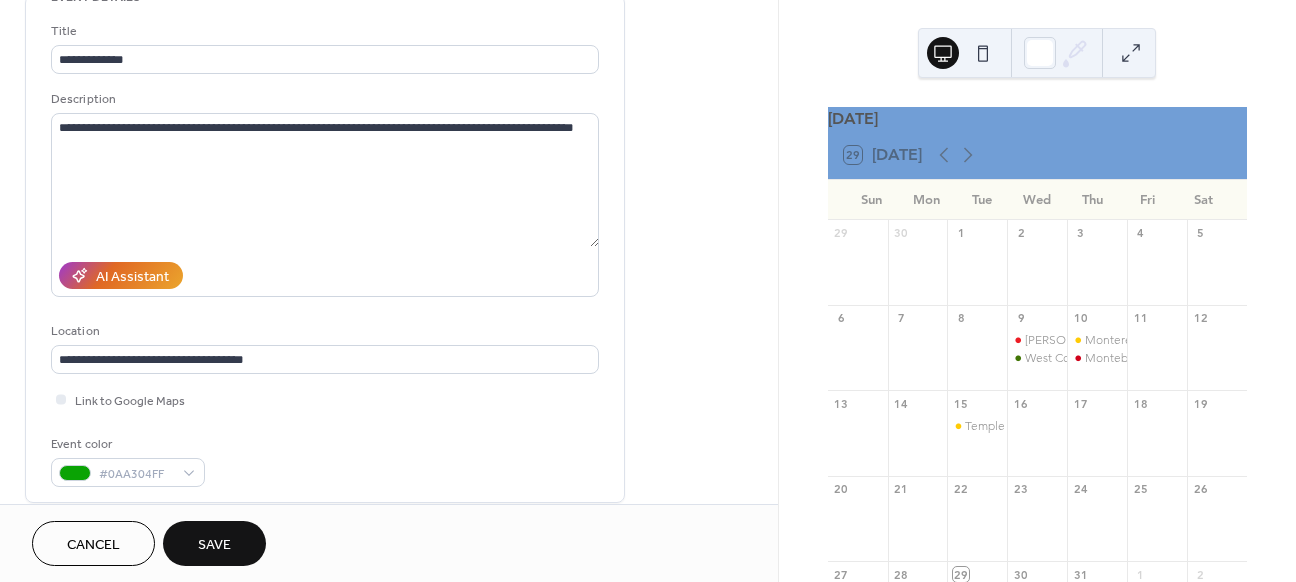click on "Save" at bounding box center [214, 545] 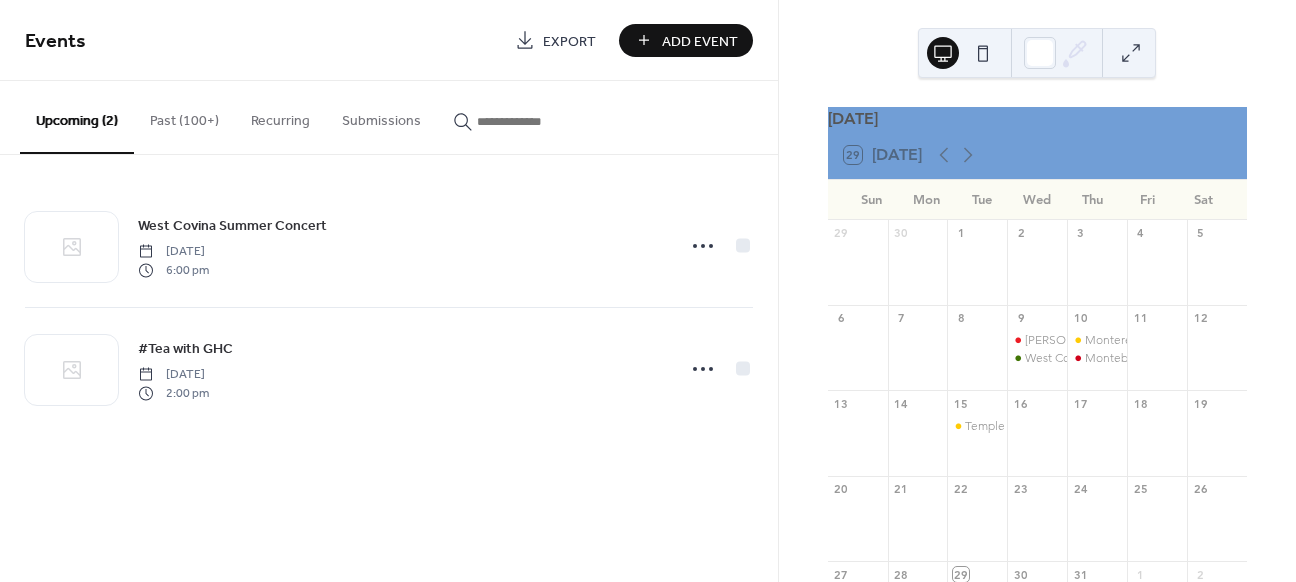 click at bounding box center [537, 121] 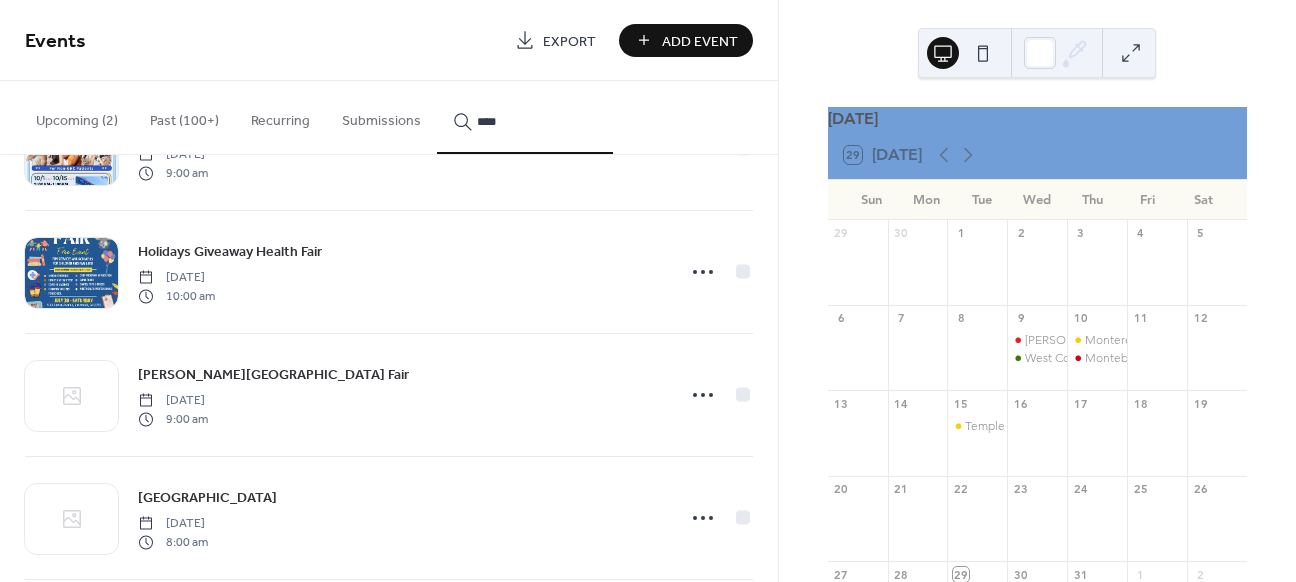 scroll, scrollTop: 396, scrollLeft: 0, axis: vertical 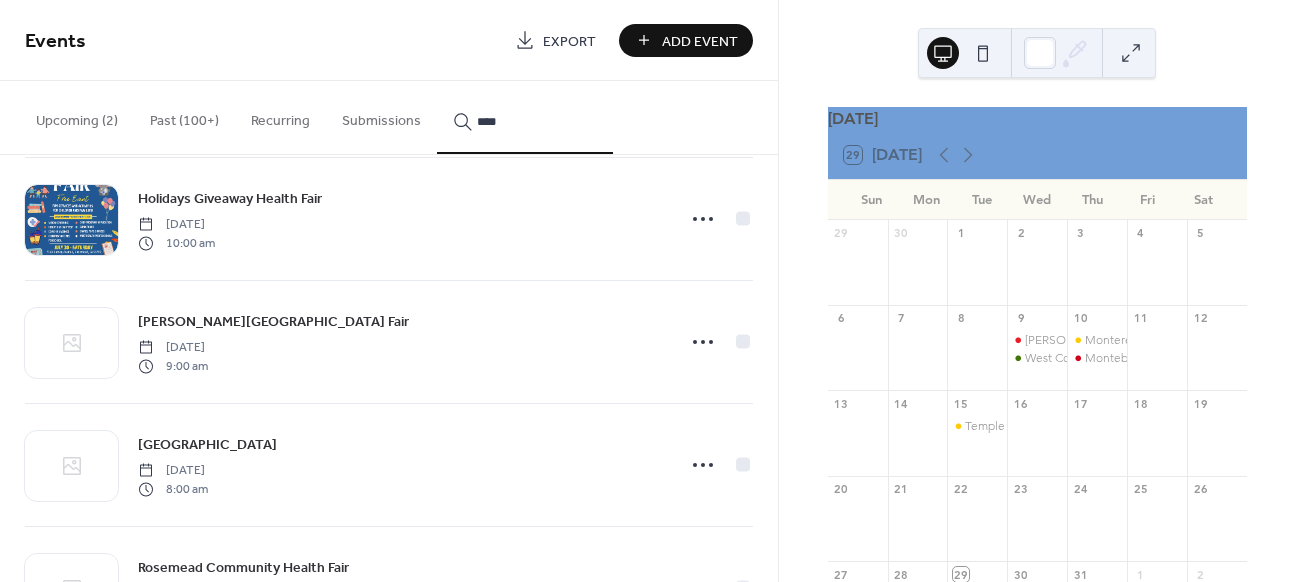 type on "****" 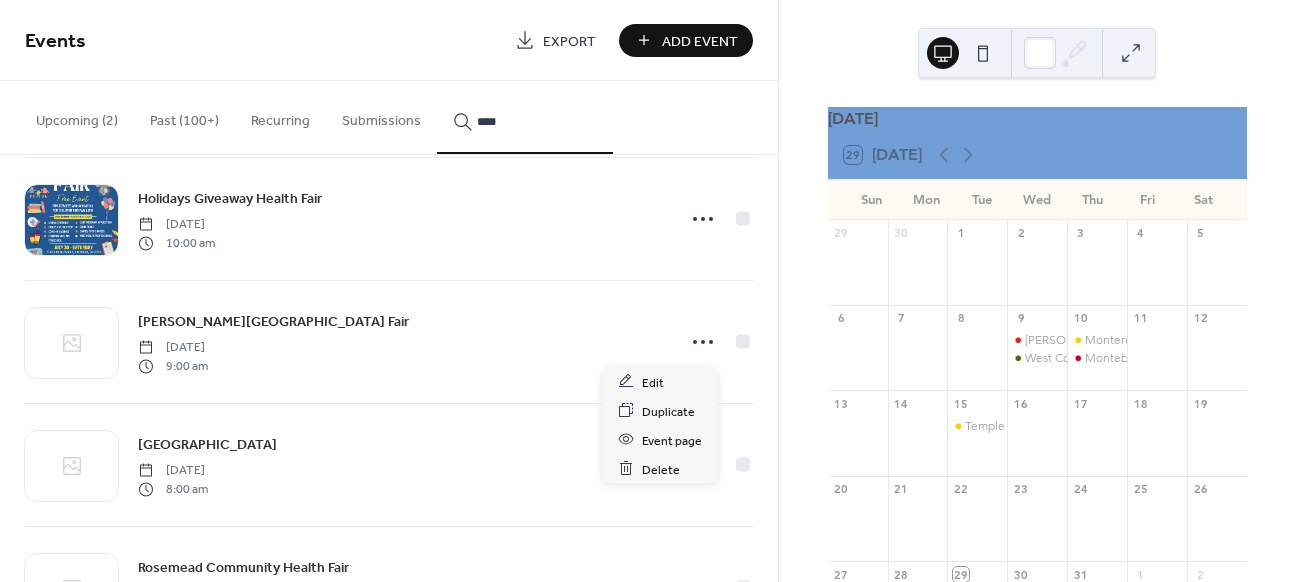 click 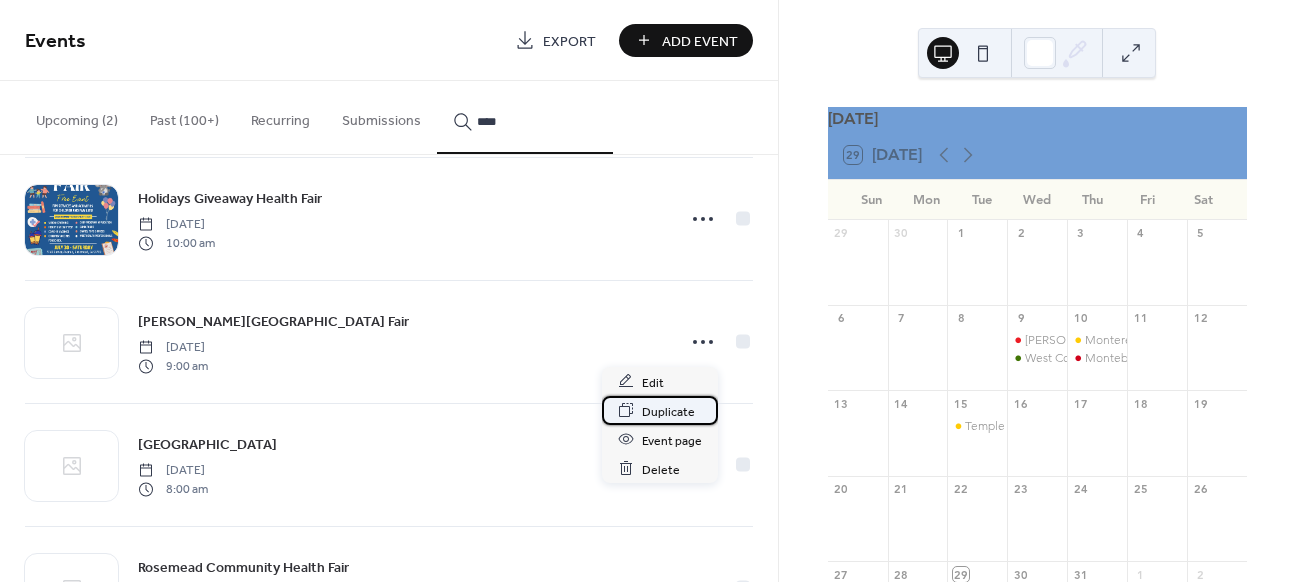click on "Duplicate" at bounding box center [668, 411] 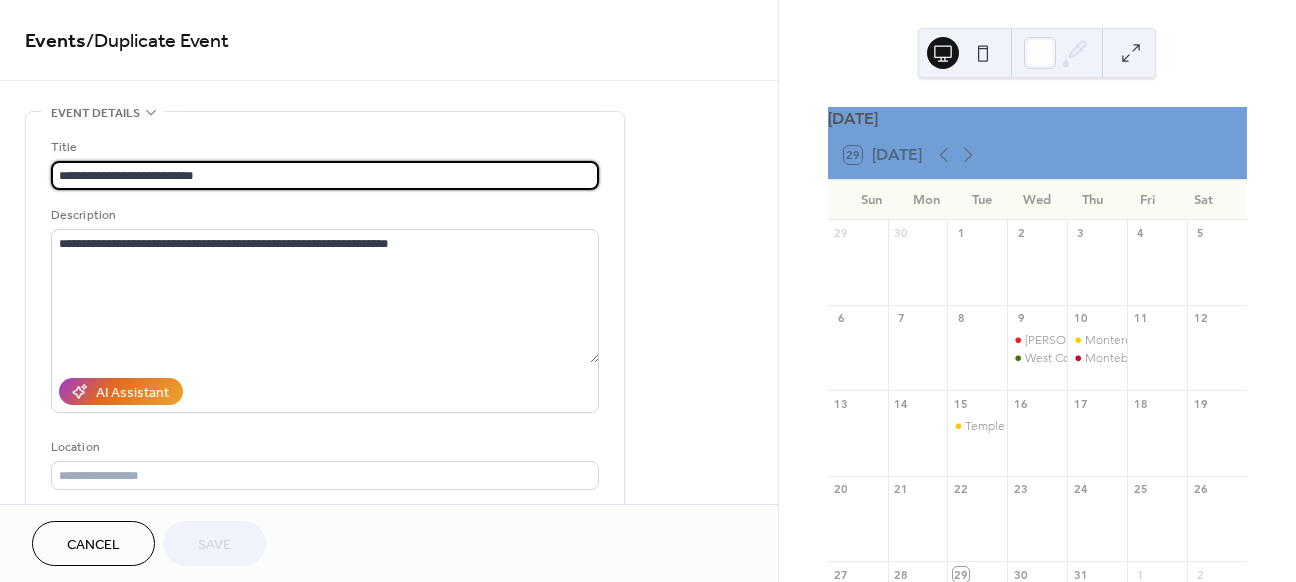 click on "**********" at bounding box center (325, 175) 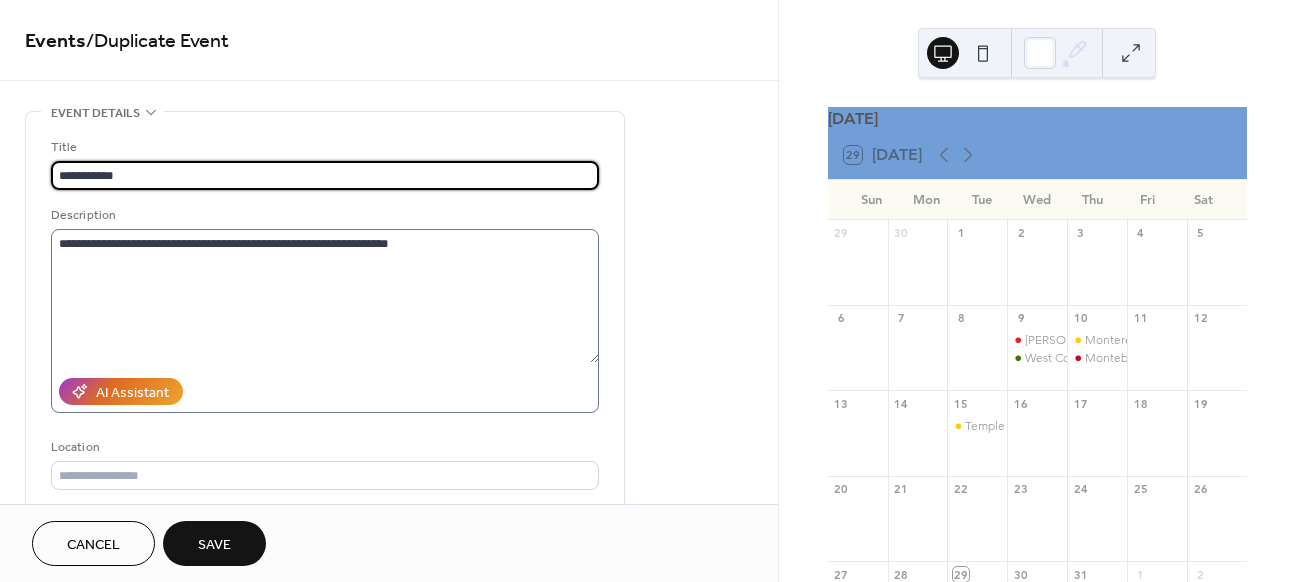 type on "**********" 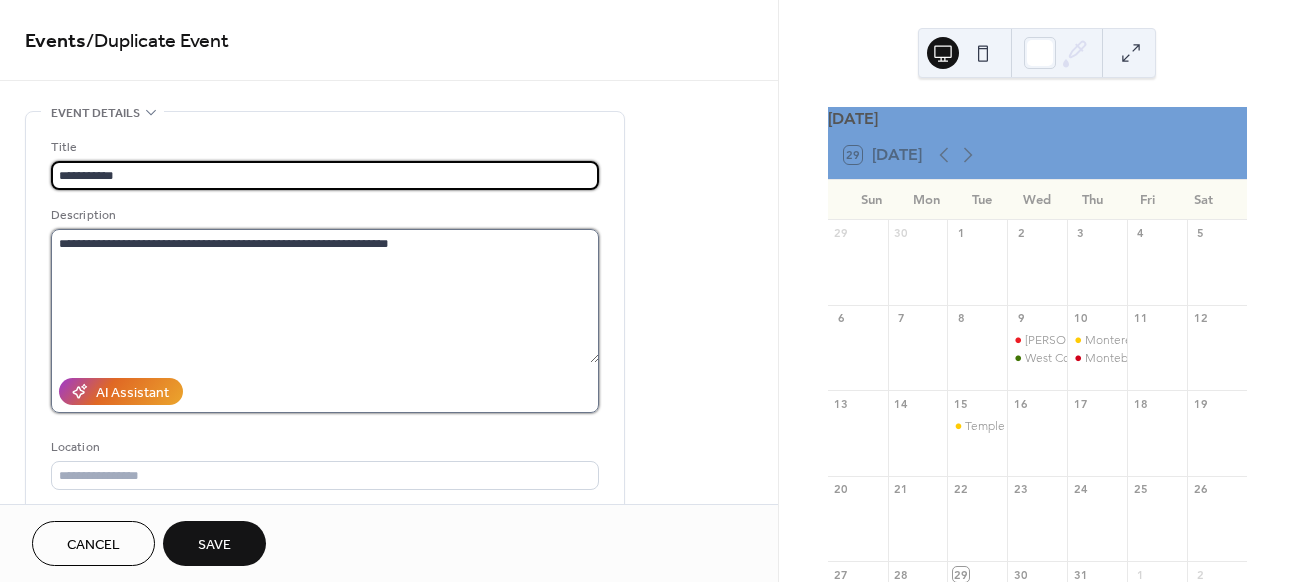 click on "**********" at bounding box center [325, 296] 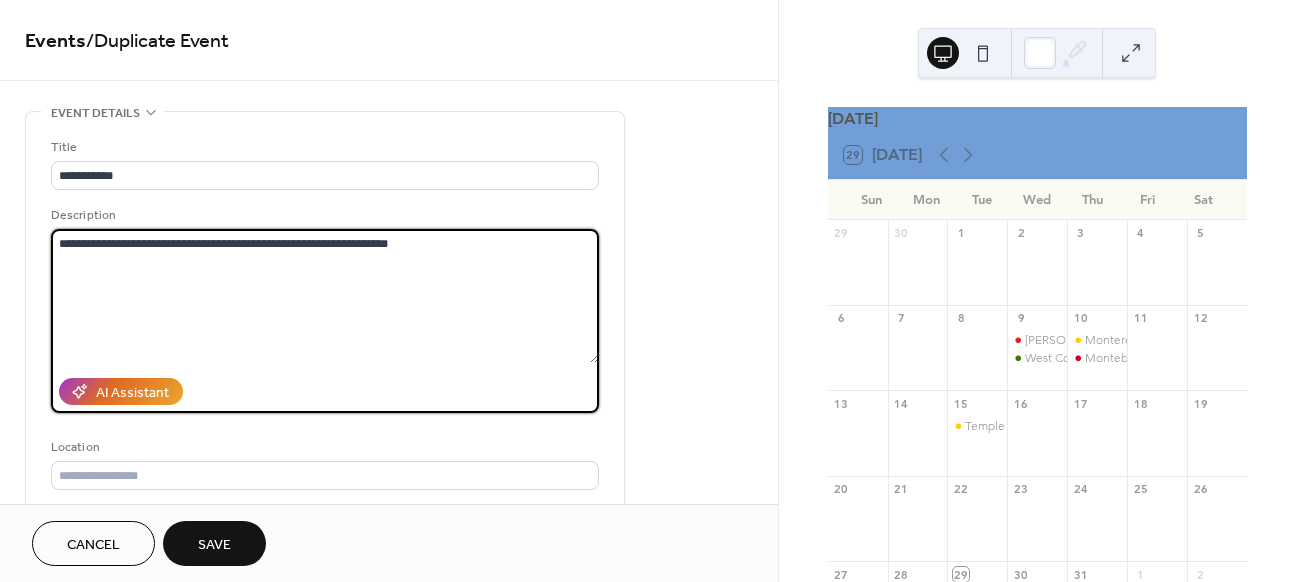 drag, startPoint x: 426, startPoint y: 251, endPoint x: 200, endPoint y: 248, distance: 226.01991 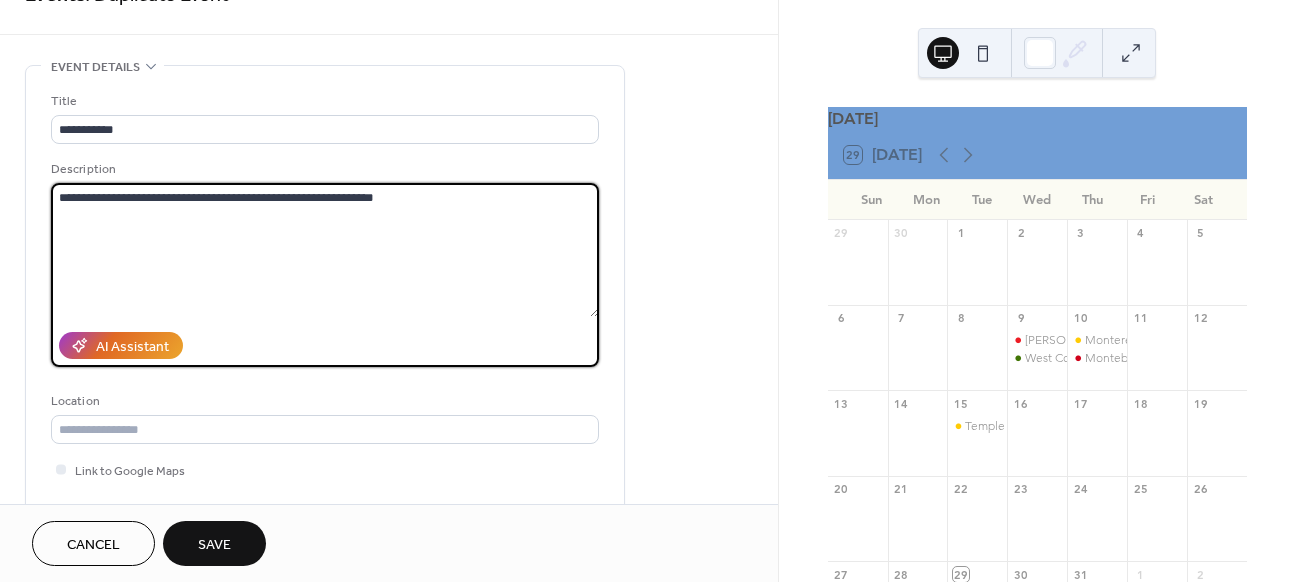 scroll, scrollTop: 145, scrollLeft: 0, axis: vertical 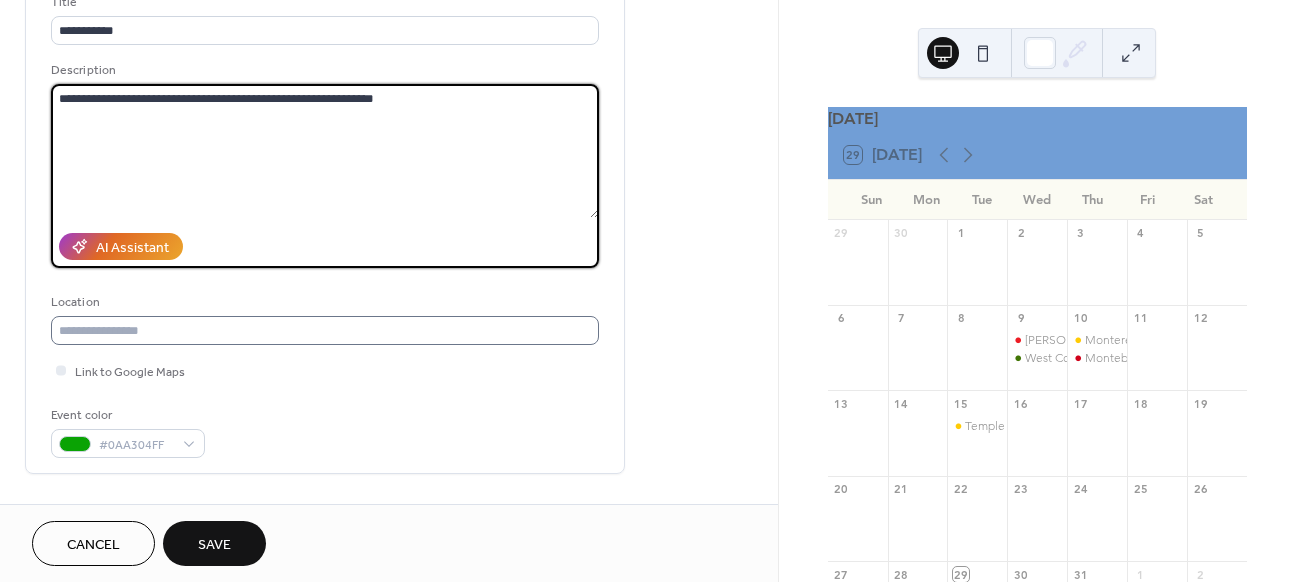 type on "**********" 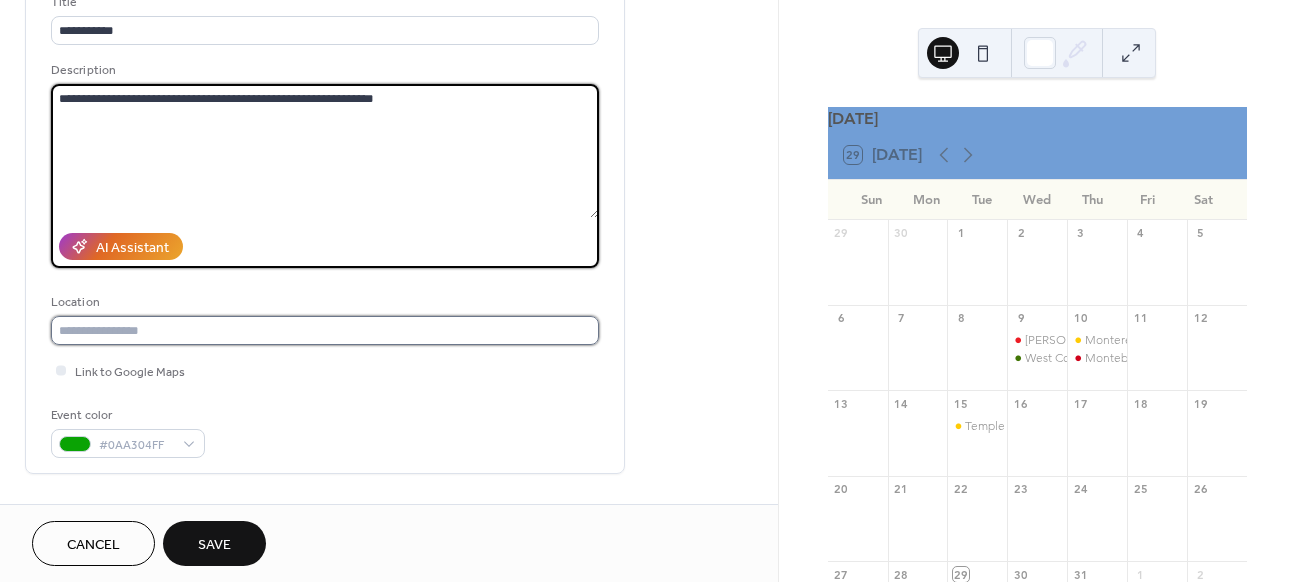 click at bounding box center (325, 330) 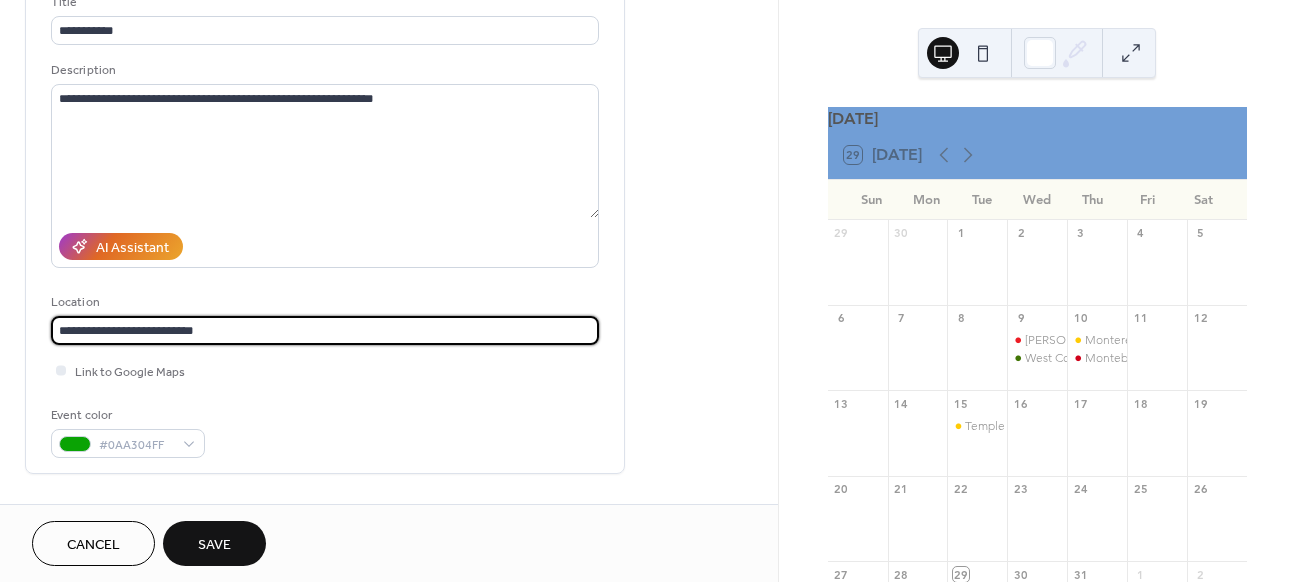 scroll, scrollTop: 1, scrollLeft: 0, axis: vertical 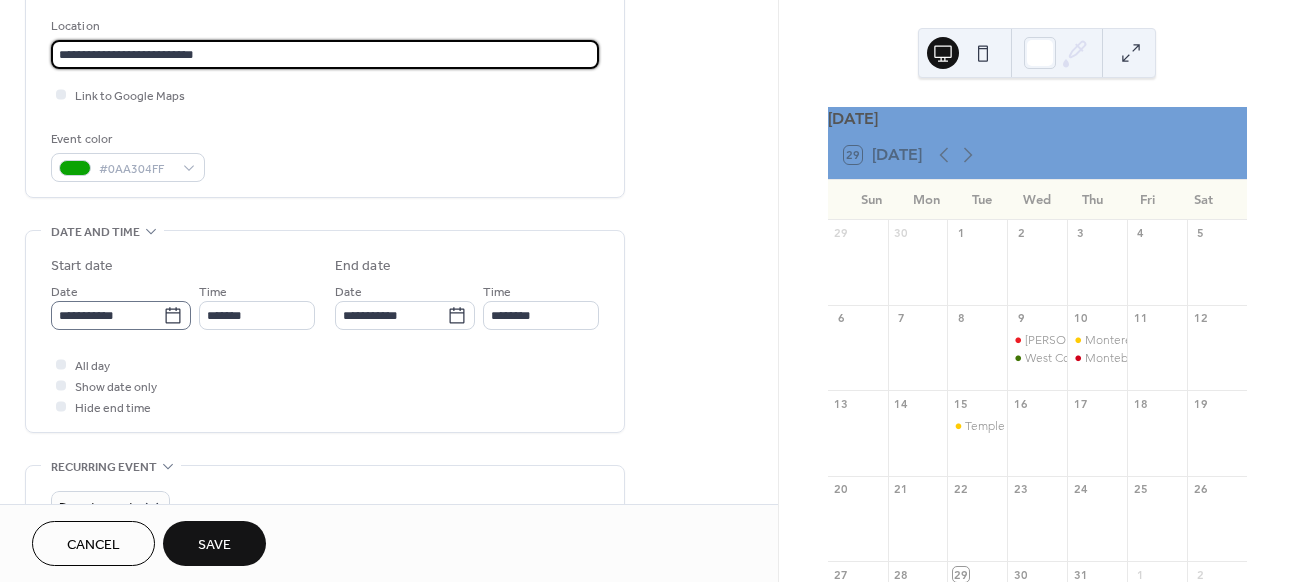 type on "**********" 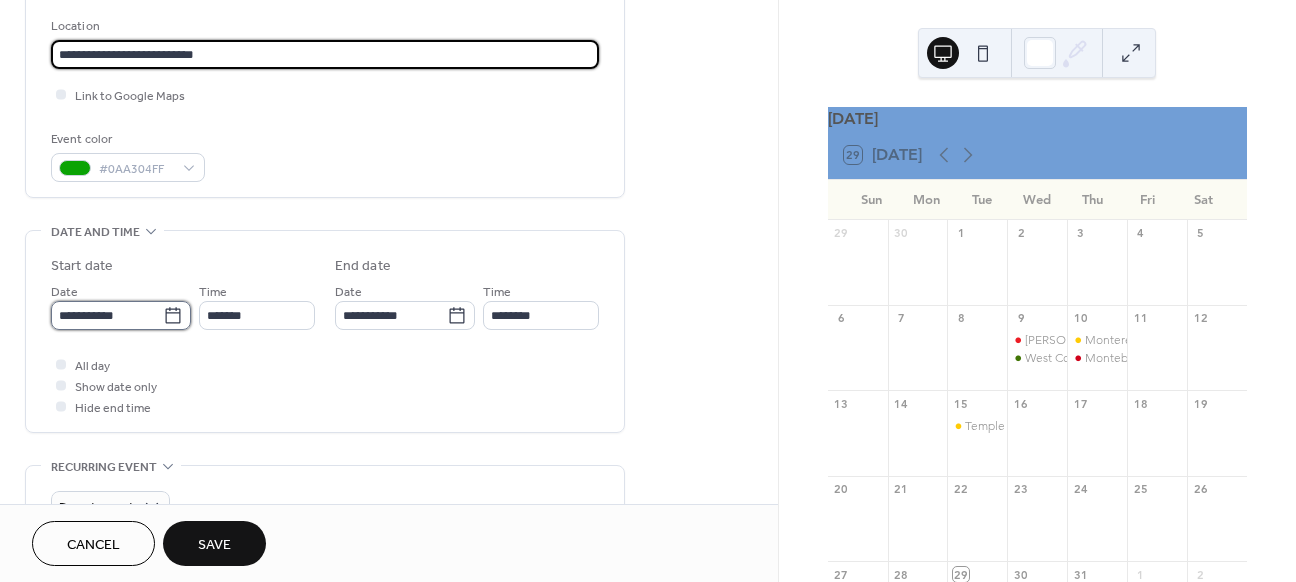 click on "**********" at bounding box center (107, 315) 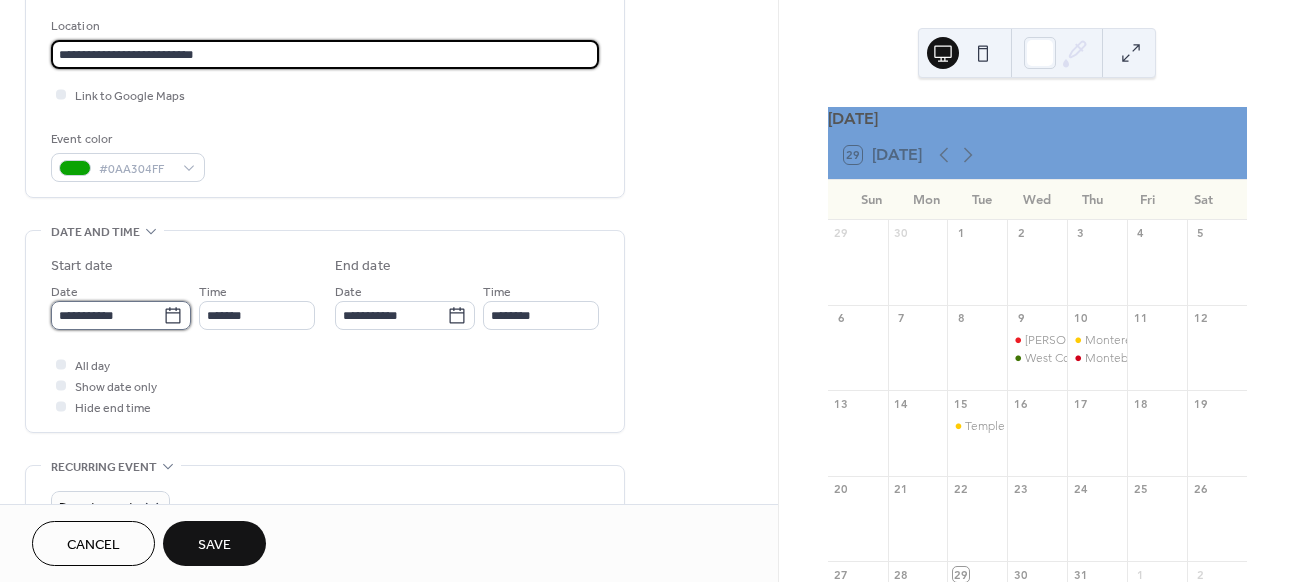 scroll, scrollTop: 0, scrollLeft: 0, axis: both 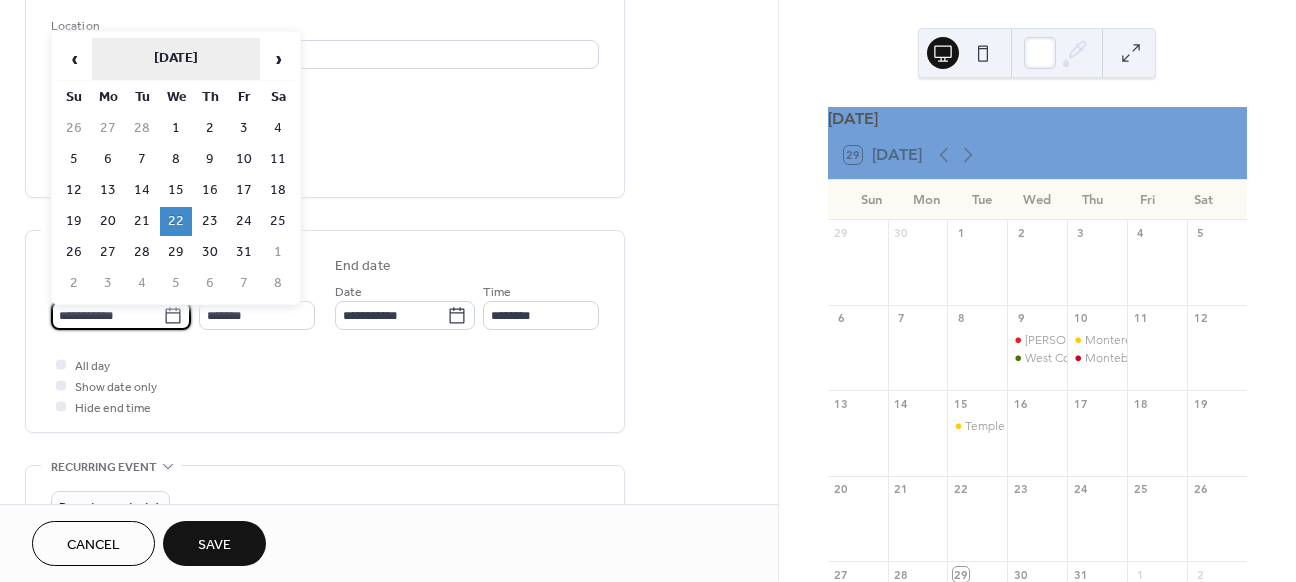 click on "[DATE]" at bounding box center (176, 59) 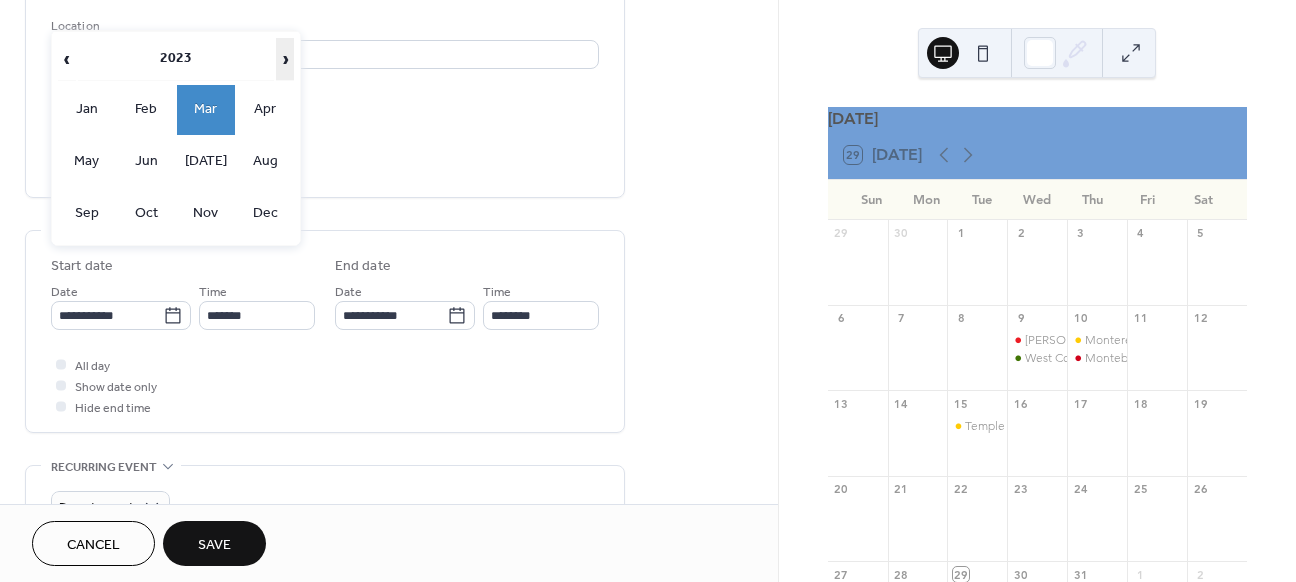 click on "›" at bounding box center (285, 59) 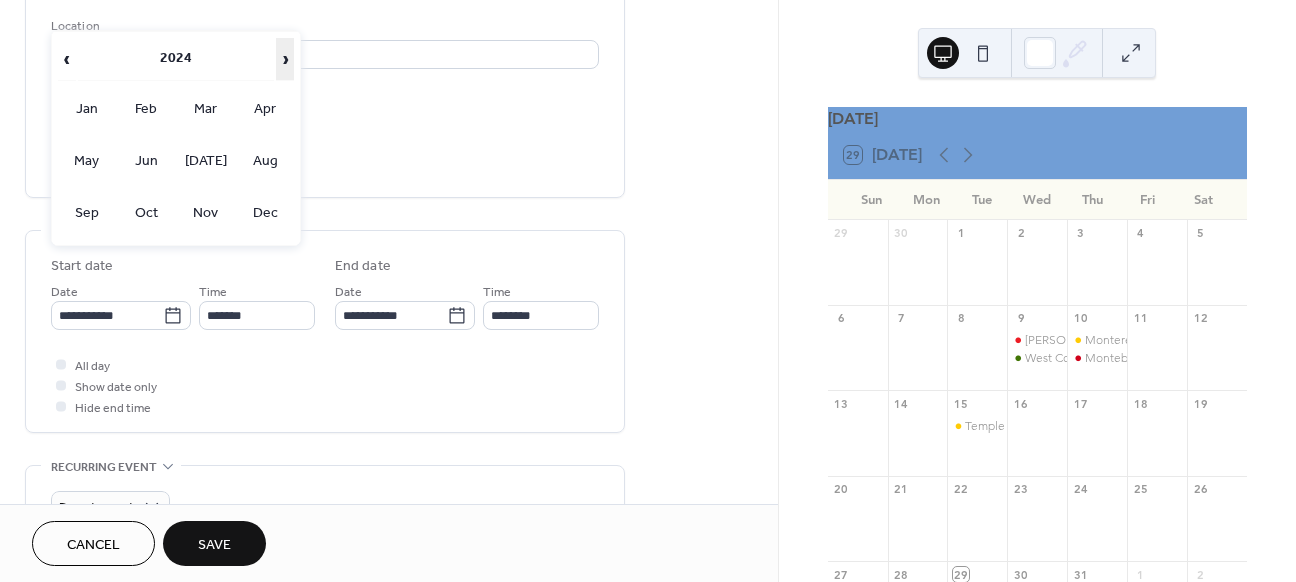 click on "›" at bounding box center [285, 59] 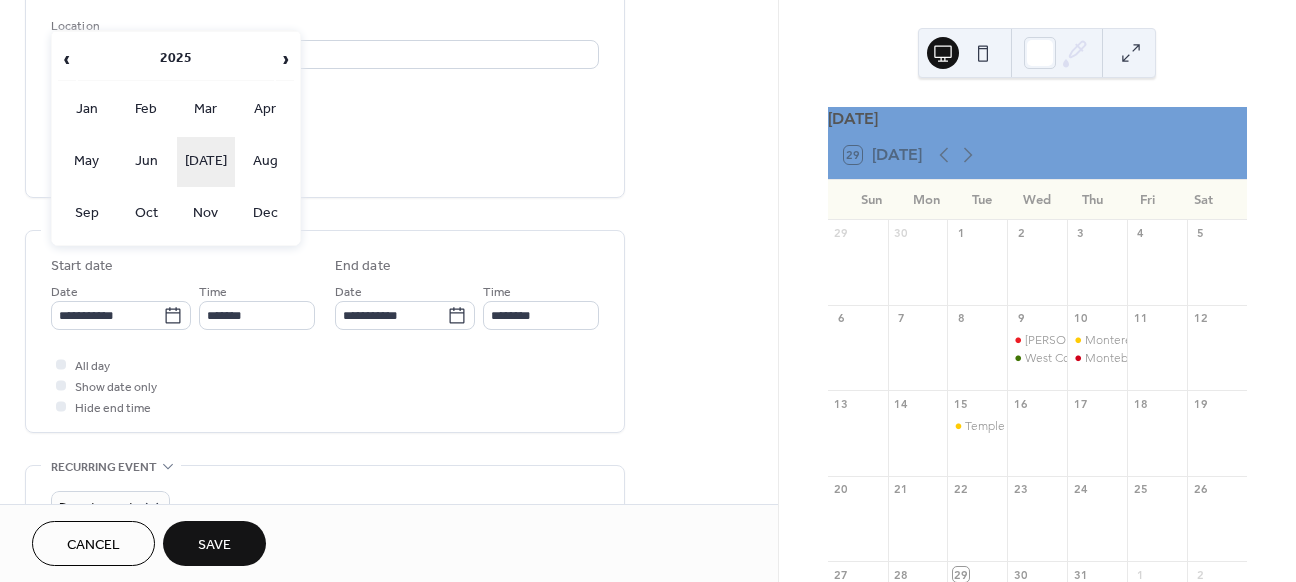 click on "[DATE]" at bounding box center [206, 162] 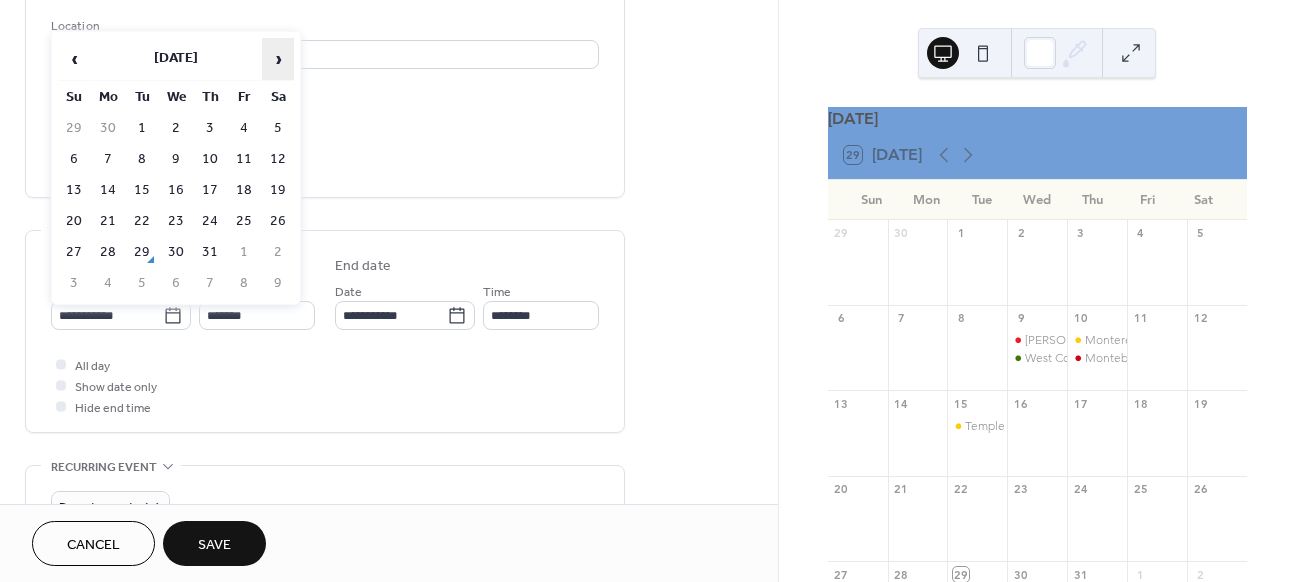 click on "›" at bounding box center [278, 59] 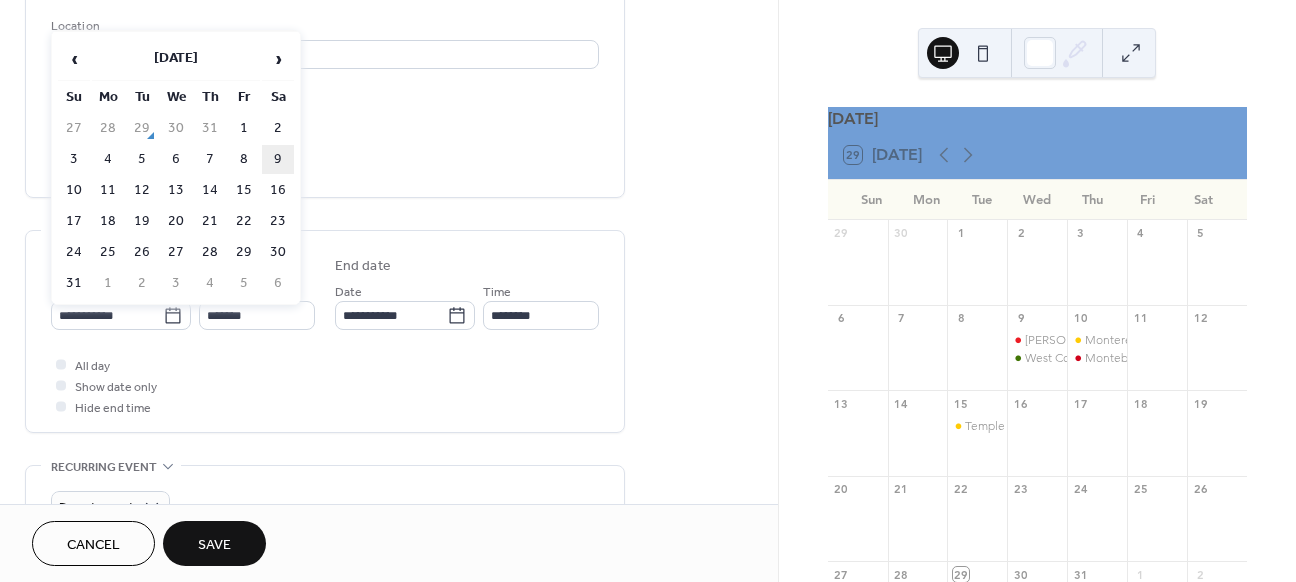 click on "9" at bounding box center [278, 159] 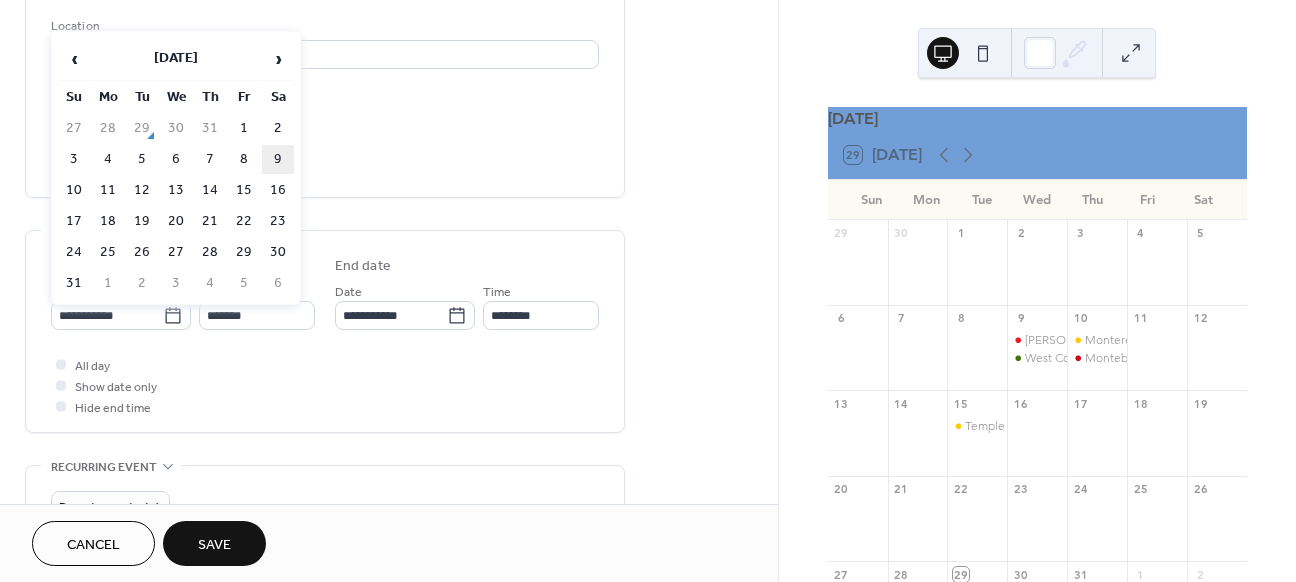 type on "**********" 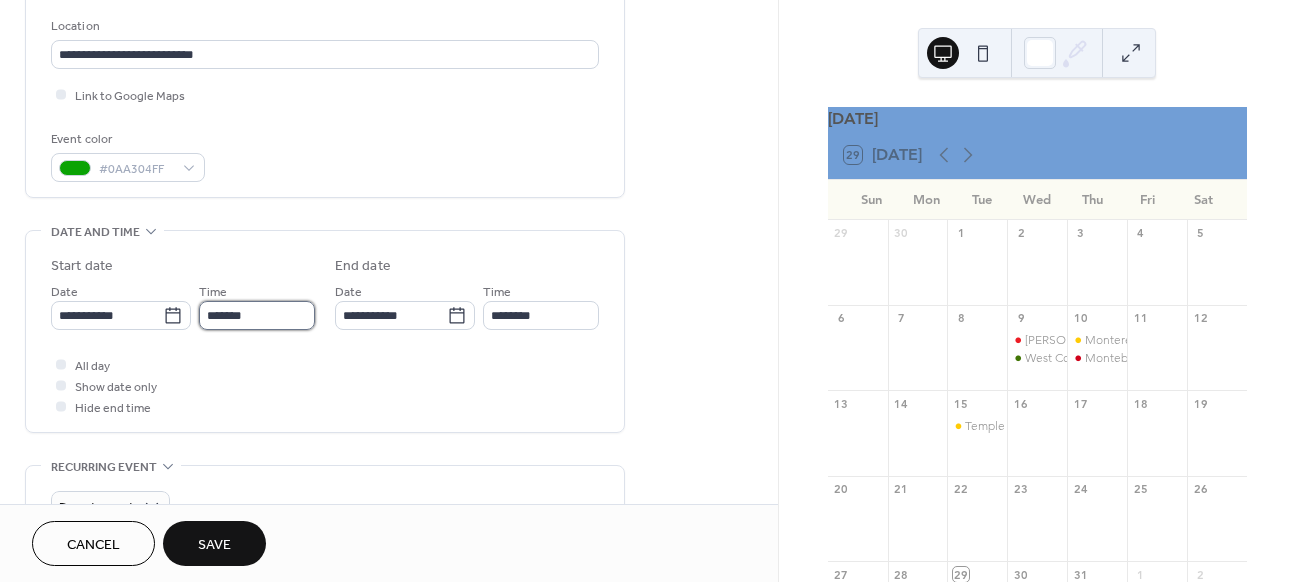 click on "*******" at bounding box center (257, 315) 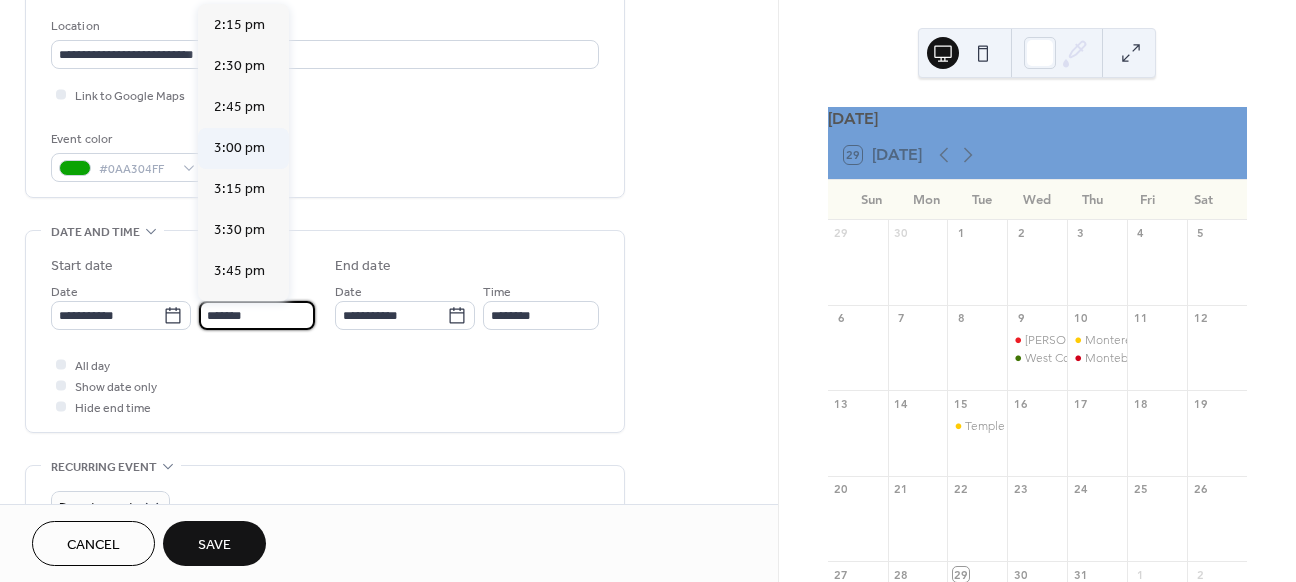 scroll, scrollTop: 2761, scrollLeft: 0, axis: vertical 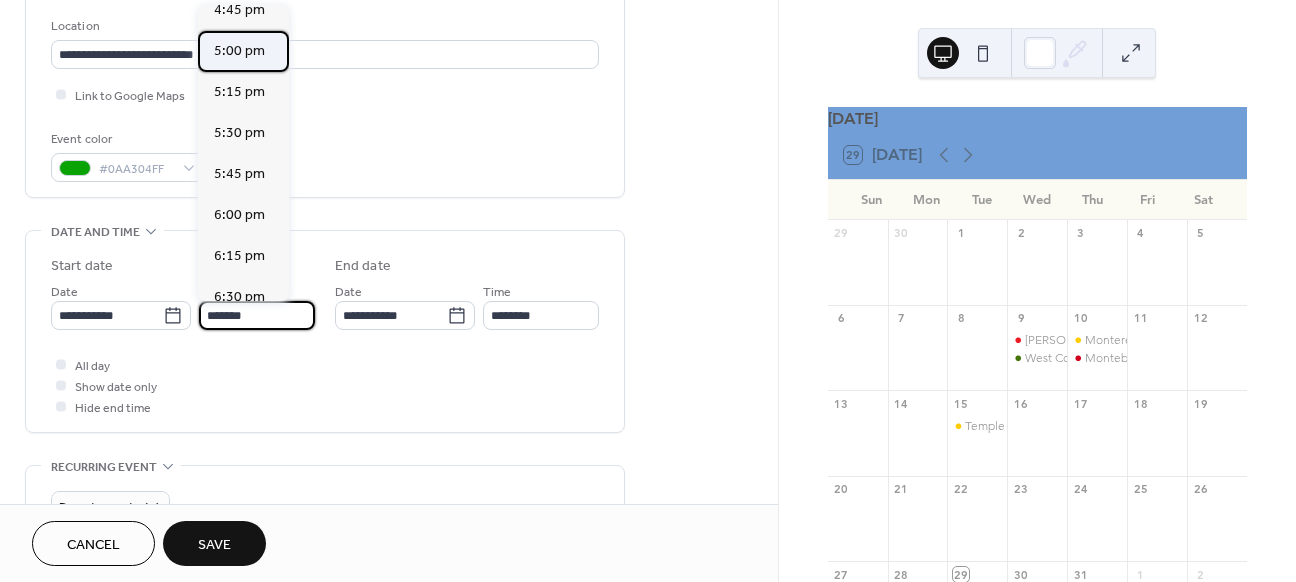 click on "5:00 pm" at bounding box center [239, 51] 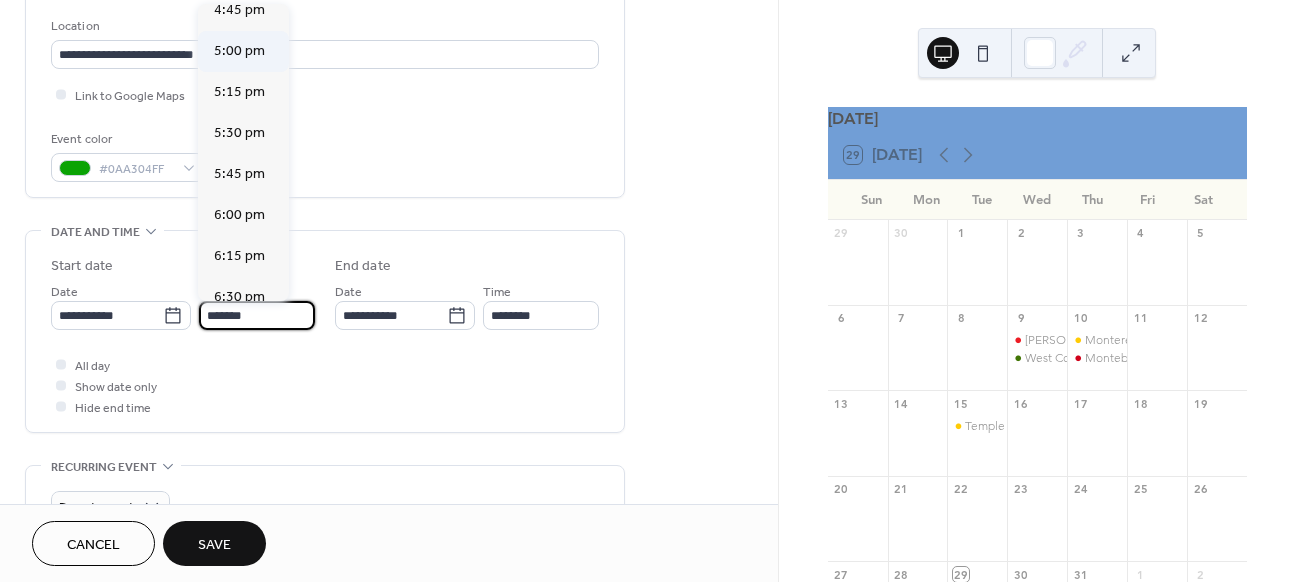 type on "*******" 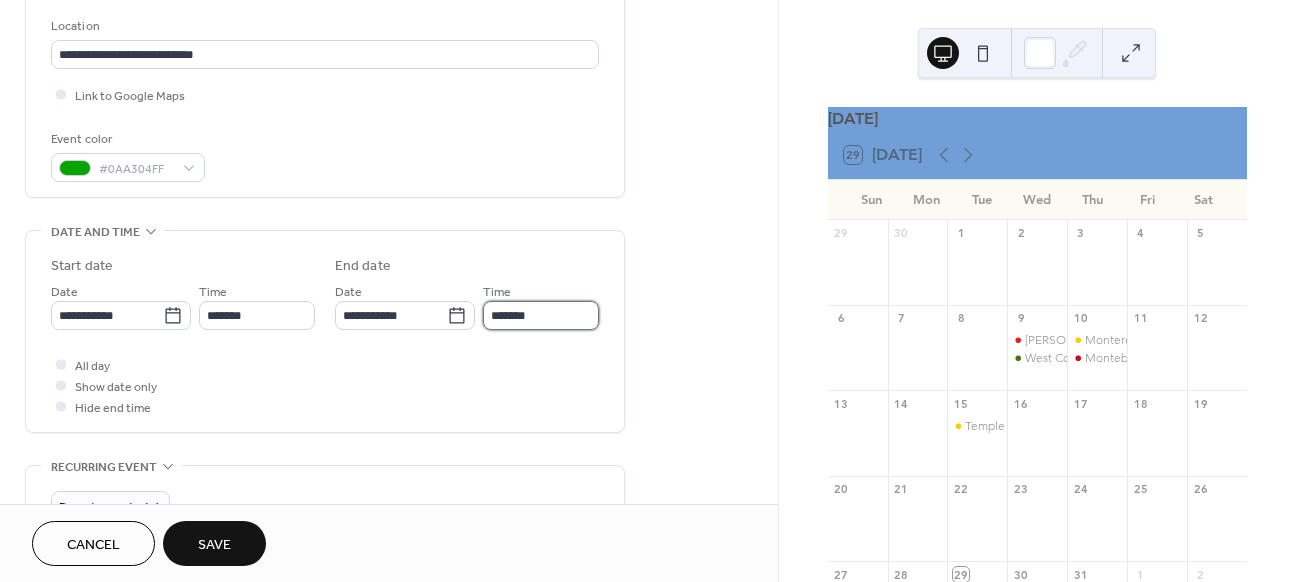 click on "*******" at bounding box center [541, 315] 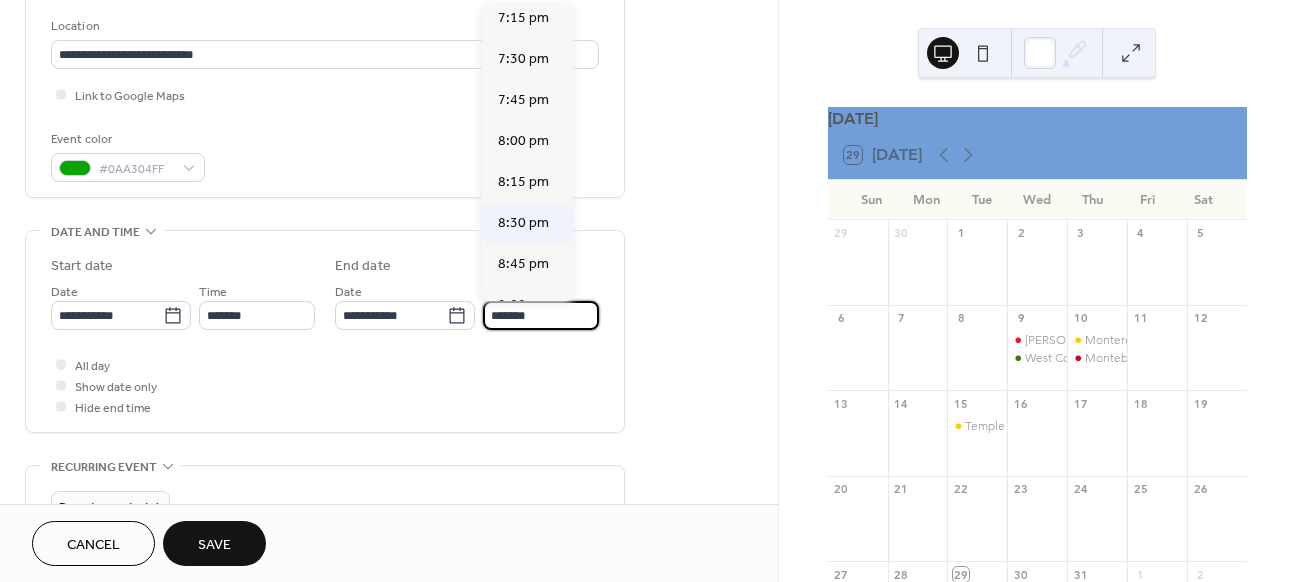 scroll, scrollTop: 583, scrollLeft: 0, axis: vertical 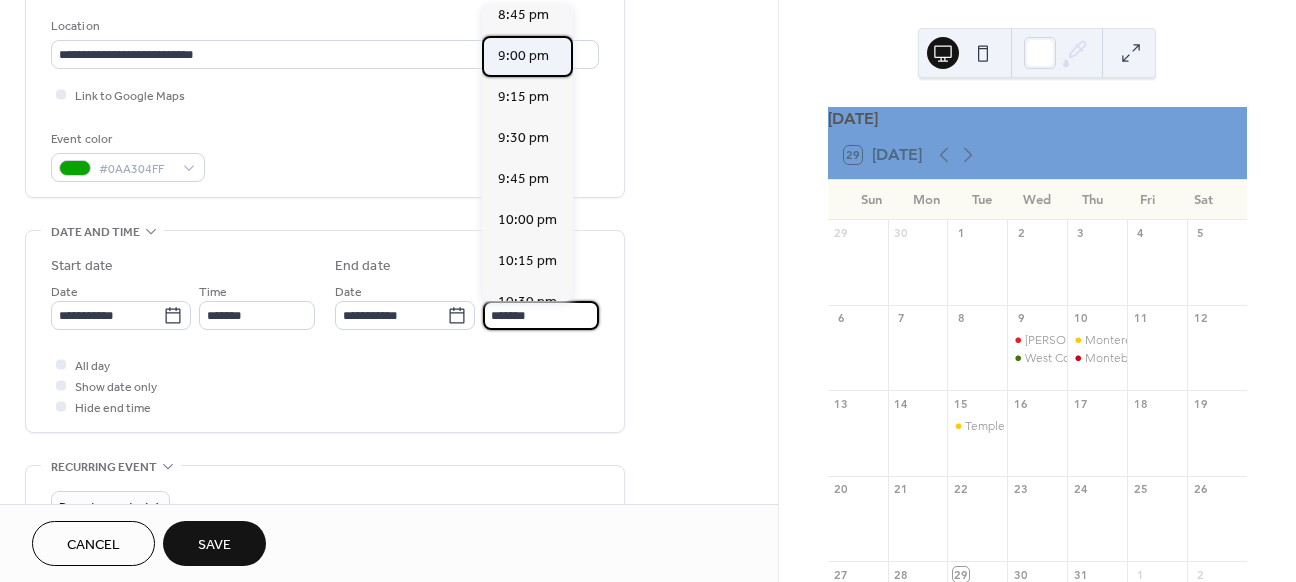 click on "9:00 pm" at bounding box center [523, 56] 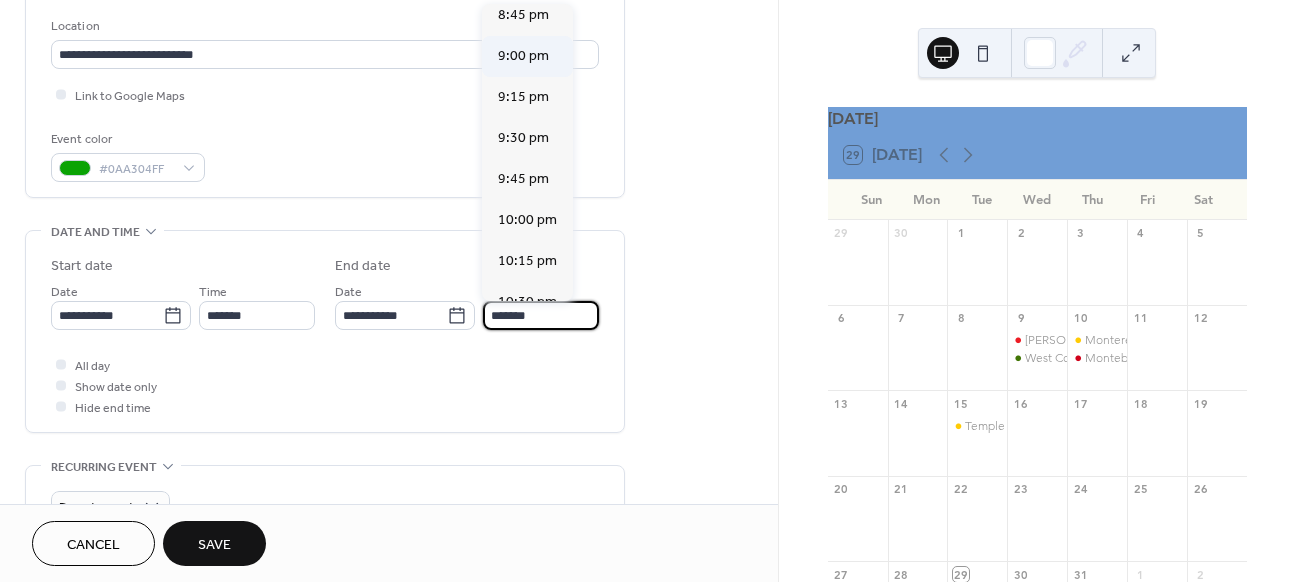 type on "*******" 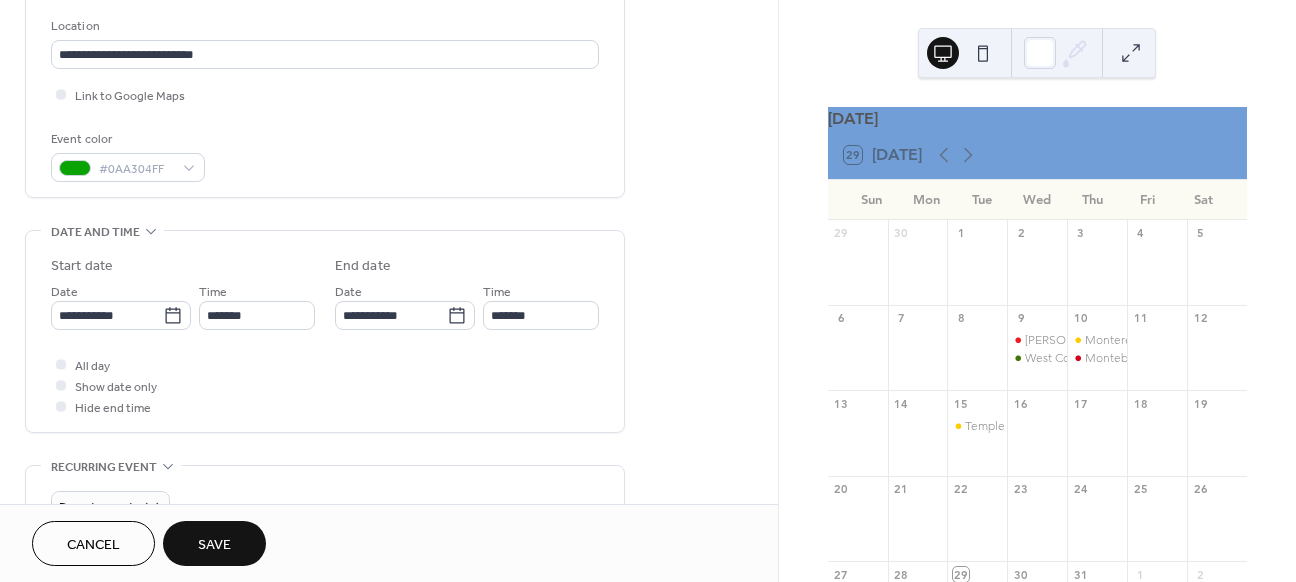 click on "All day Show date only Hide end time" at bounding box center [325, 385] 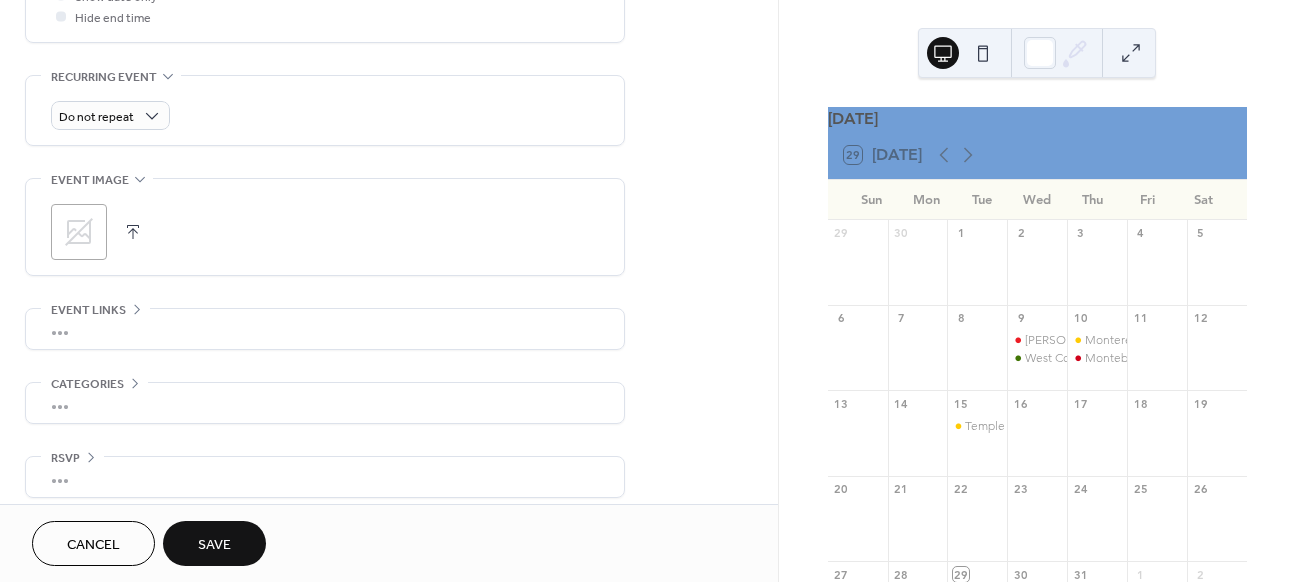 scroll, scrollTop: 567, scrollLeft: 0, axis: vertical 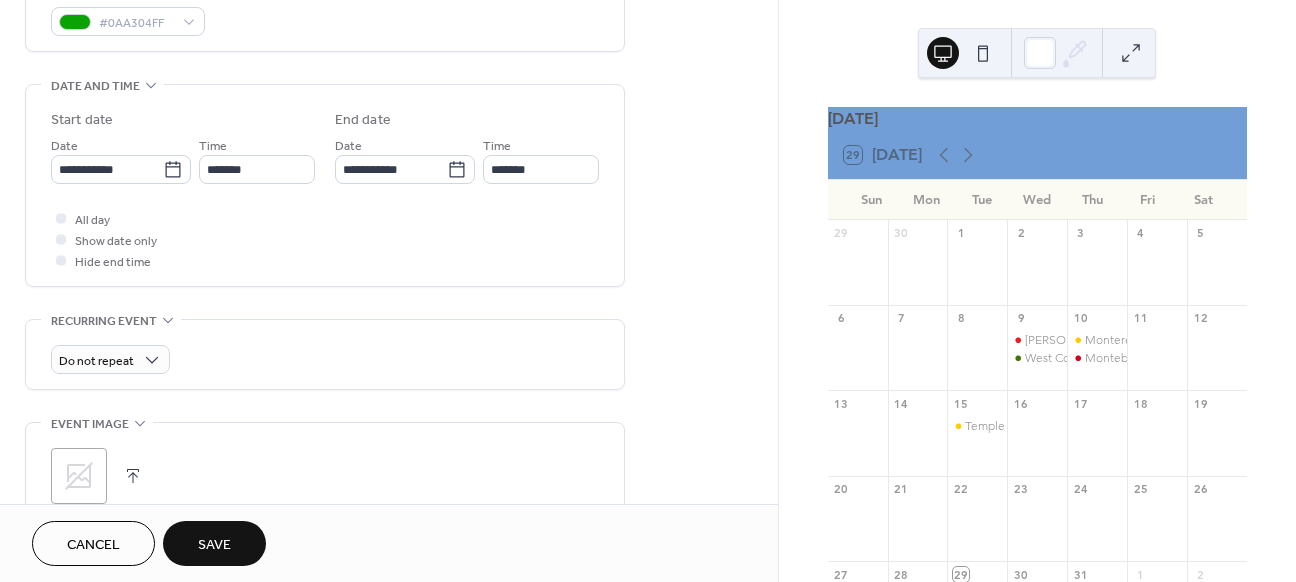 click on "Save" at bounding box center (214, 545) 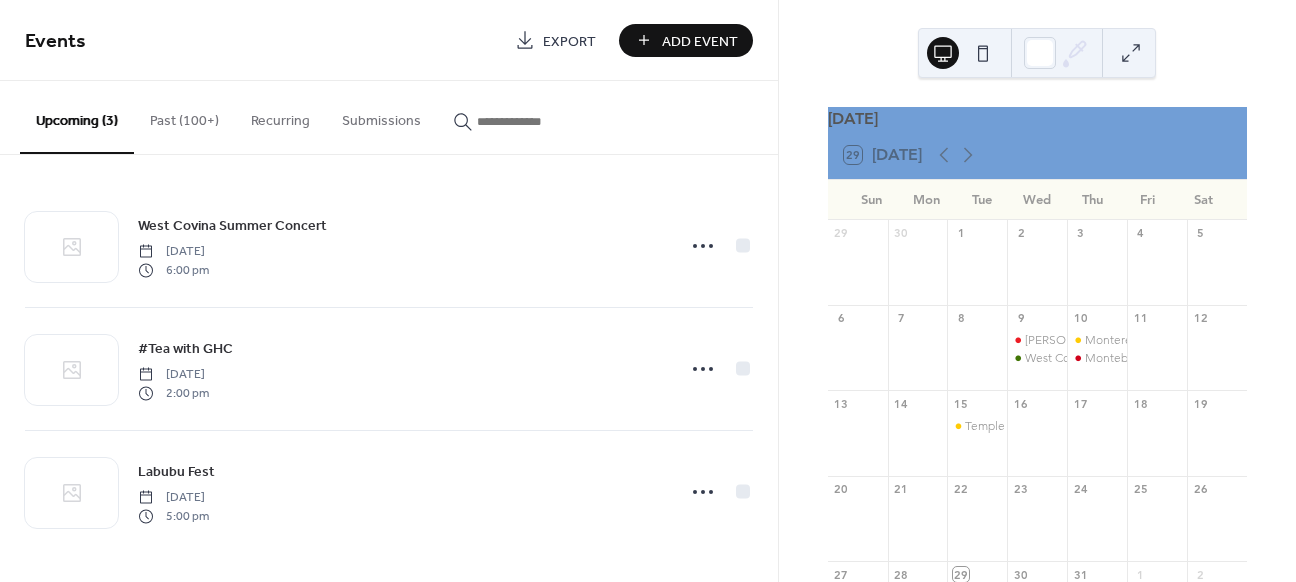 click at bounding box center (537, 121) 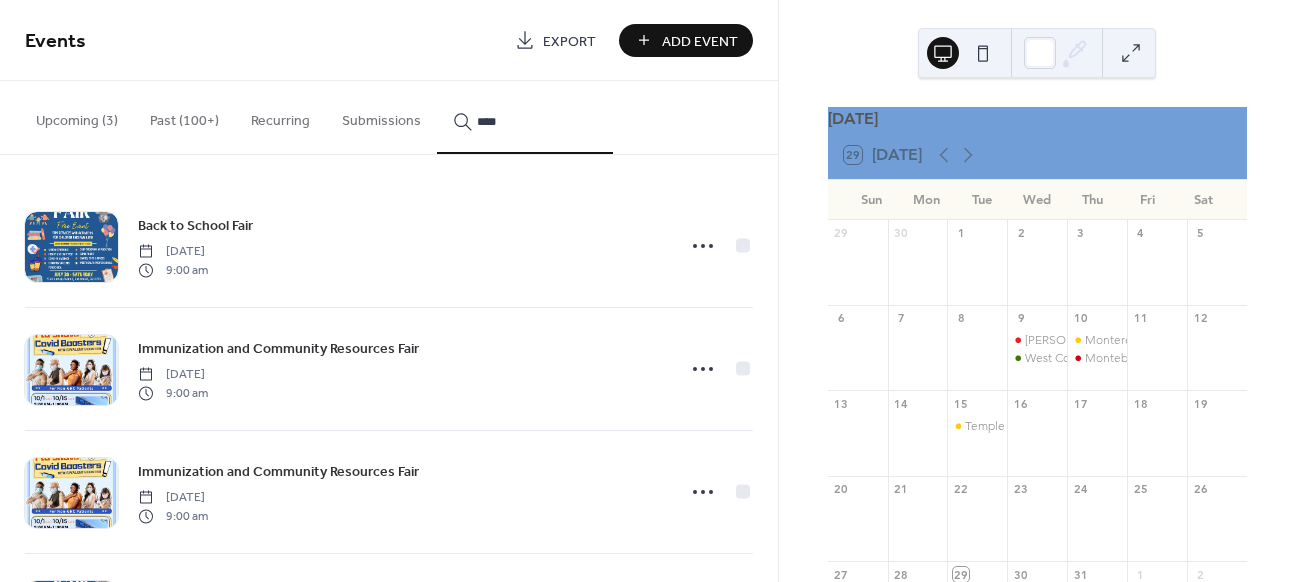 type on "****" 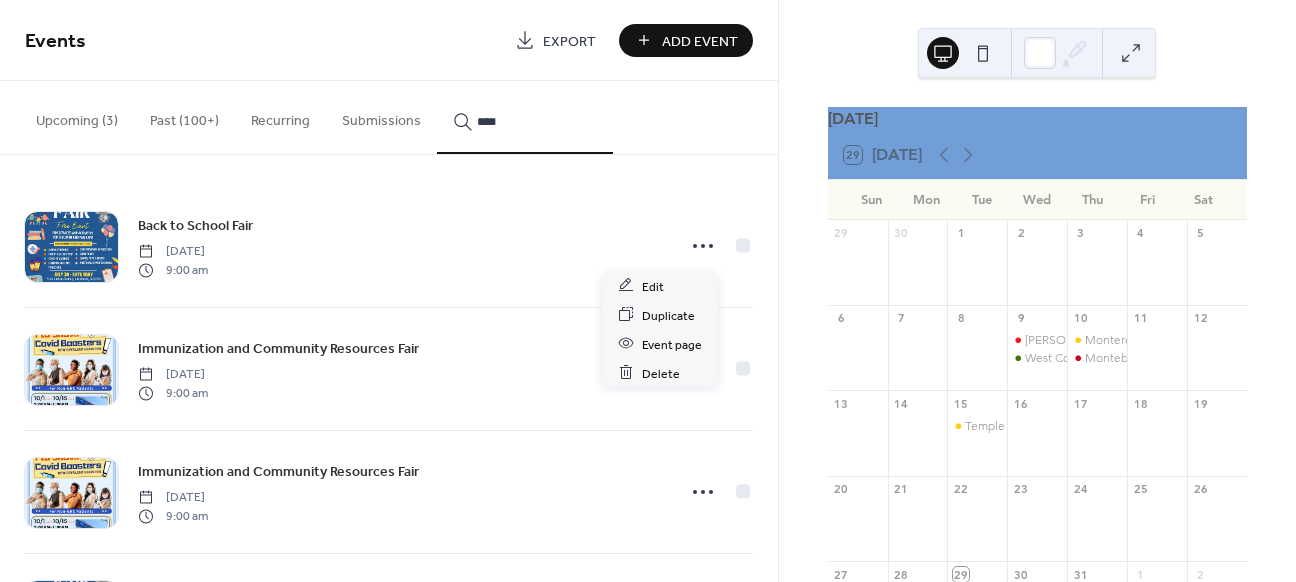 click 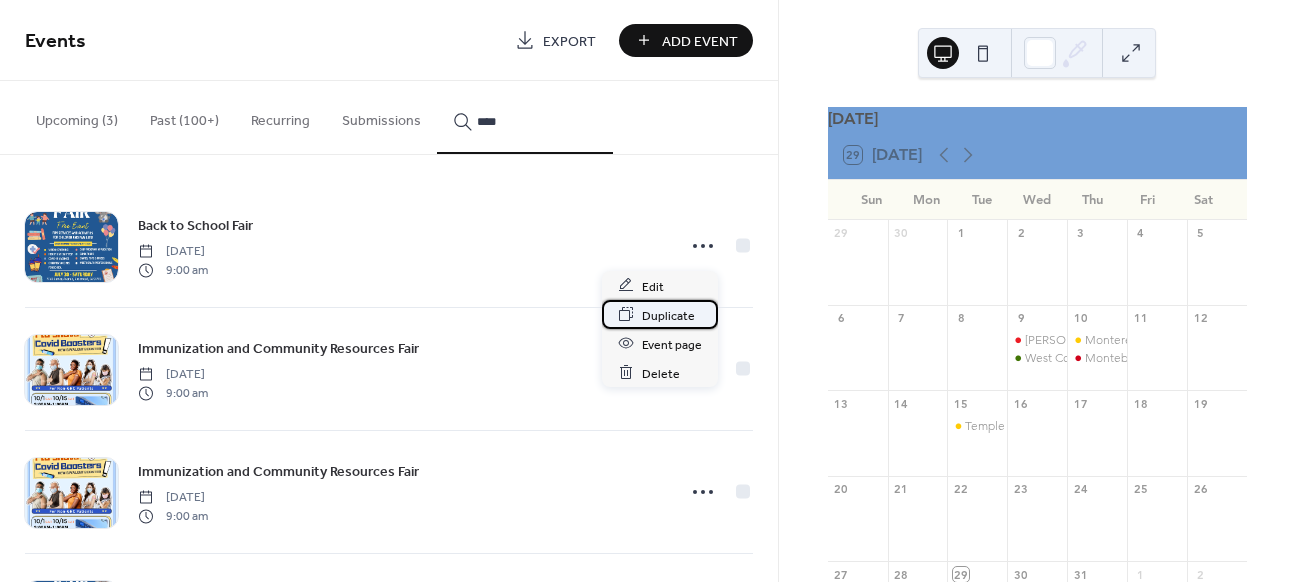 click on "Duplicate" at bounding box center (668, 315) 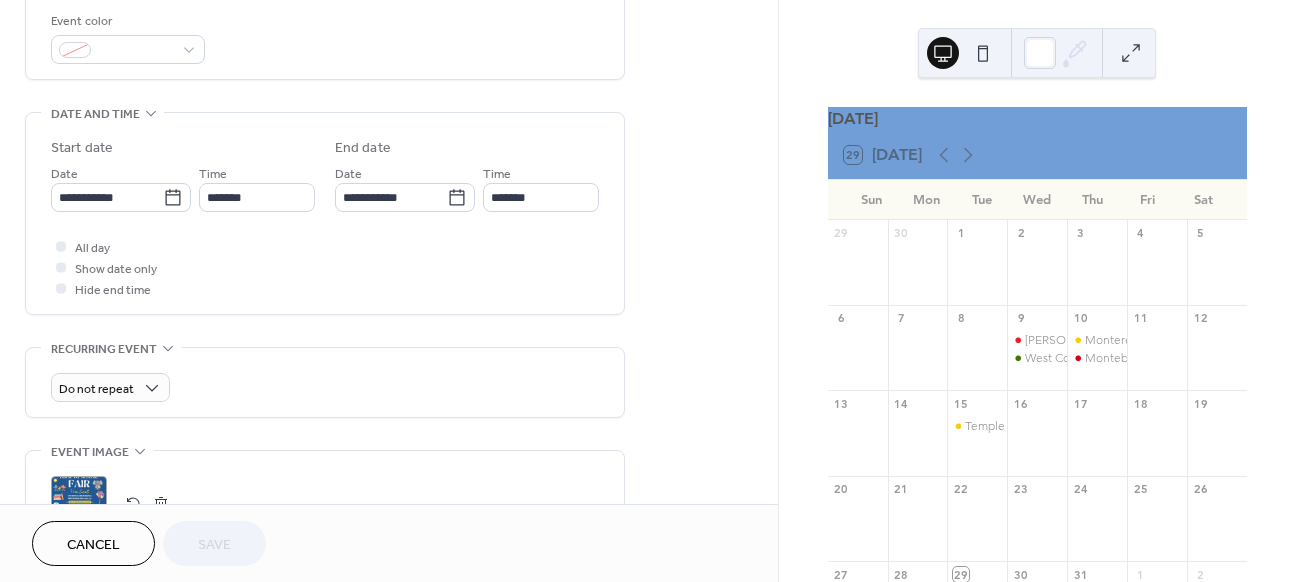 scroll, scrollTop: 825, scrollLeft: 0, axis: vertical 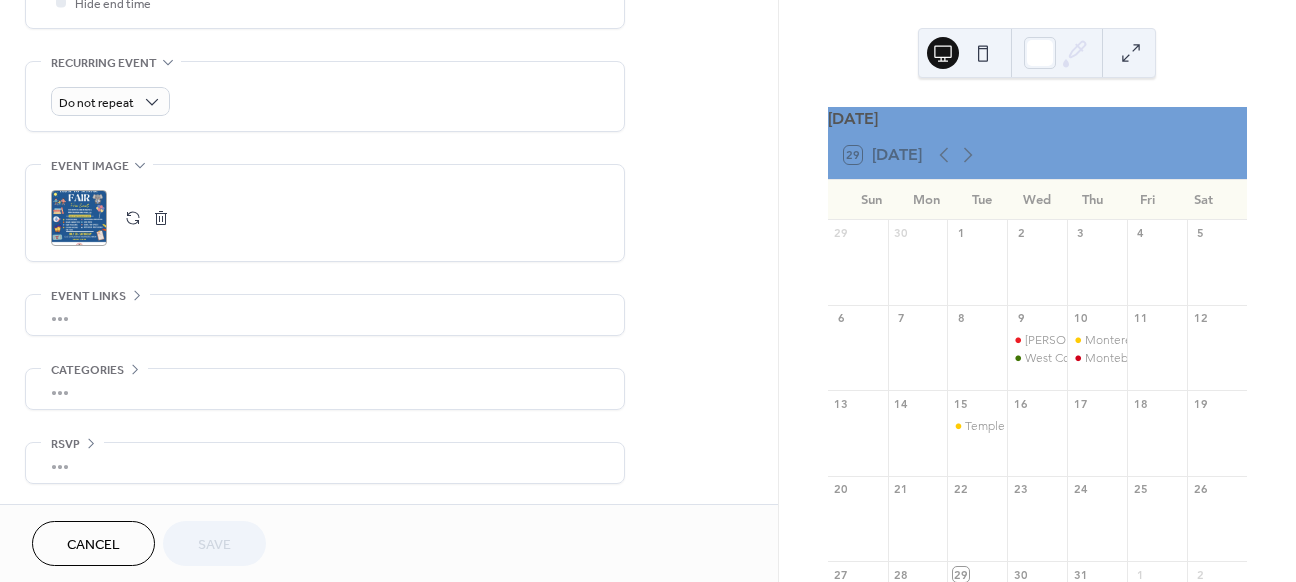 click at bounding box center [161, 218] 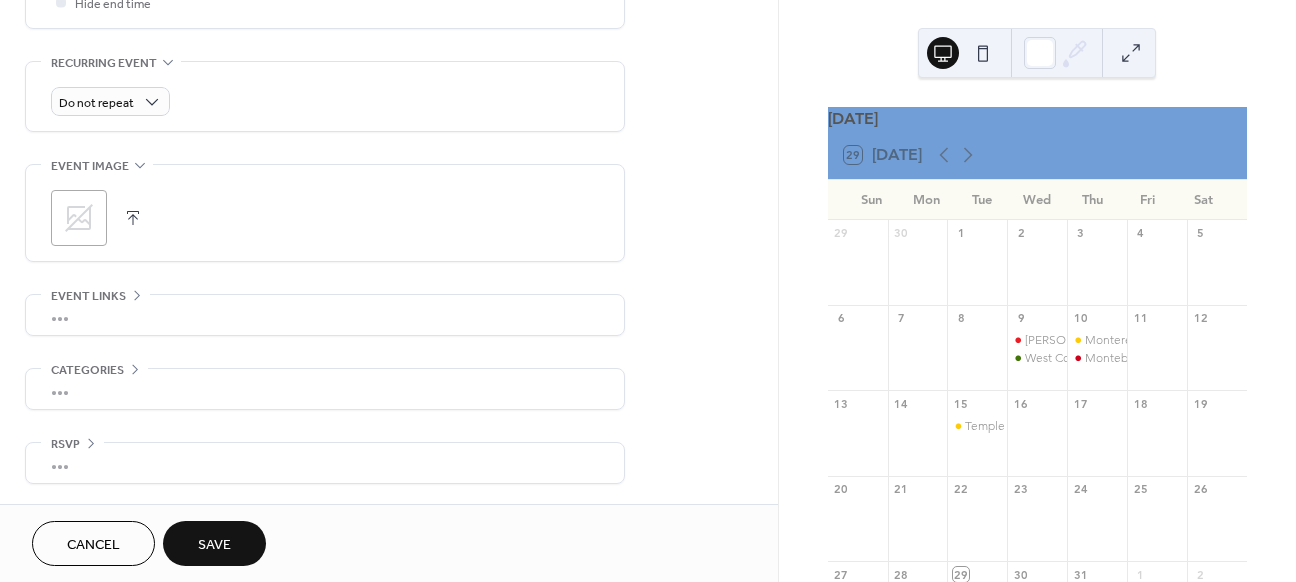 scroll, scrollTop: 593, scrollLeft: 0, axis: vertical 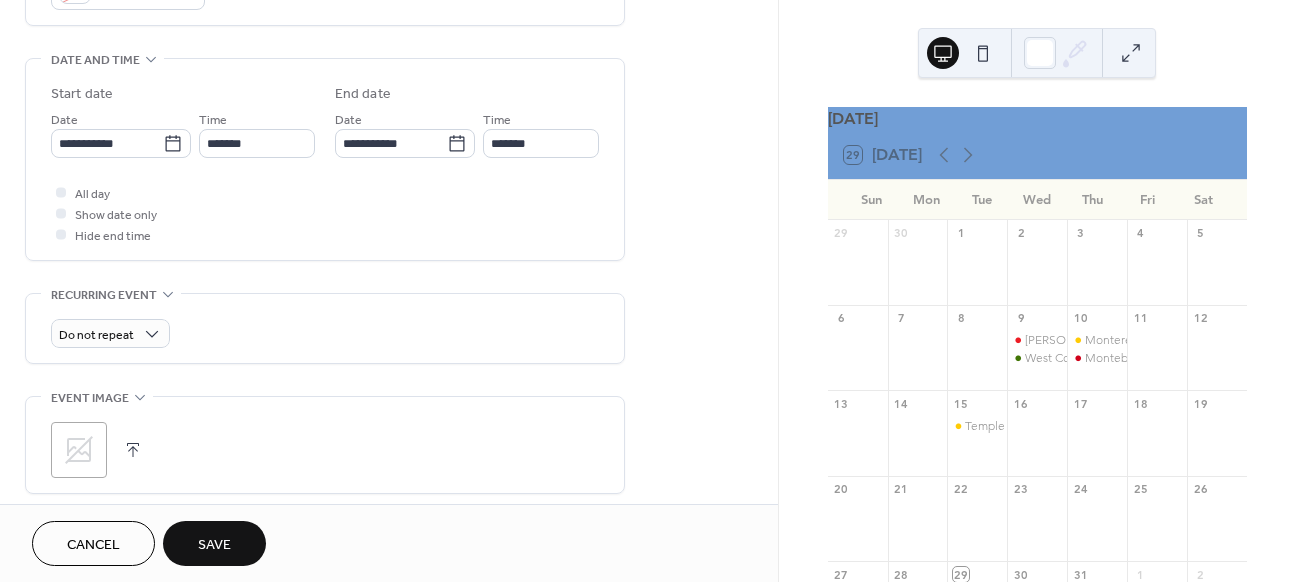 click on ";" at bounding box center [79, 450] 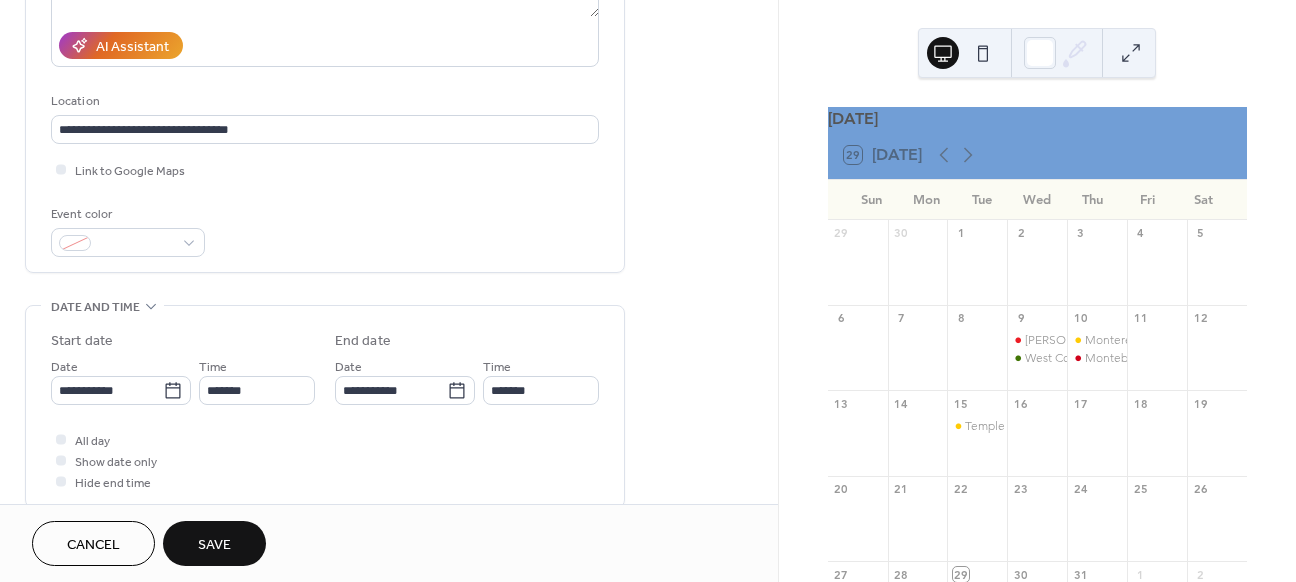 scroll, scrollTop: 159, scrollLeft: 0, axis: vertical 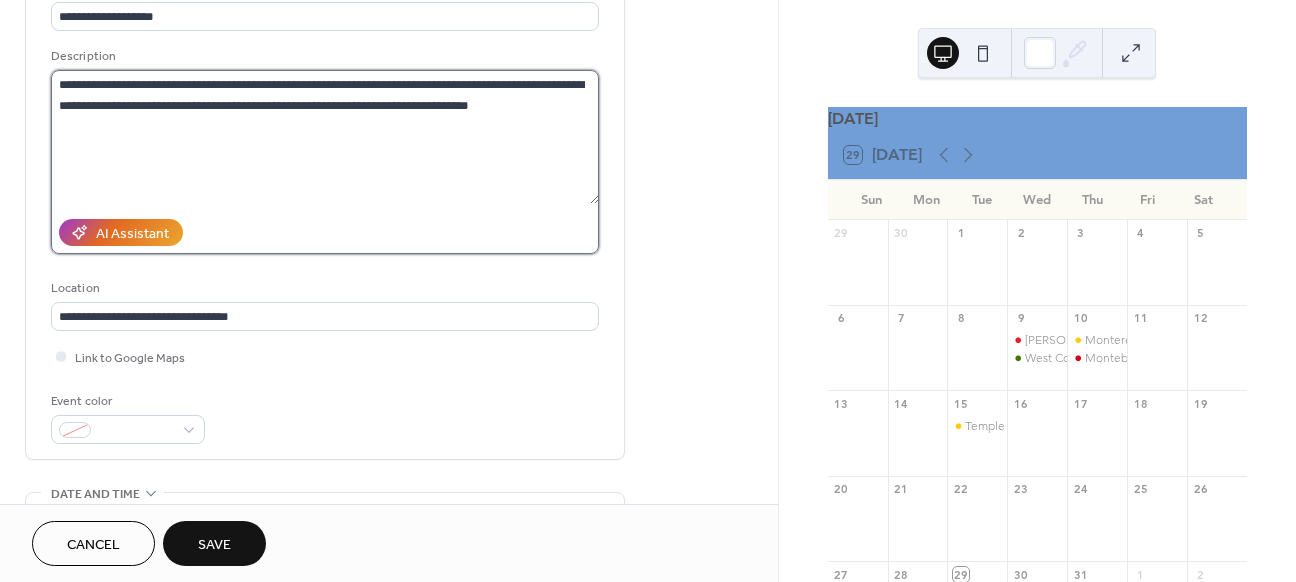 click on "**********" at bounding box center (325, 137) 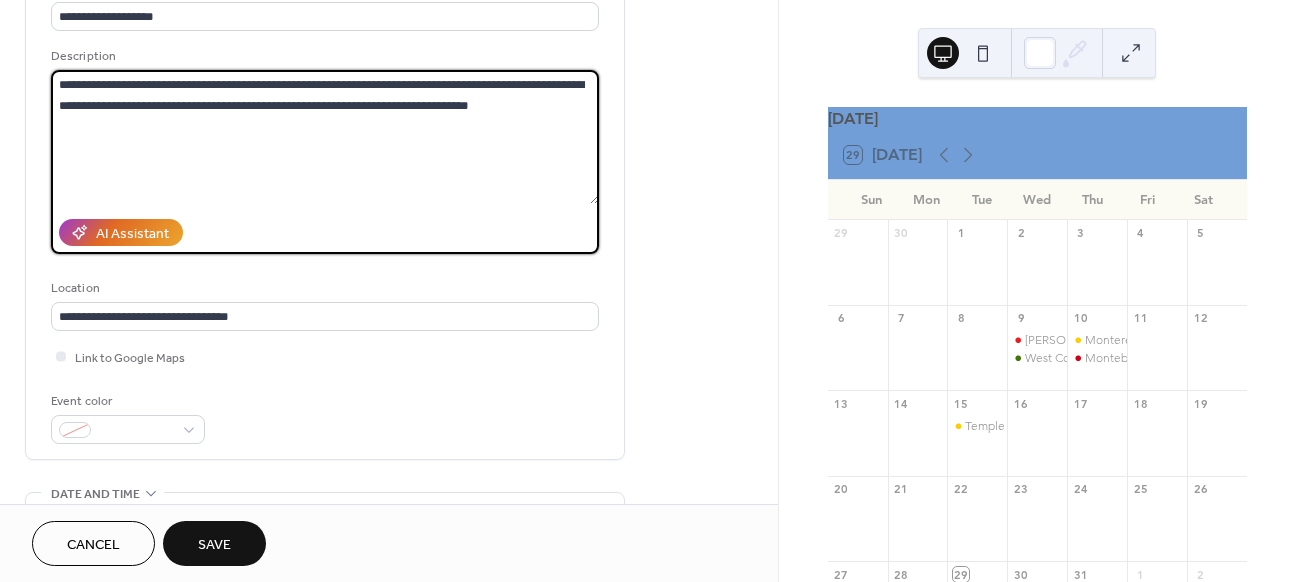 drag, startPoint x: 264, startPoint y: 86, endPoint x: 367, endPoint y: 86, distance: 103 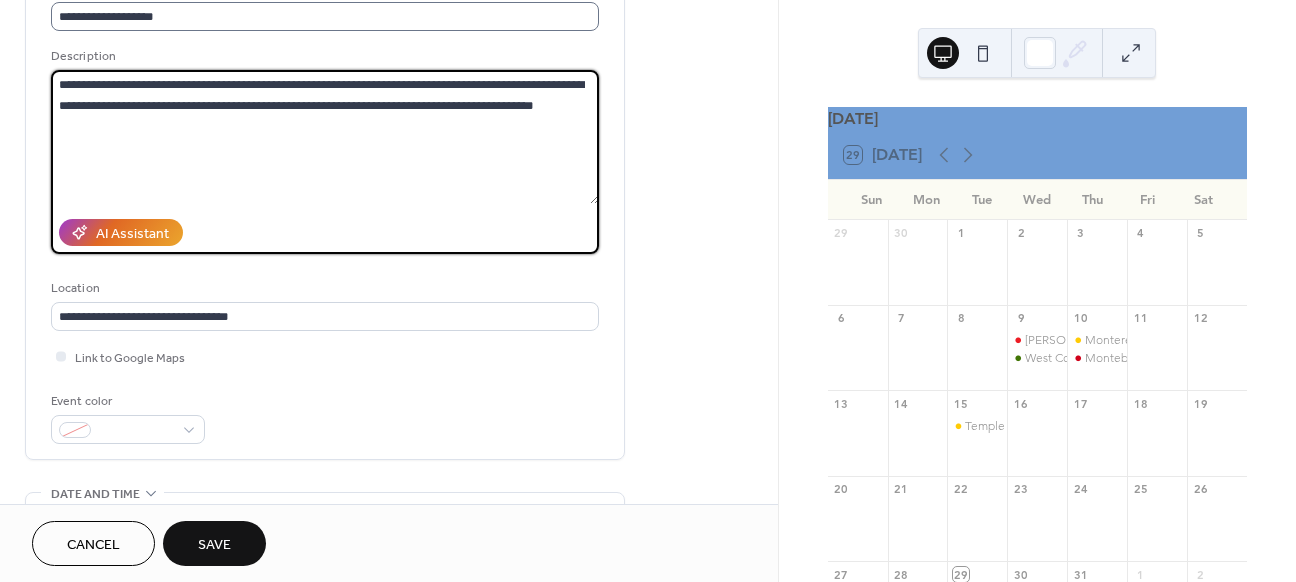 type on "**********" 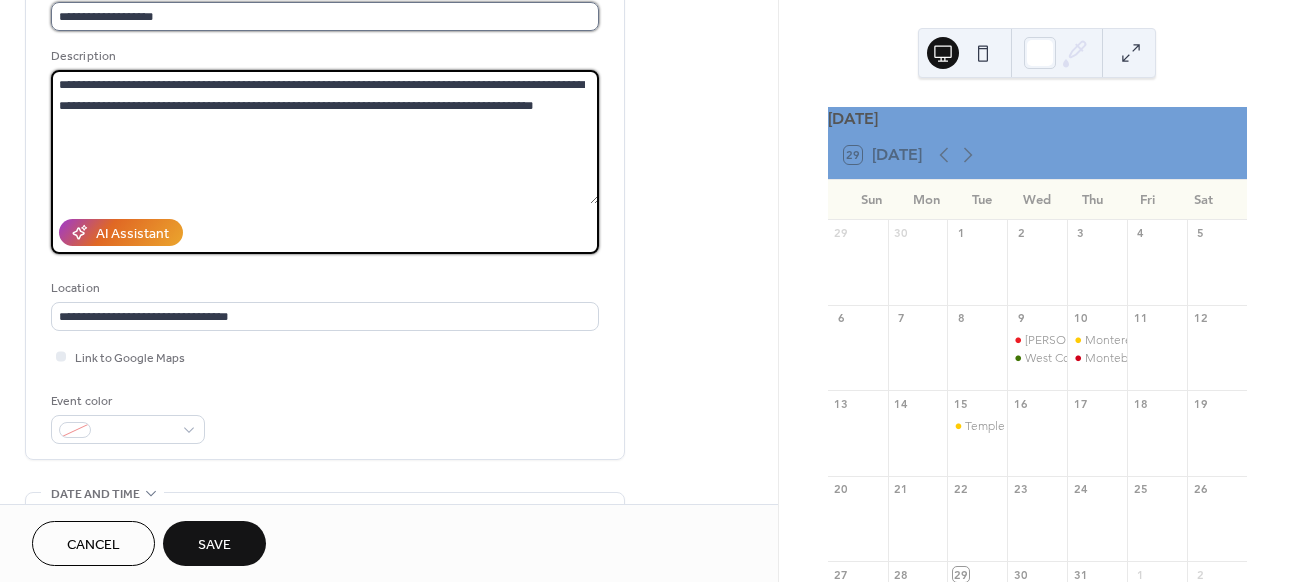 click on "**********" at bounding box center (325, 16) 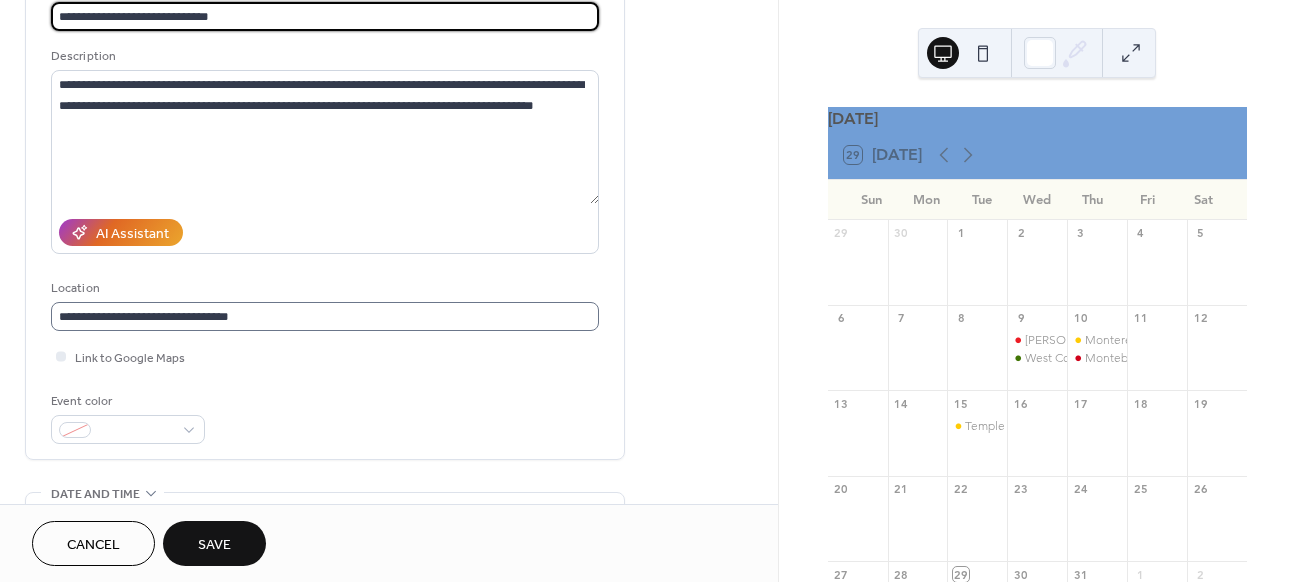 type on "**********" 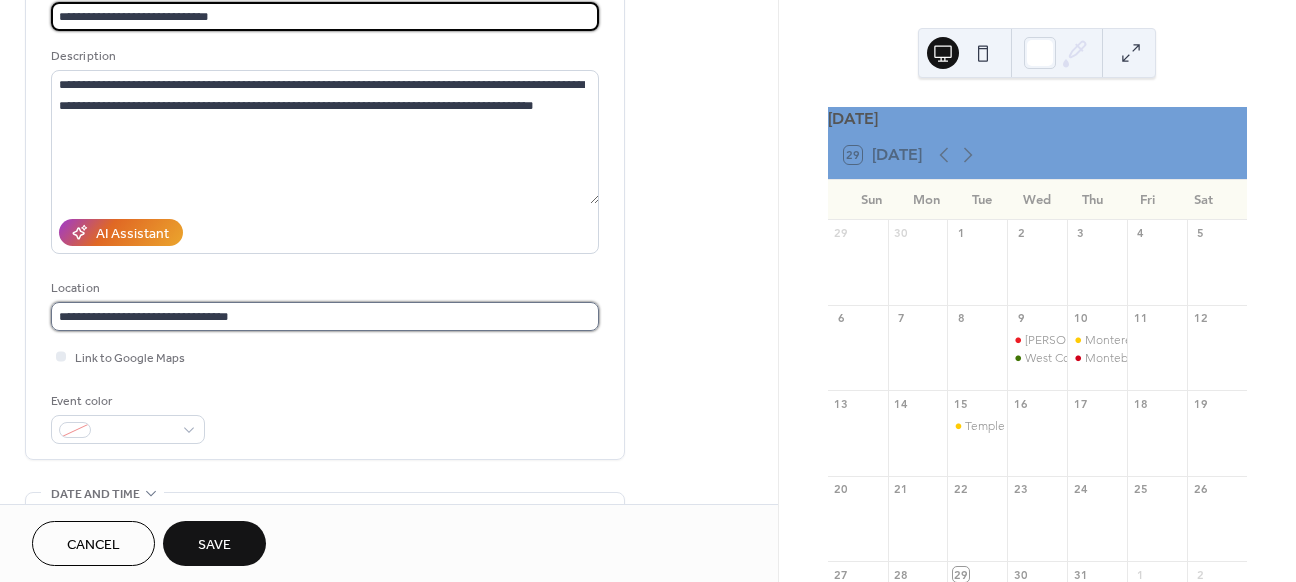 click on "**********" at bounding box center [325, 316] 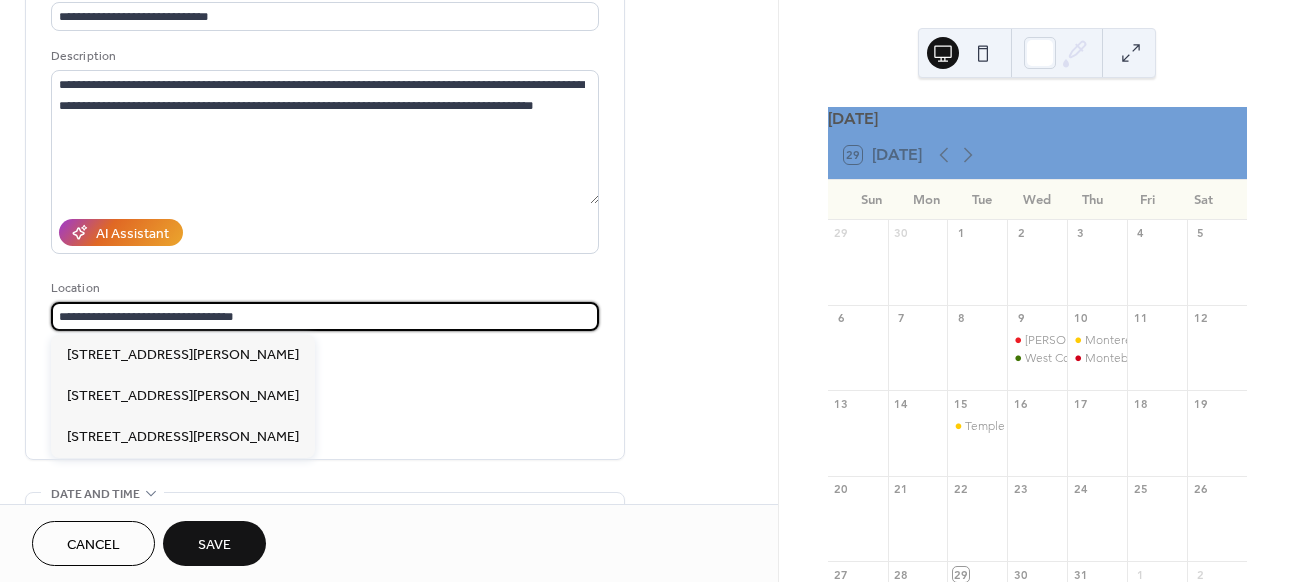 type on "**********" 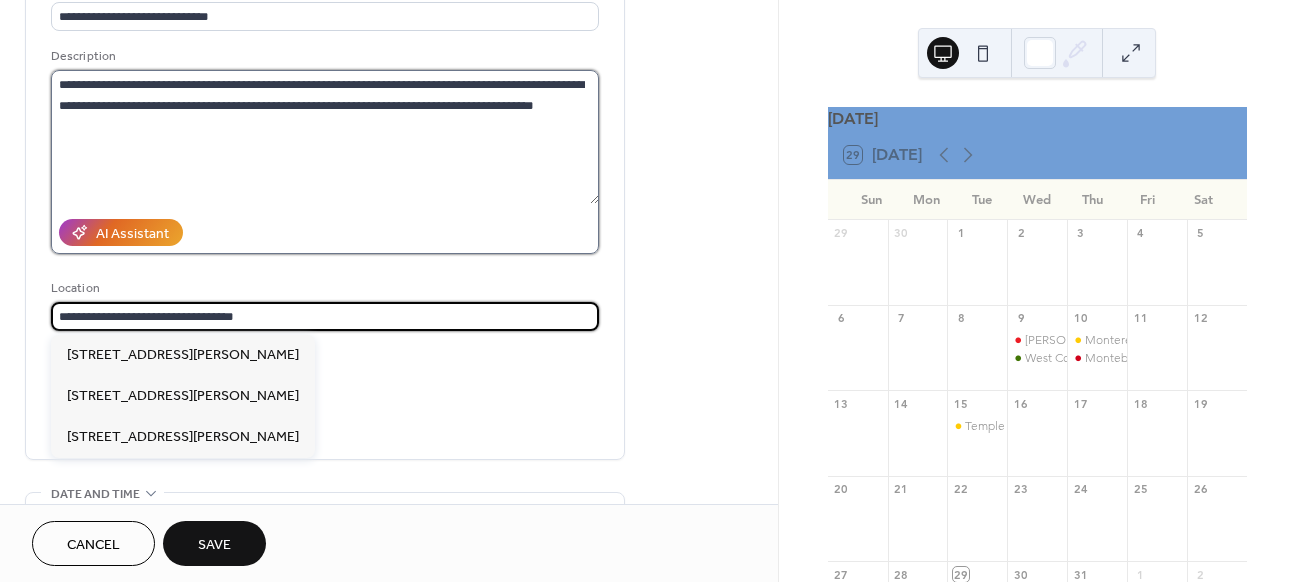 type 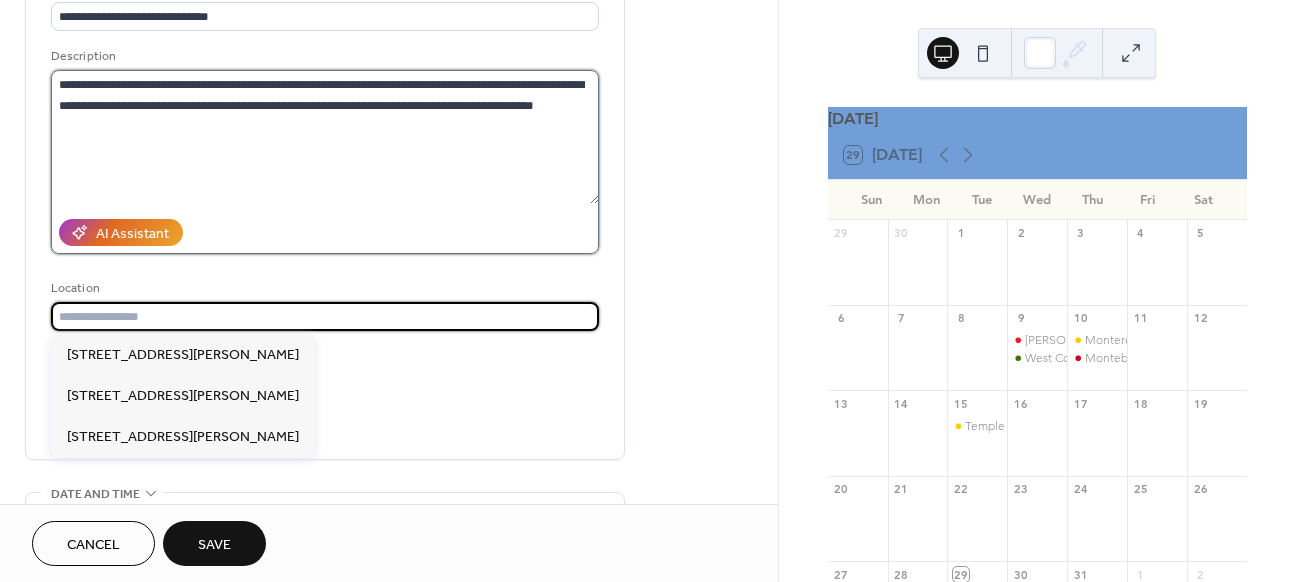 click on "**********" at bounding box center [325, 137] 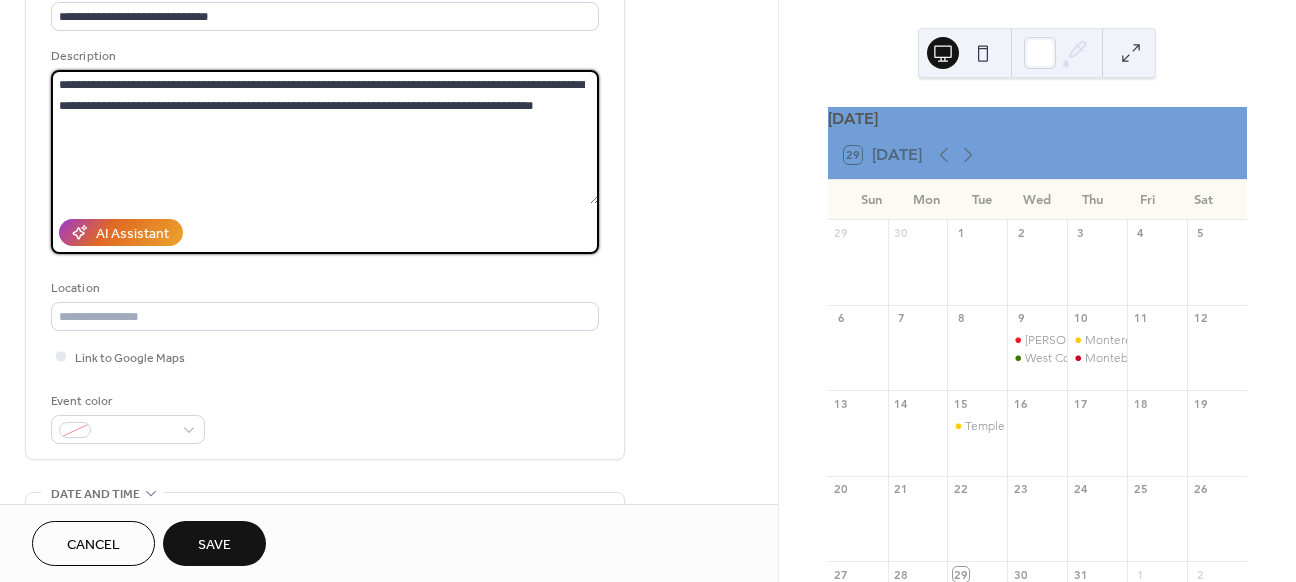 click on "**********" at bounding box center [325, 137] 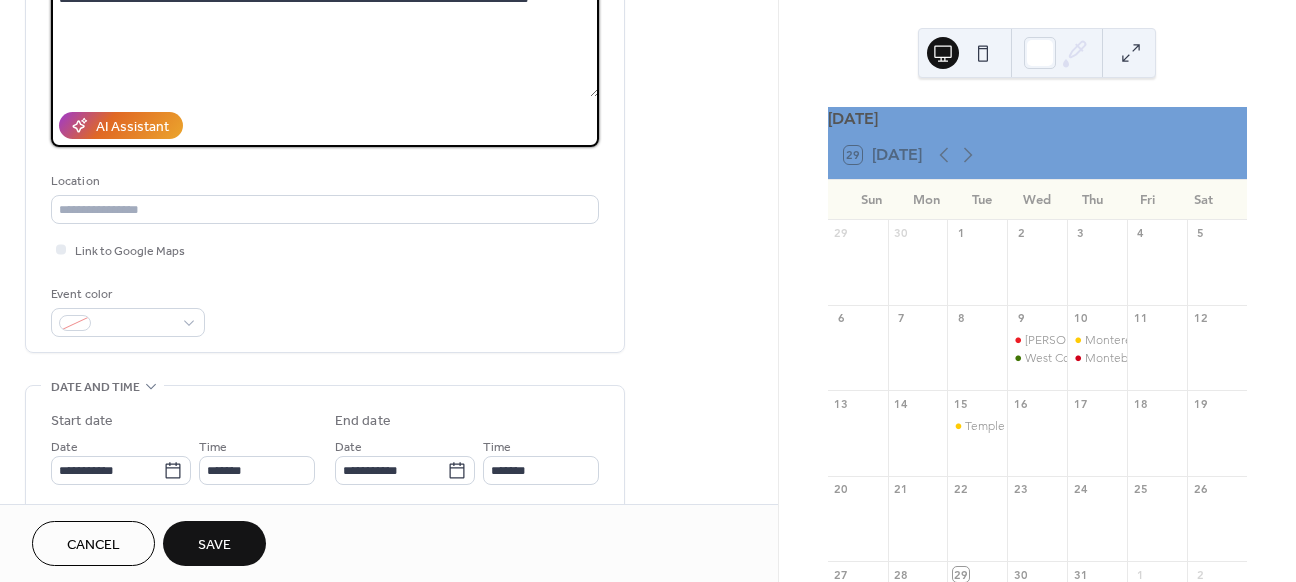 scroll, scrollTop: 382, scrollLeft: 0, axis: vertical 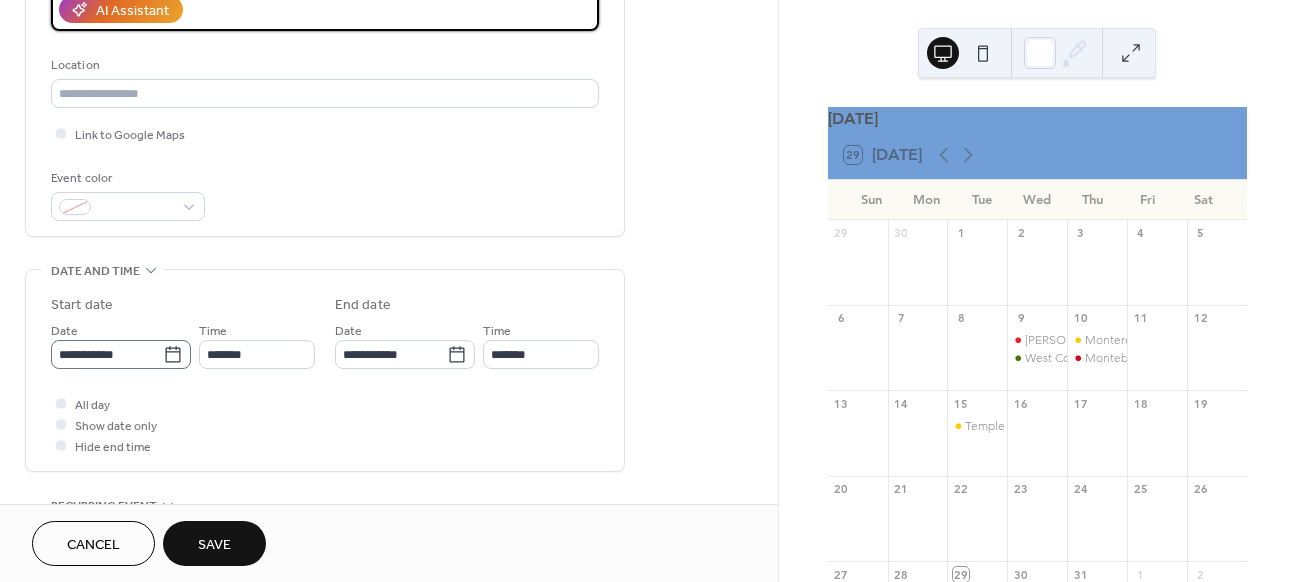 type on "**********" 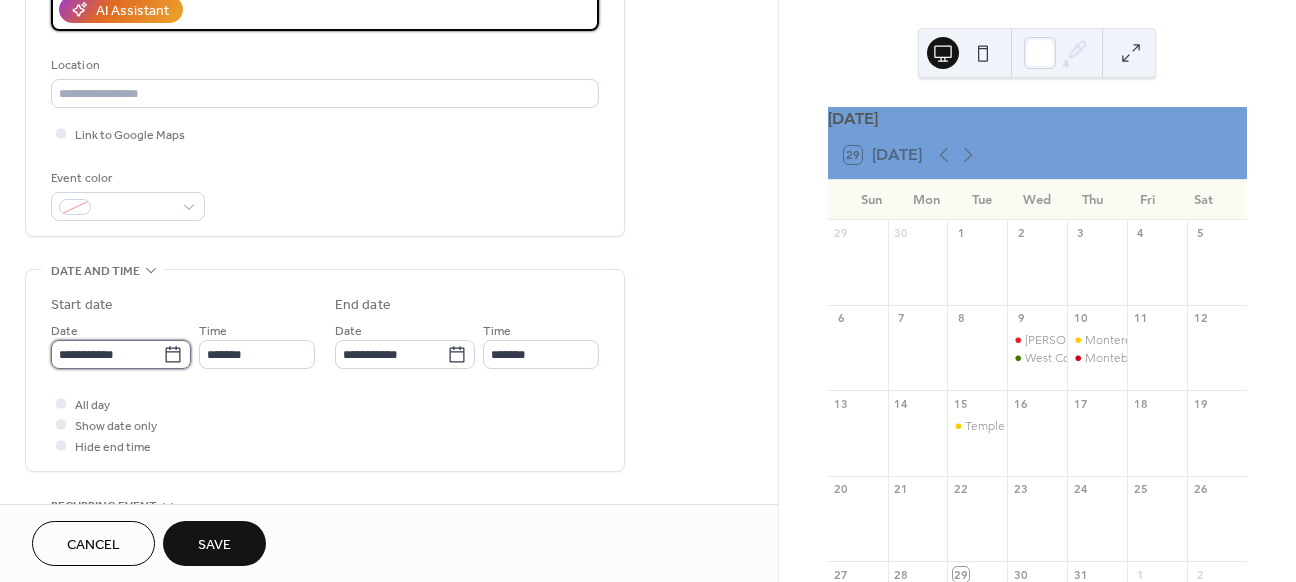 click on "**********" at bounding box center (107, 354) 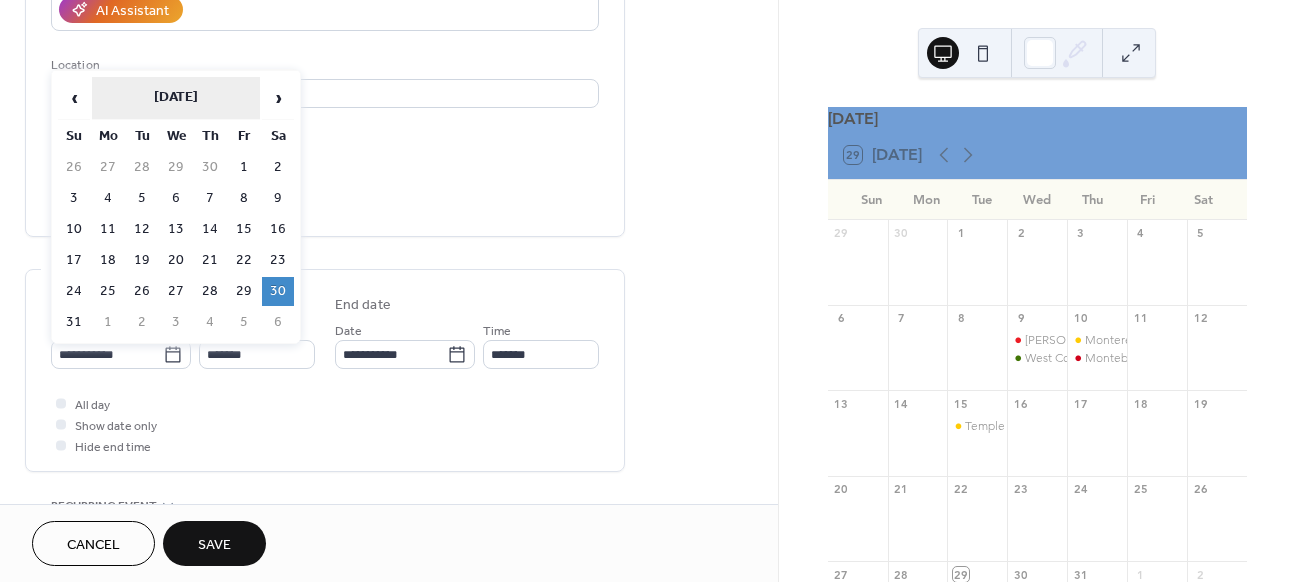 click on "[DATE]" at bounding box center (176, 98) 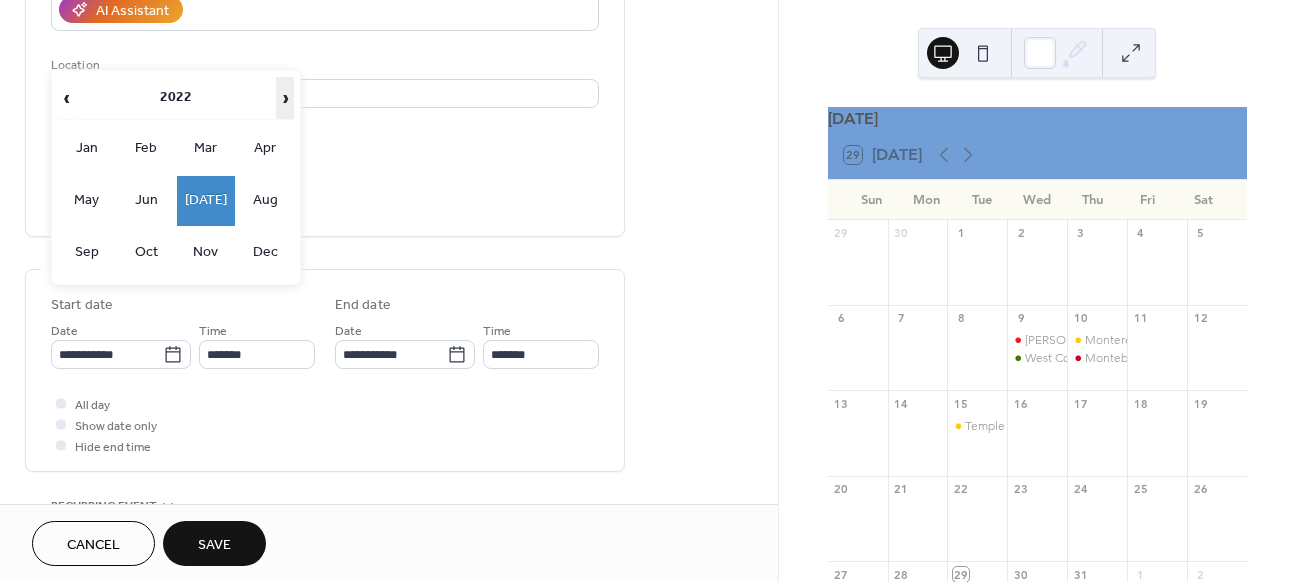 click on "›" at bounding box center (285, 98) 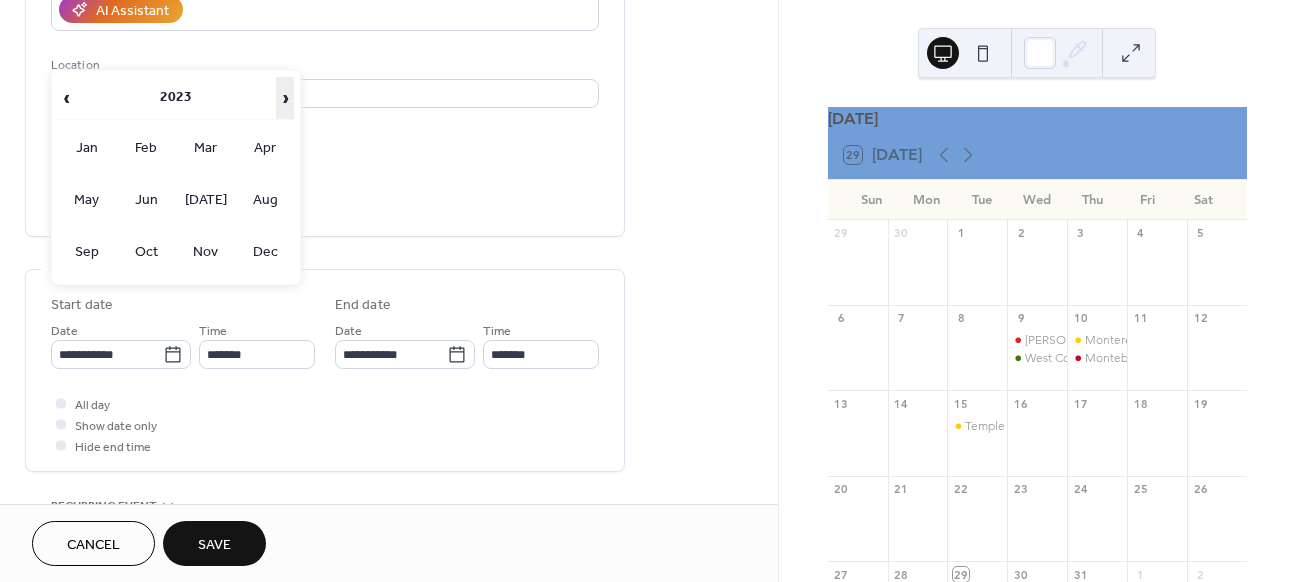 click on "›" at bounding box center [285, 98] 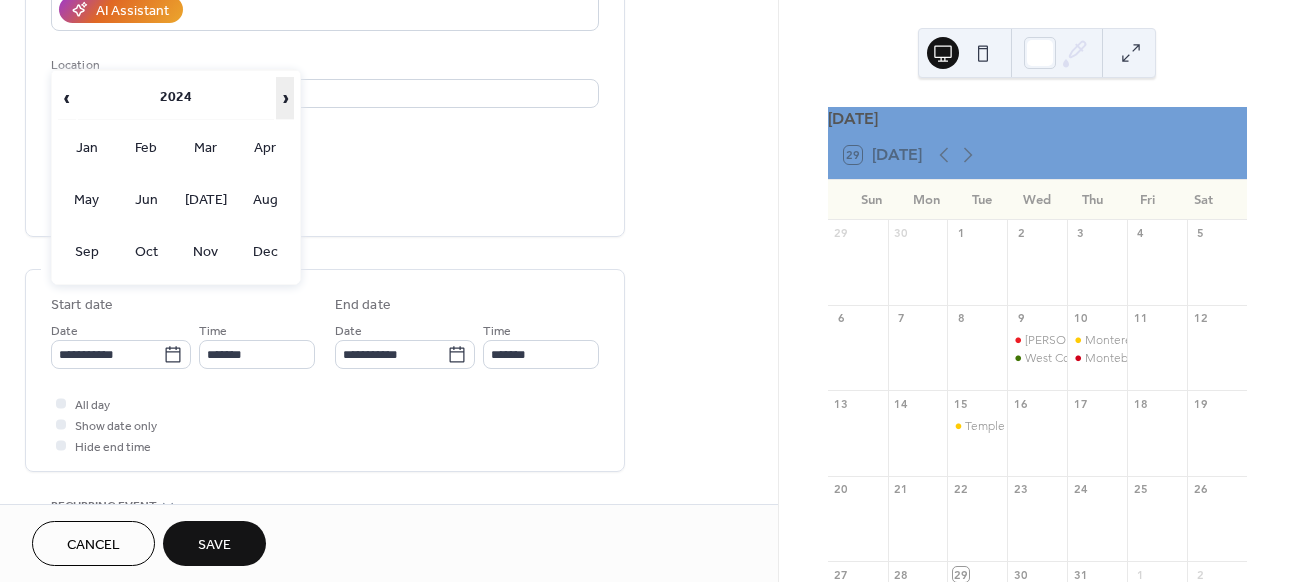 click on "›" at bounding box center [285, 98] 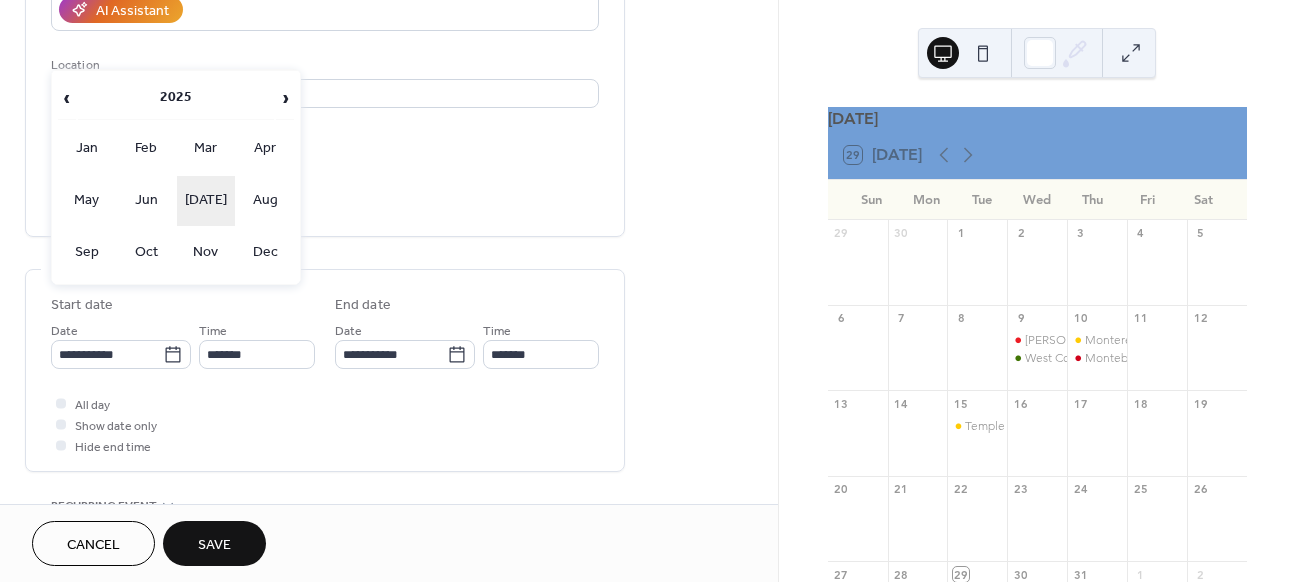 click on "[DATE]" at bounding box center [206, 201] 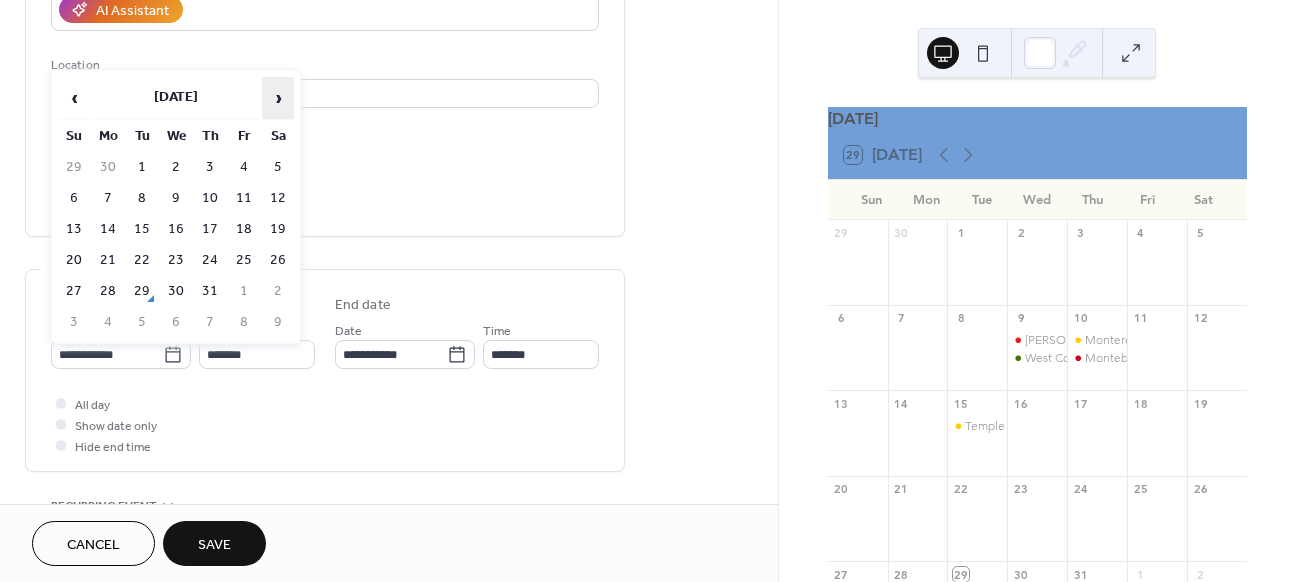 click on "›" at bounding box center [278, 98] 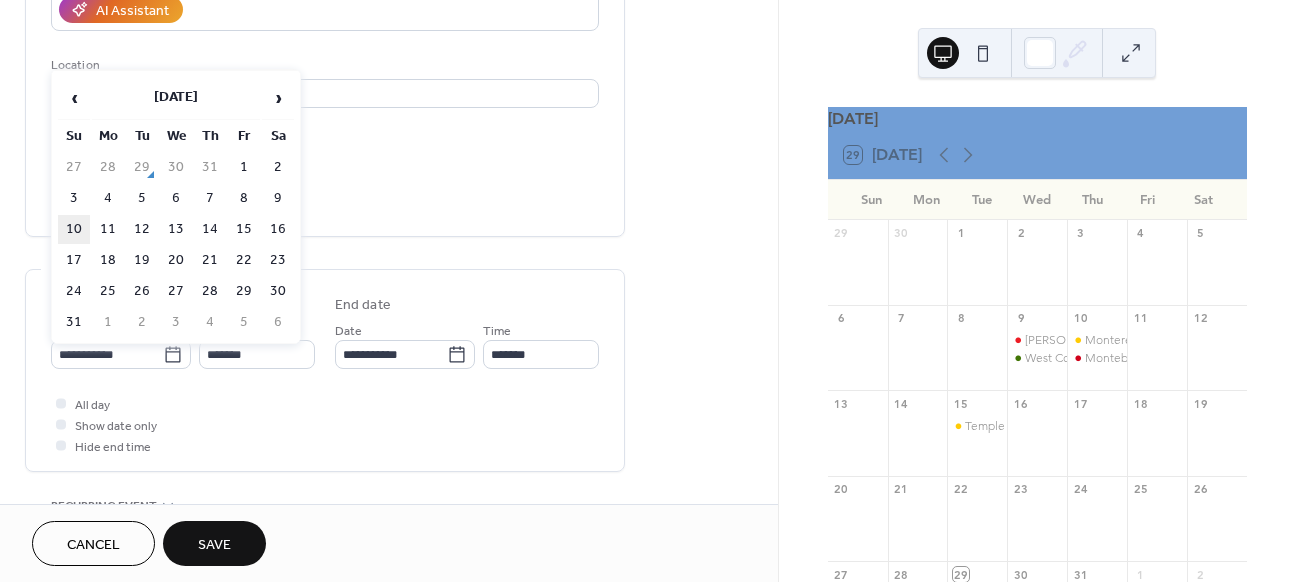 click on "10" at bounding box center [74, 229] 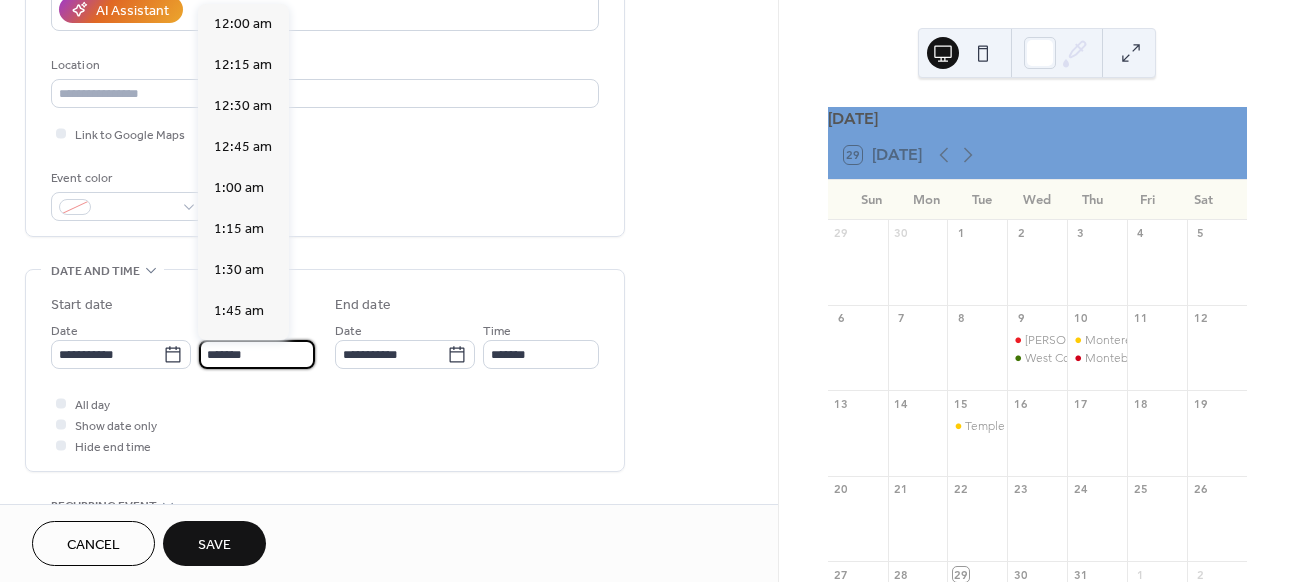click on "*******" at bounding box center (257, 354) 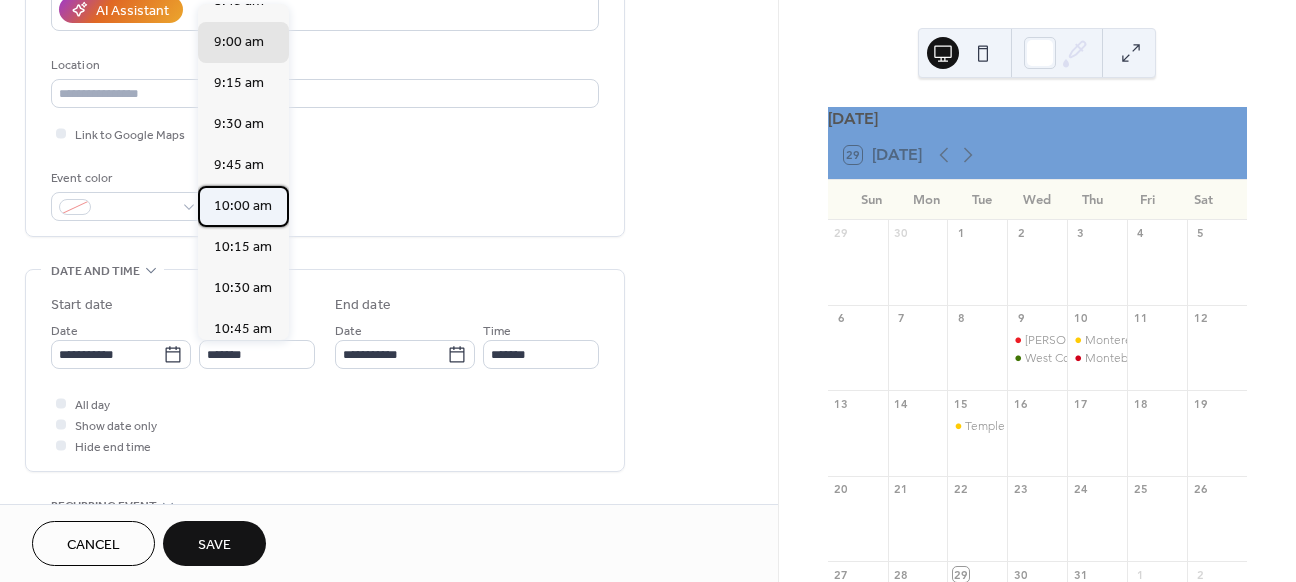click on "10:00 am" at bounding box center [243, 206] 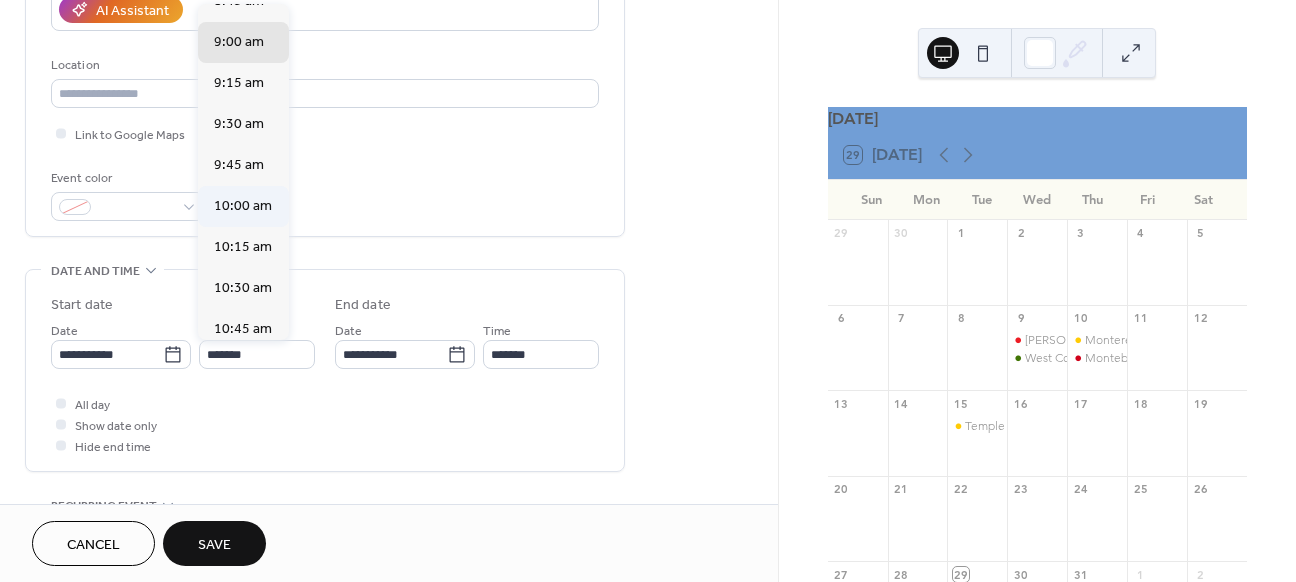 type on "********" 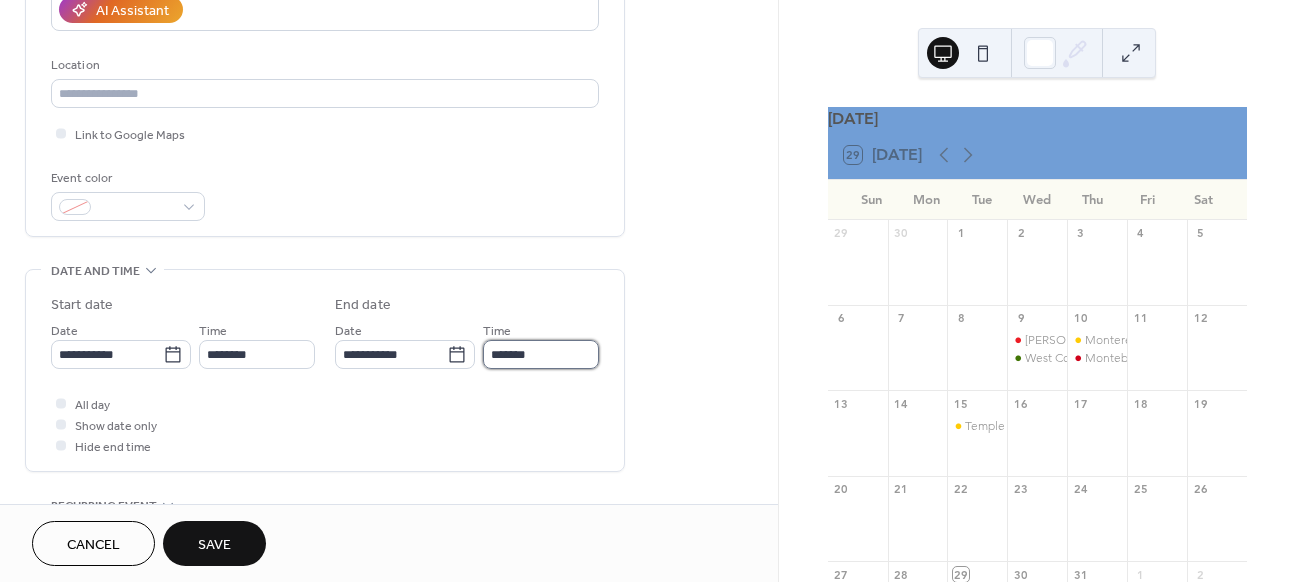 click on "*******" at bounding box center [541, 354] 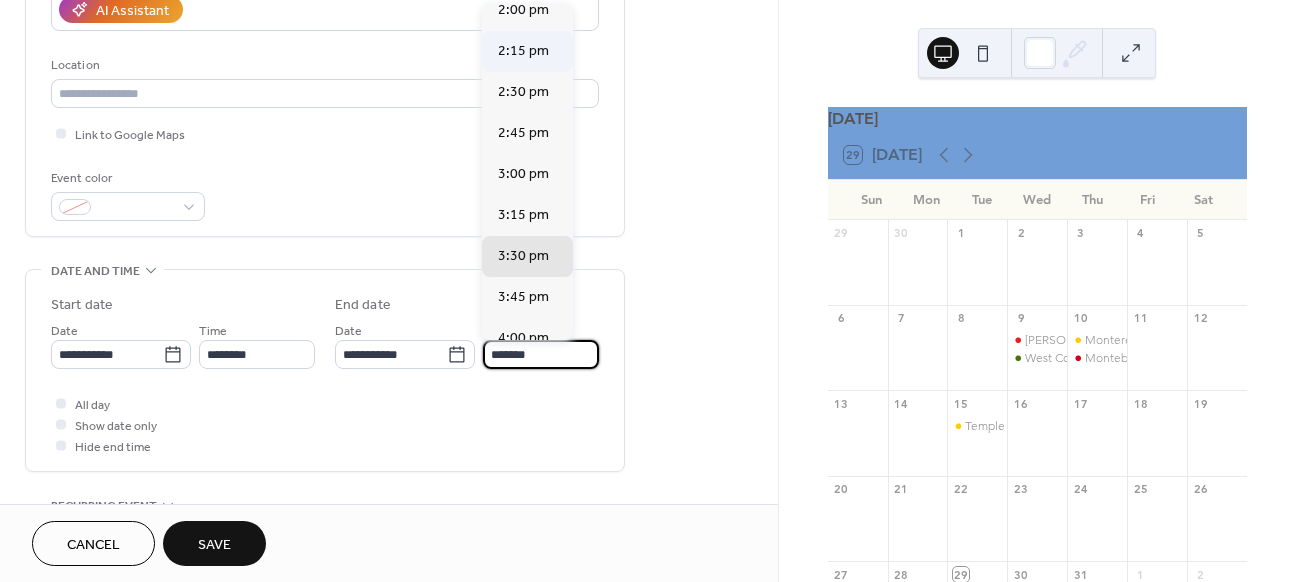 scroll, scrollTop: 603, scrollLeft: 0, axis: vertical 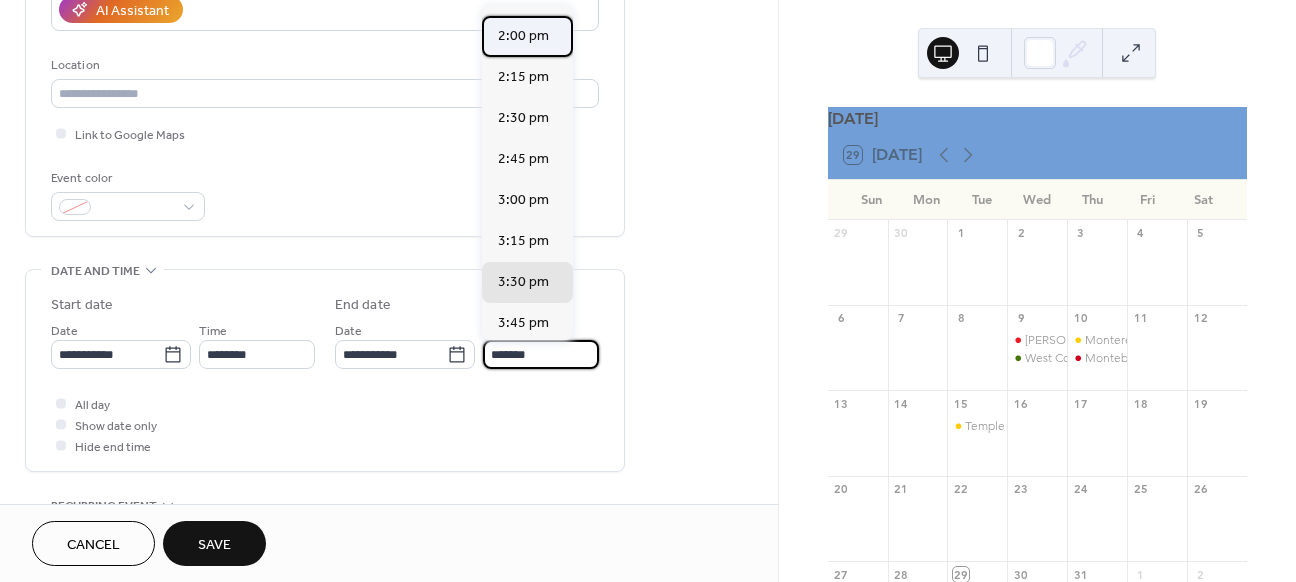 click on "2:00 pm" at bounding box center (523, 36) 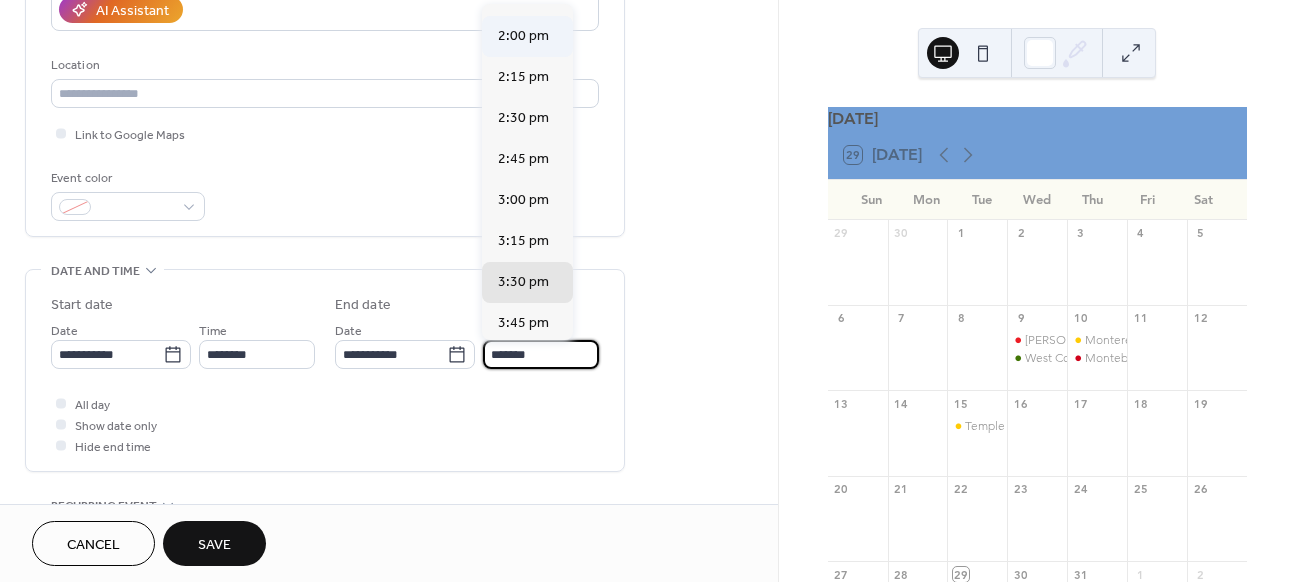 type on "*******" 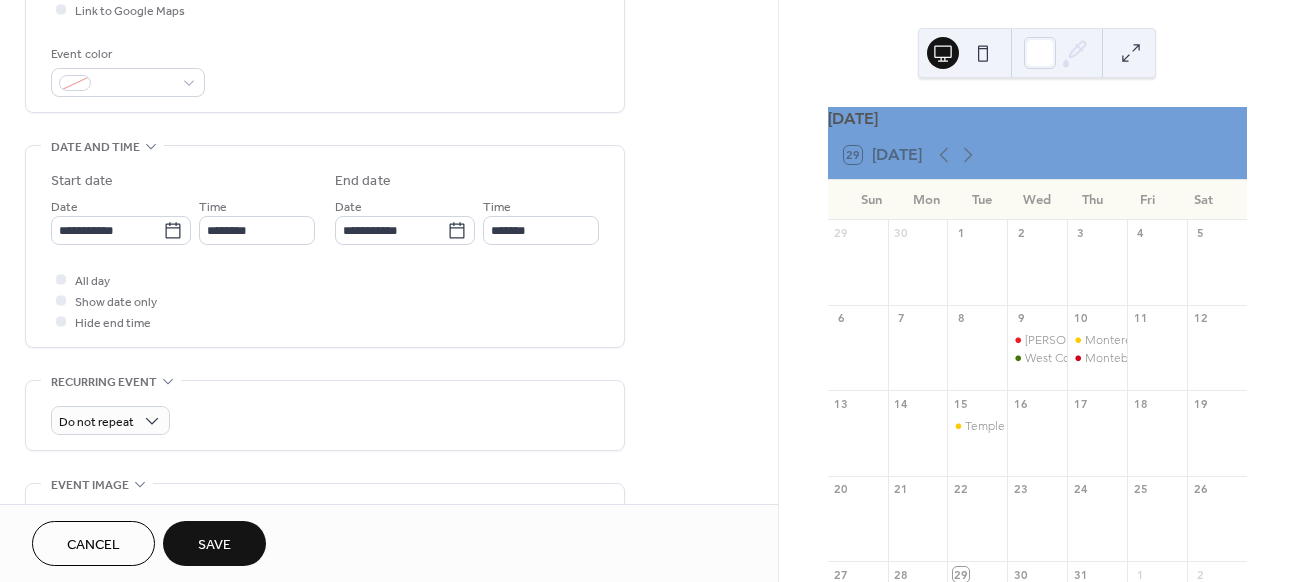 scroll, scrollTop: 683, scrollLeft: 0, axis: vertical 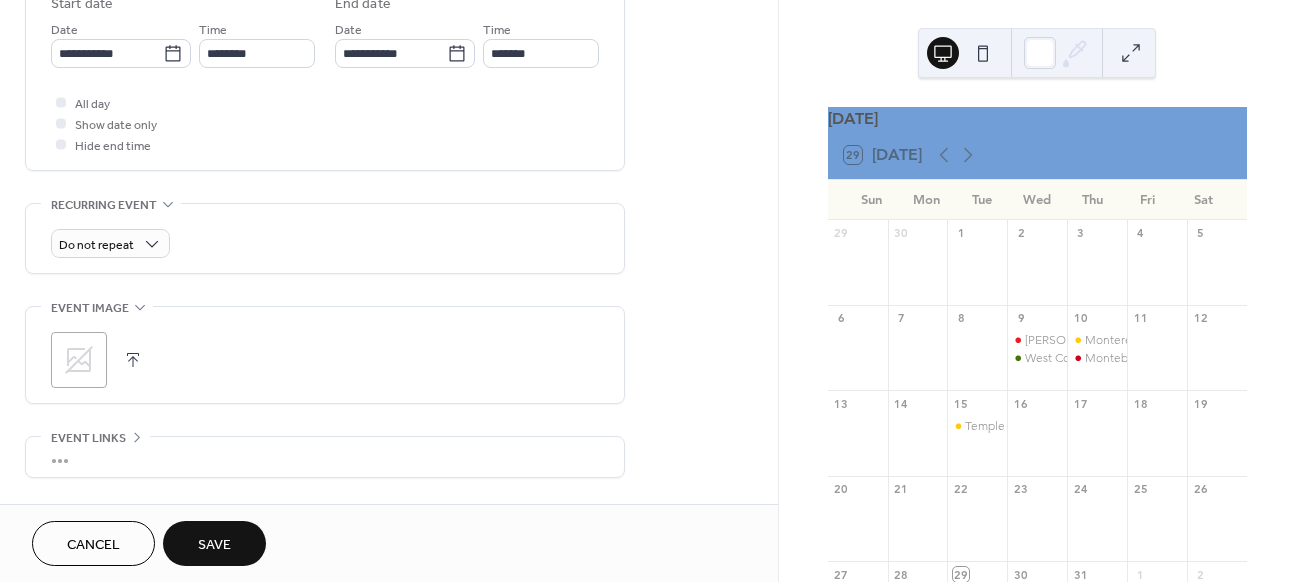 click on "Save" at bounding box center (214, 545) 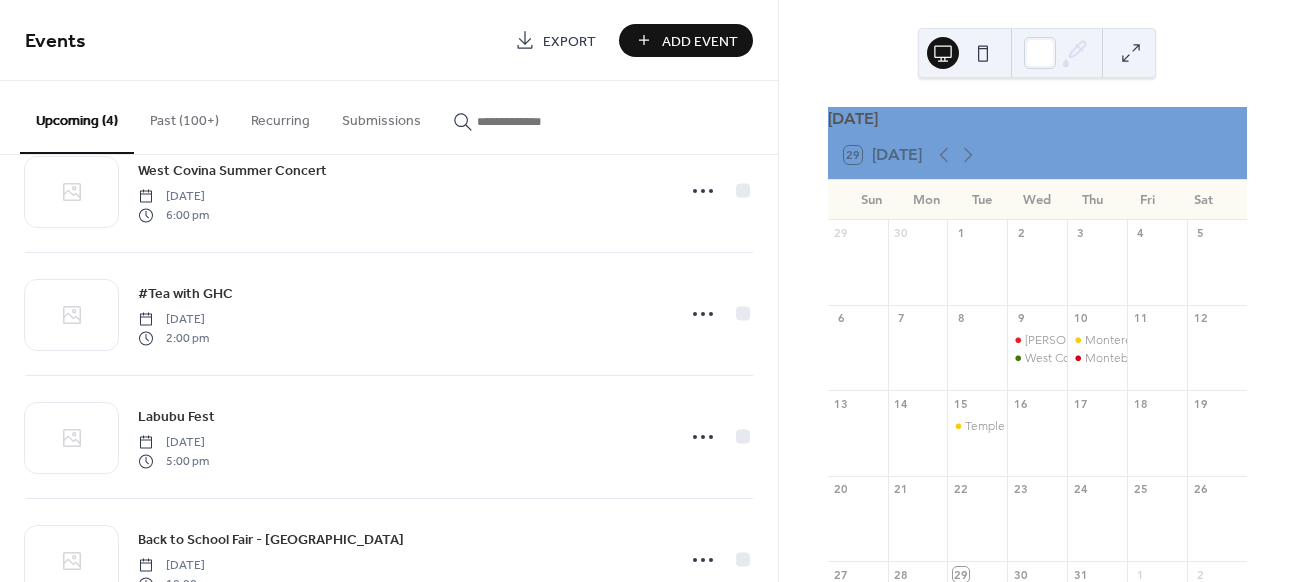 scroll, scrollTop: 112, scrollLeft: 0, axis: vertical 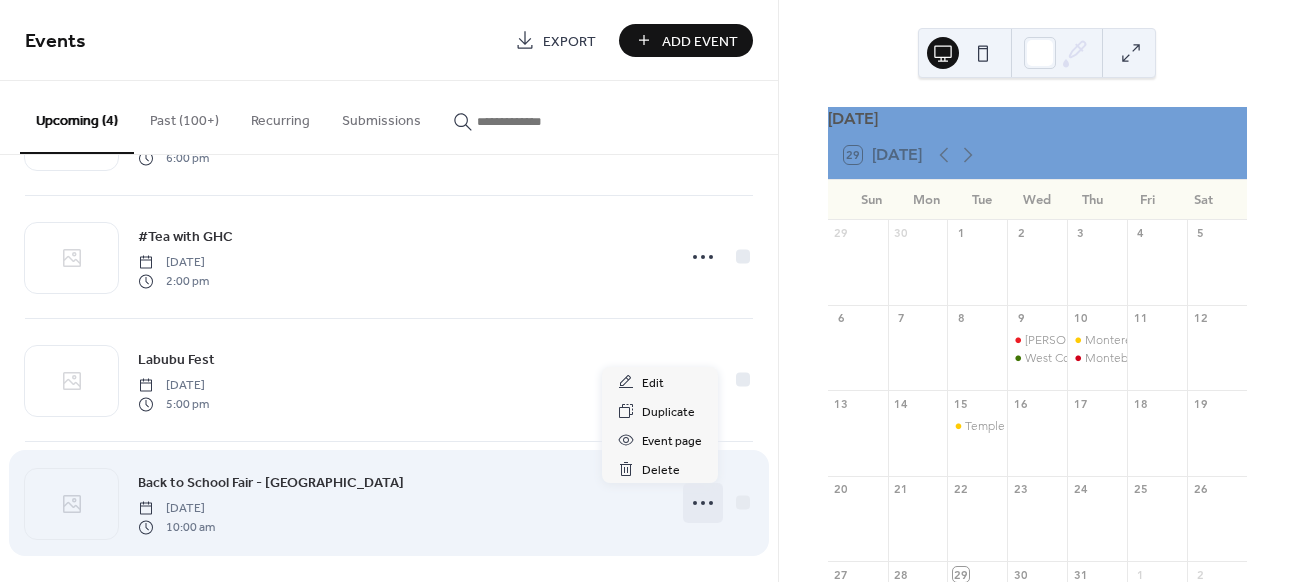 click 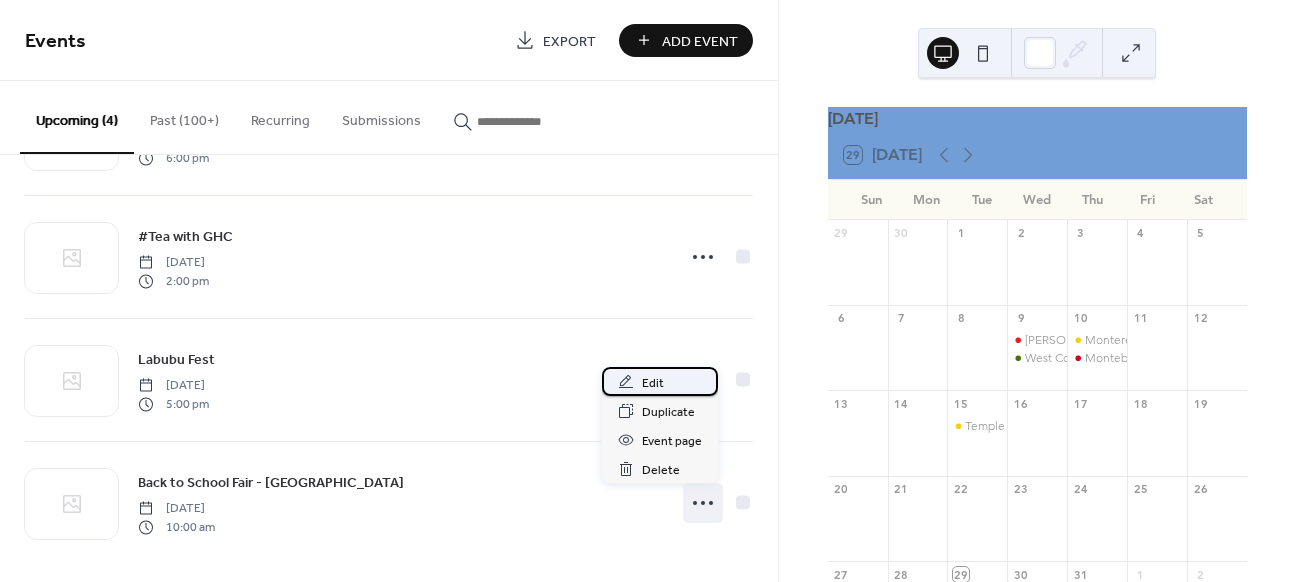 click on "Edit" at bounding box center [653, 383] 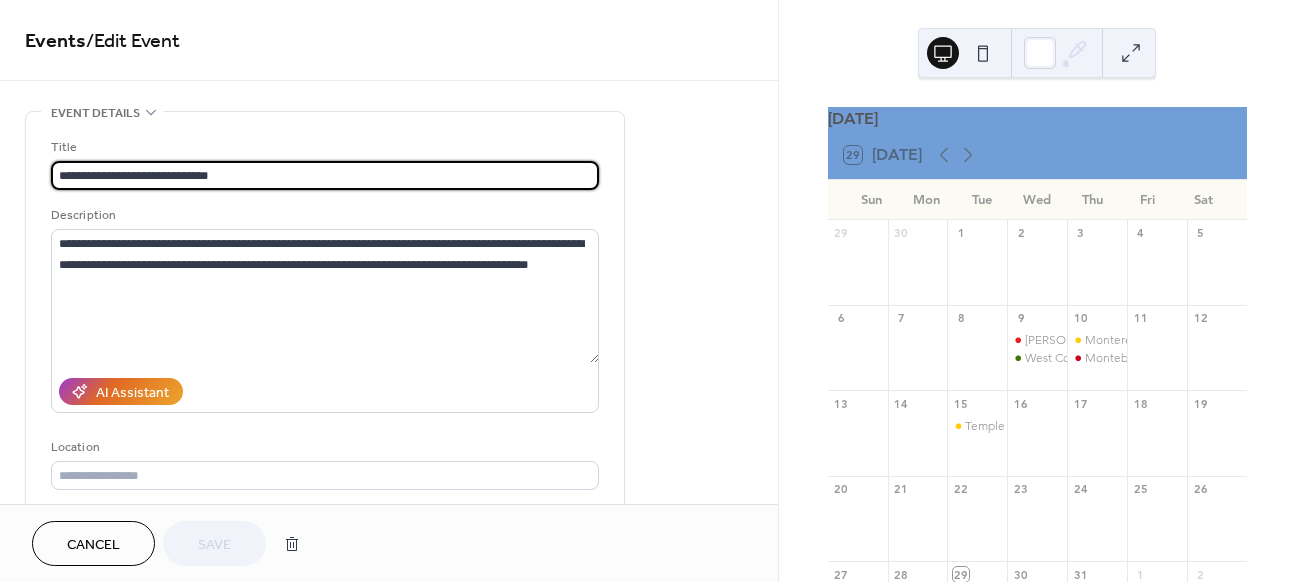 scroll, scrollTop: 1, scrollLeft: 0, axis: vertical 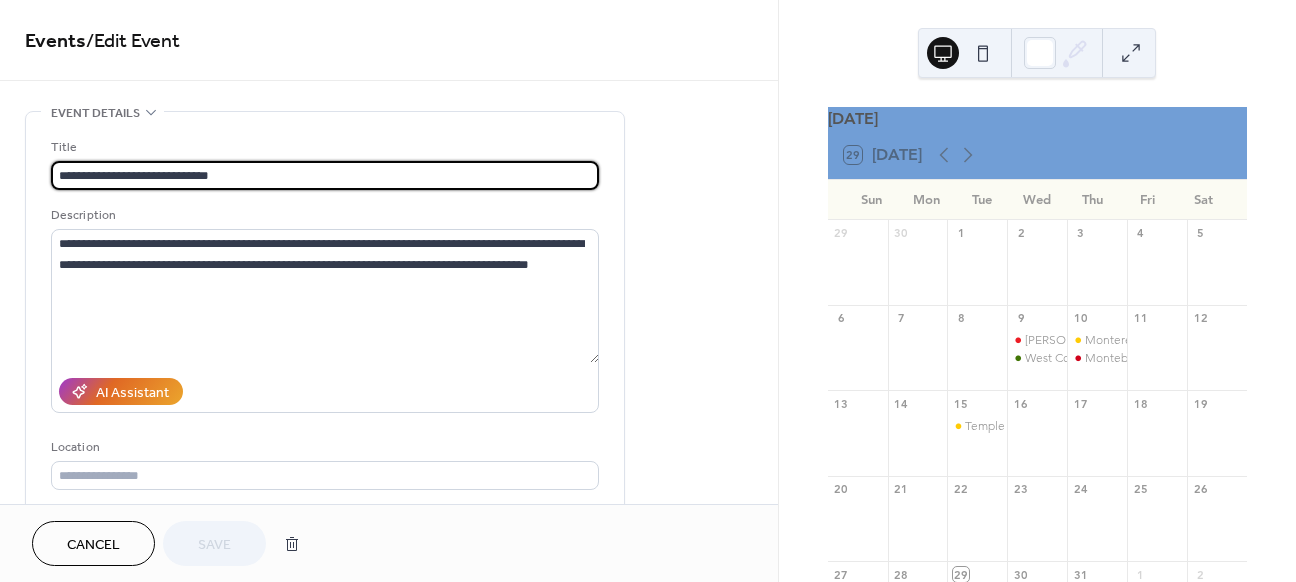 drag, startPoint x: 159, startPoint y: 176, endPoint x: -3, endPoint y: 178, distance: 162.01234 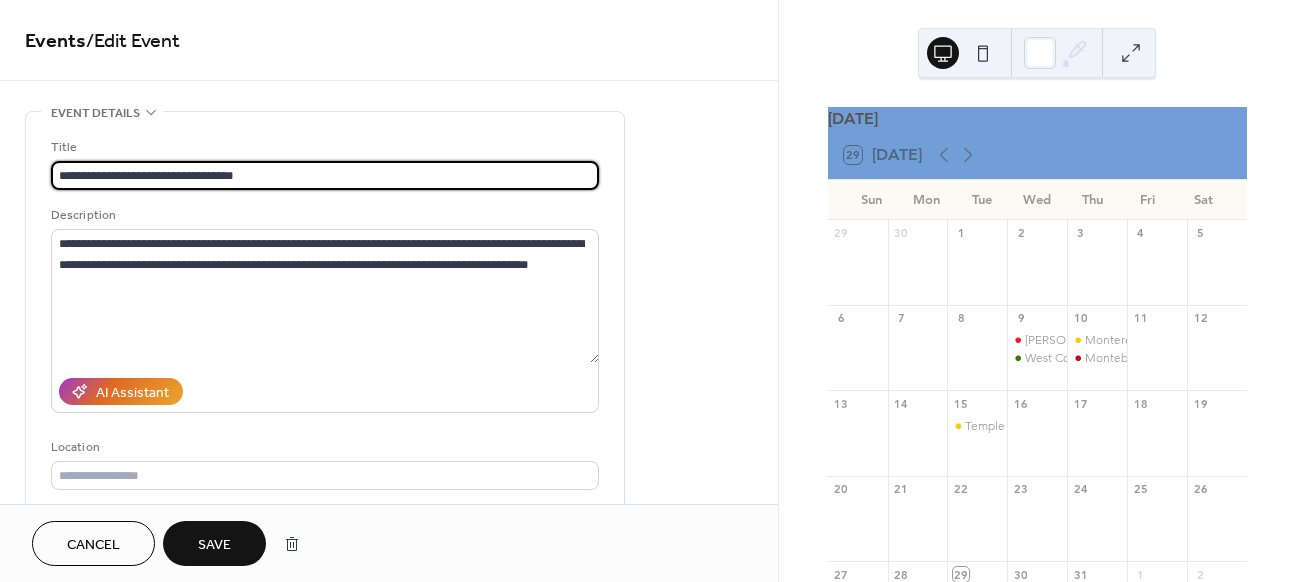 type on "**********" 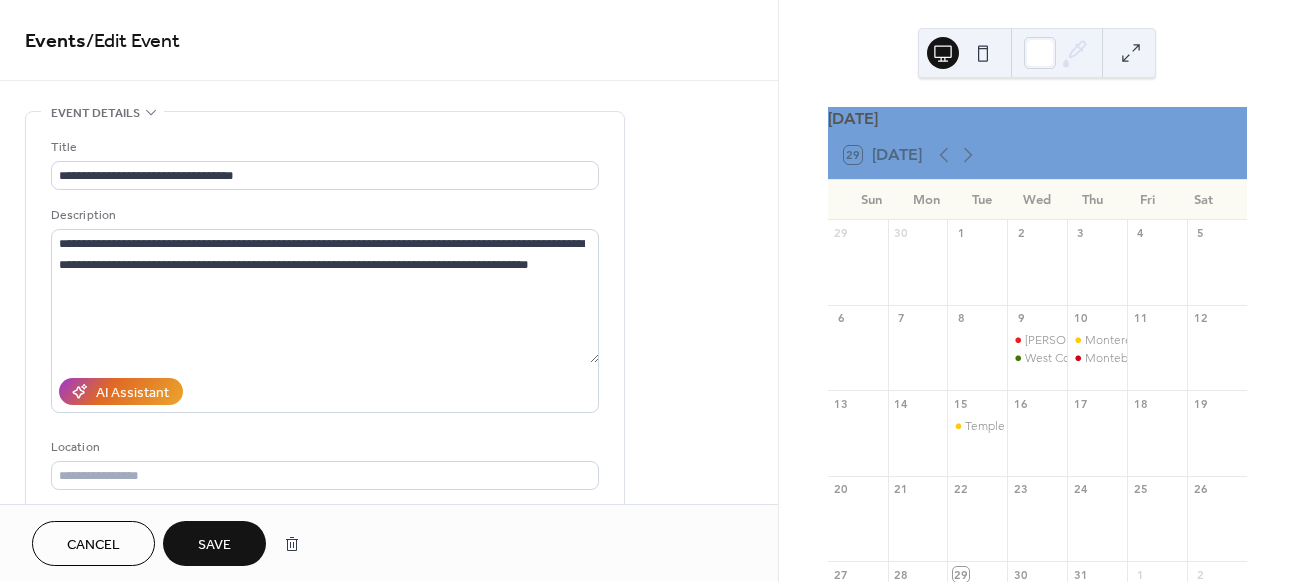 click on "Save" at bounding box center [214, 545] 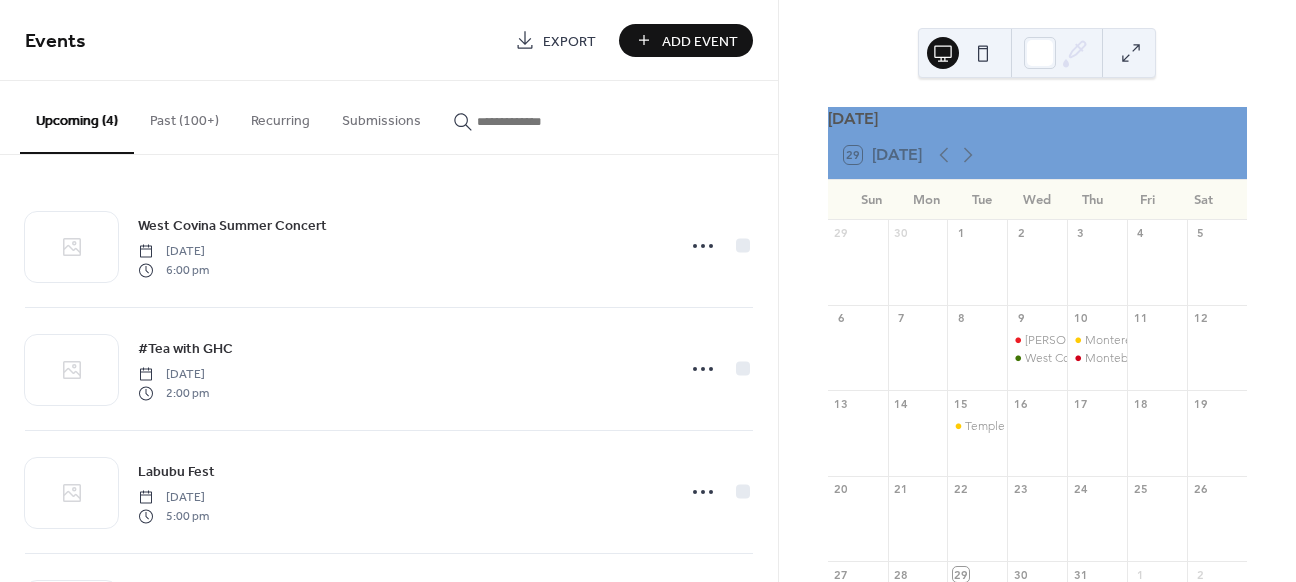 click at bounding box center (537, 121) 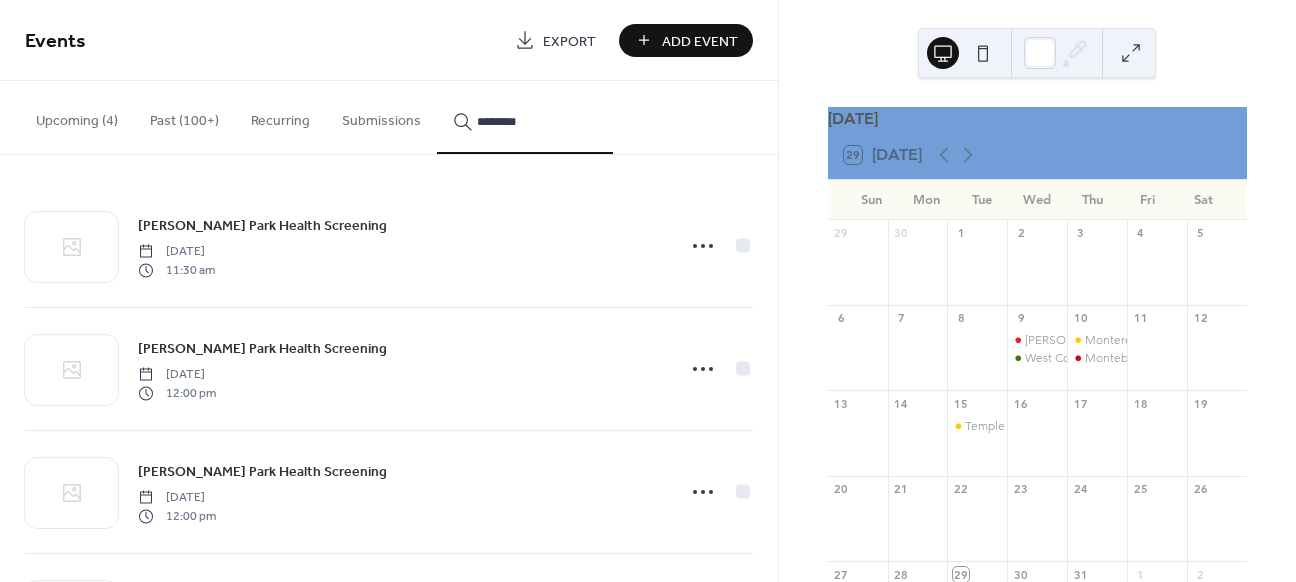 type on "********" 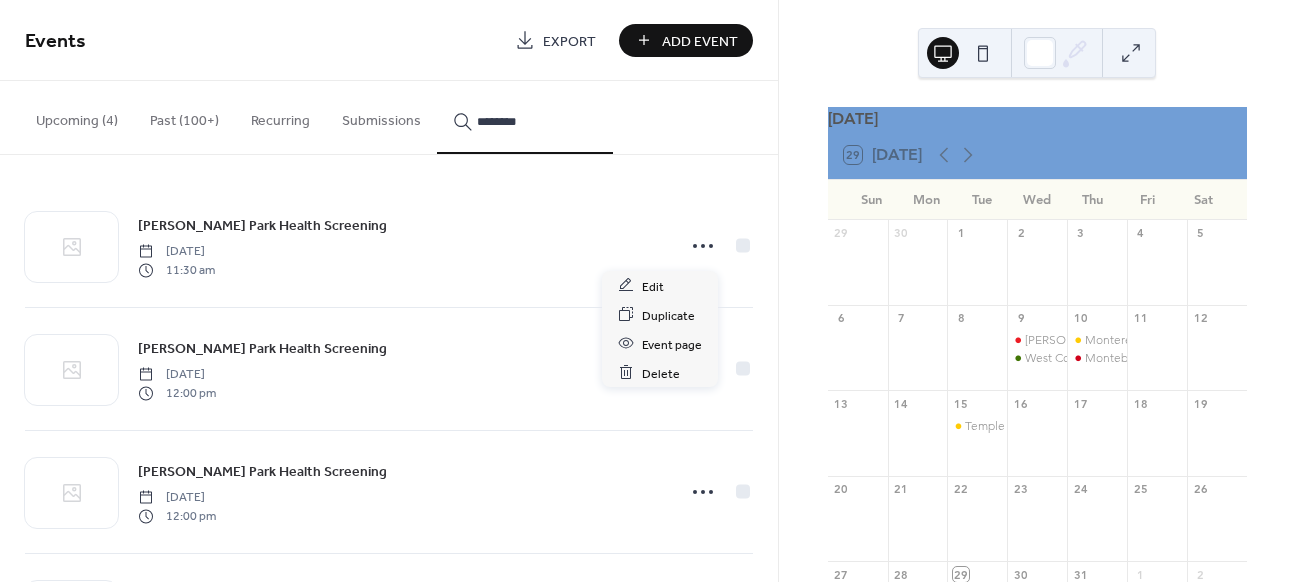 drag, startPoint x: 697, startPoint y: 244, endPoint x: 561, endPoint y: 284, distance: 141.76036 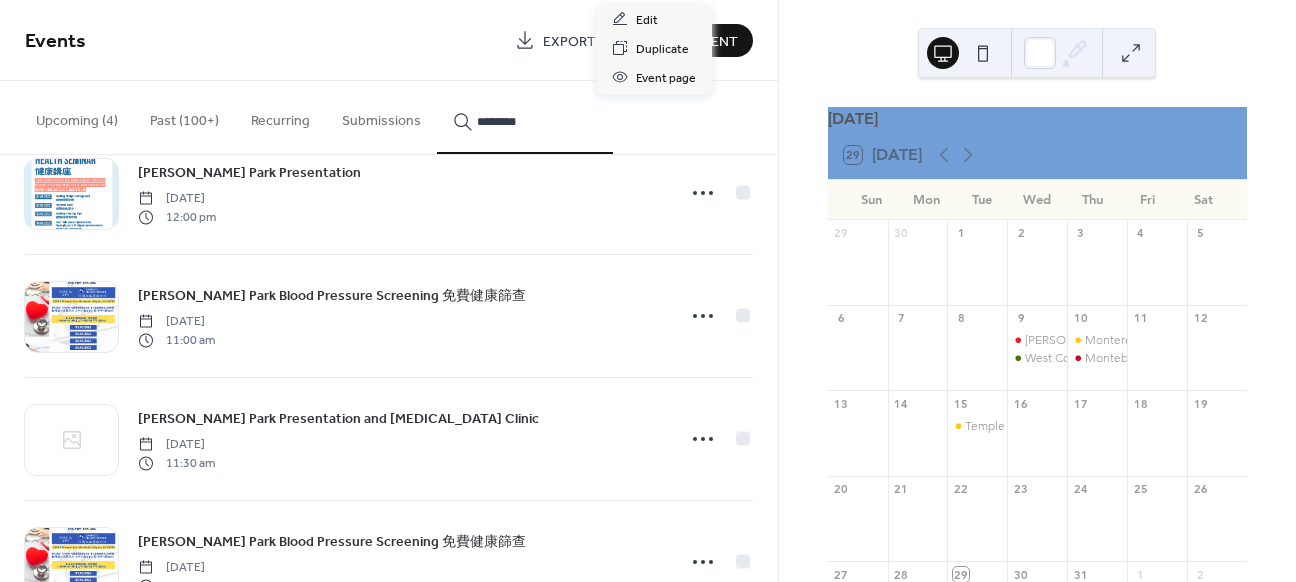 scroll, scrollTop: 4921, scrollLeft: 0, axis: vertical 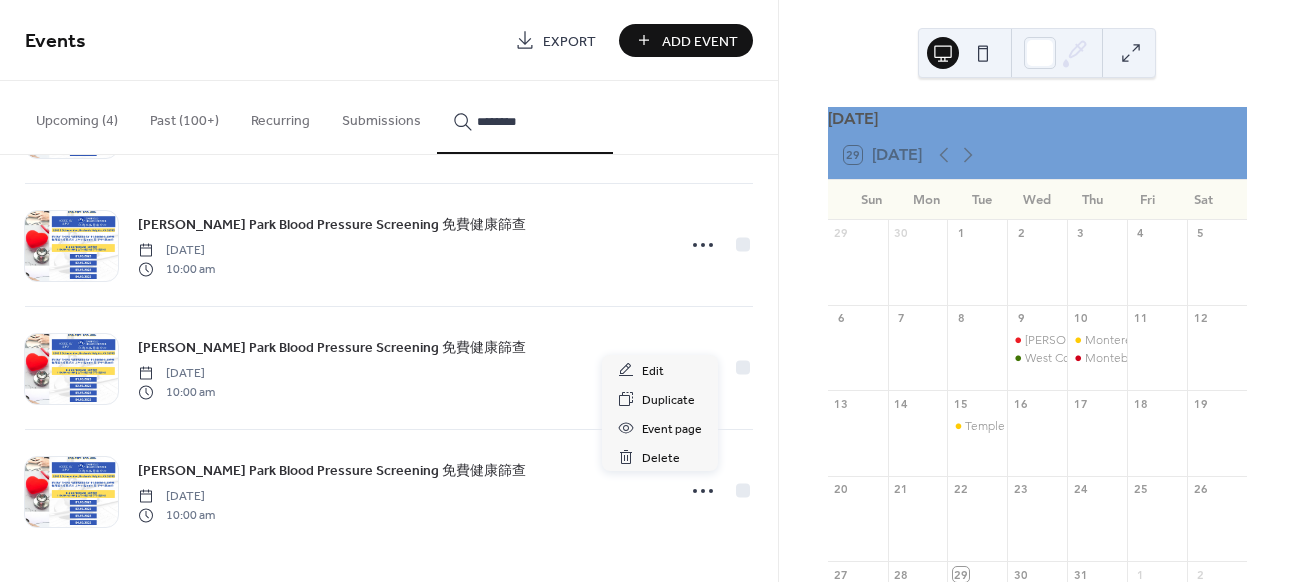 click 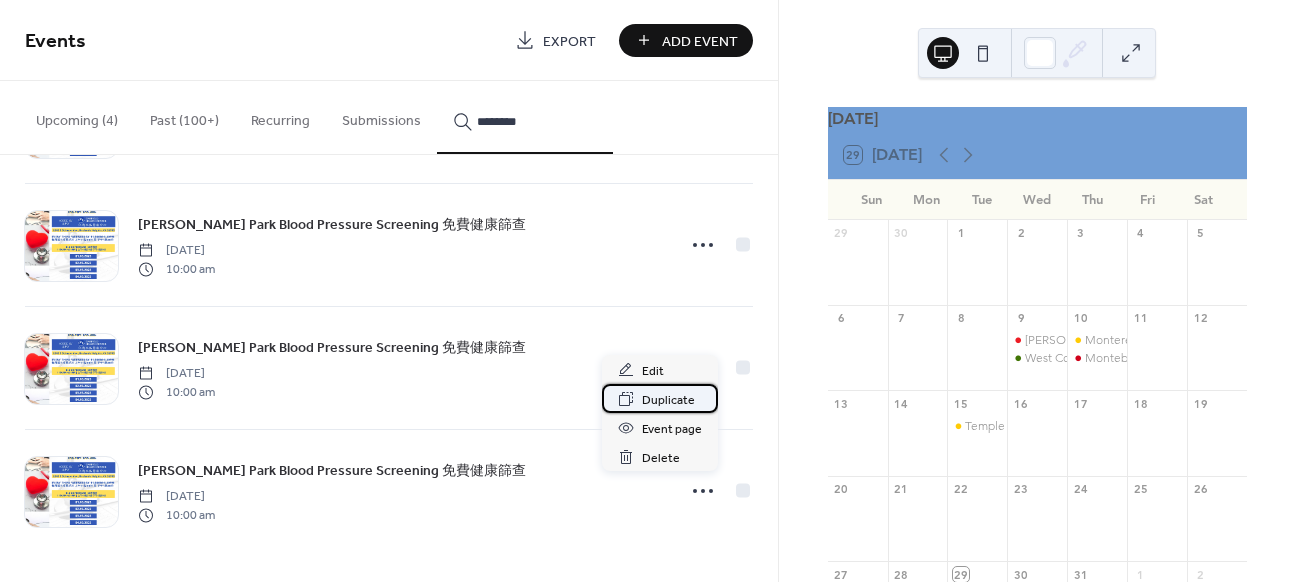 click on "Duplicate" at bounding box center (668, 400) 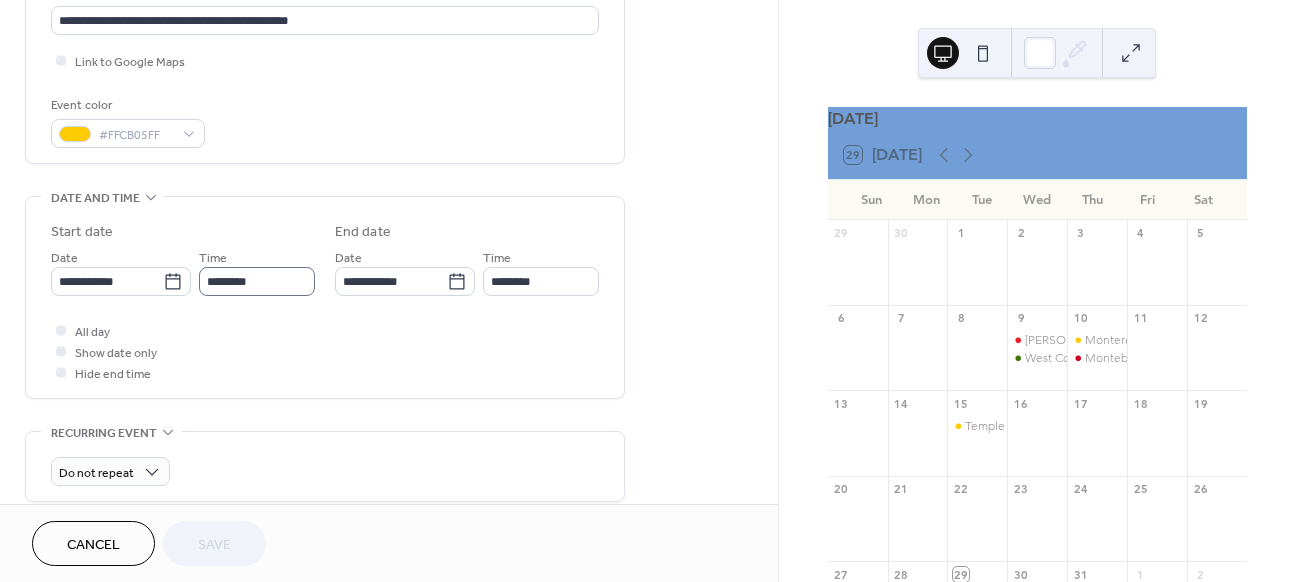 scroll, scrollTop: 468, scrollLeft: 0, axis: vertical 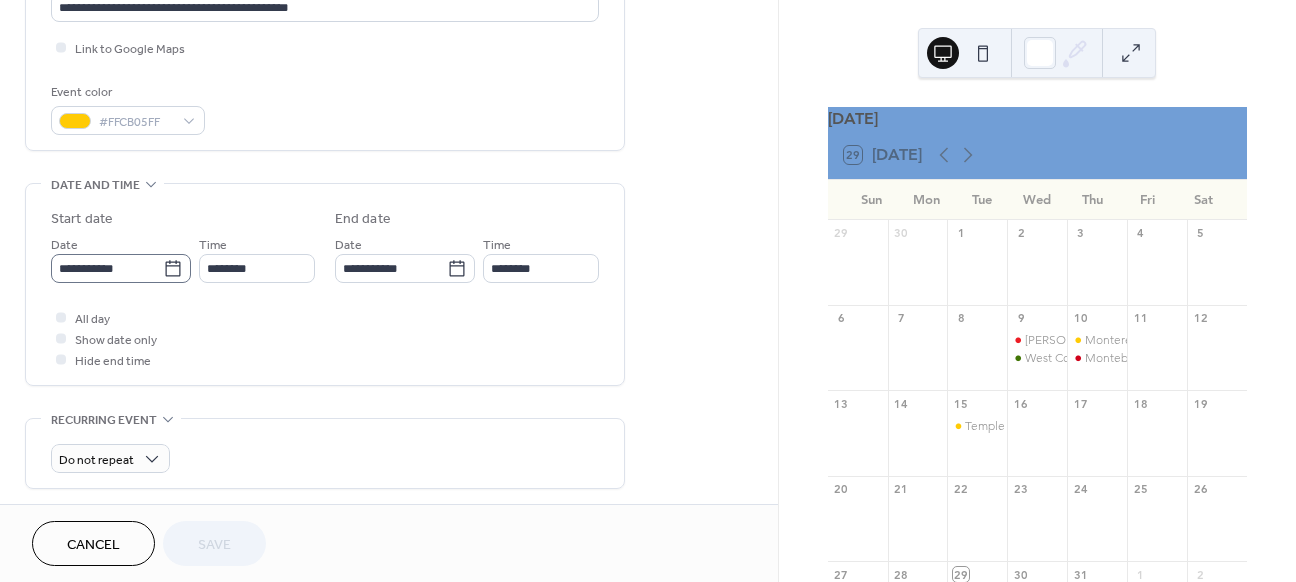click 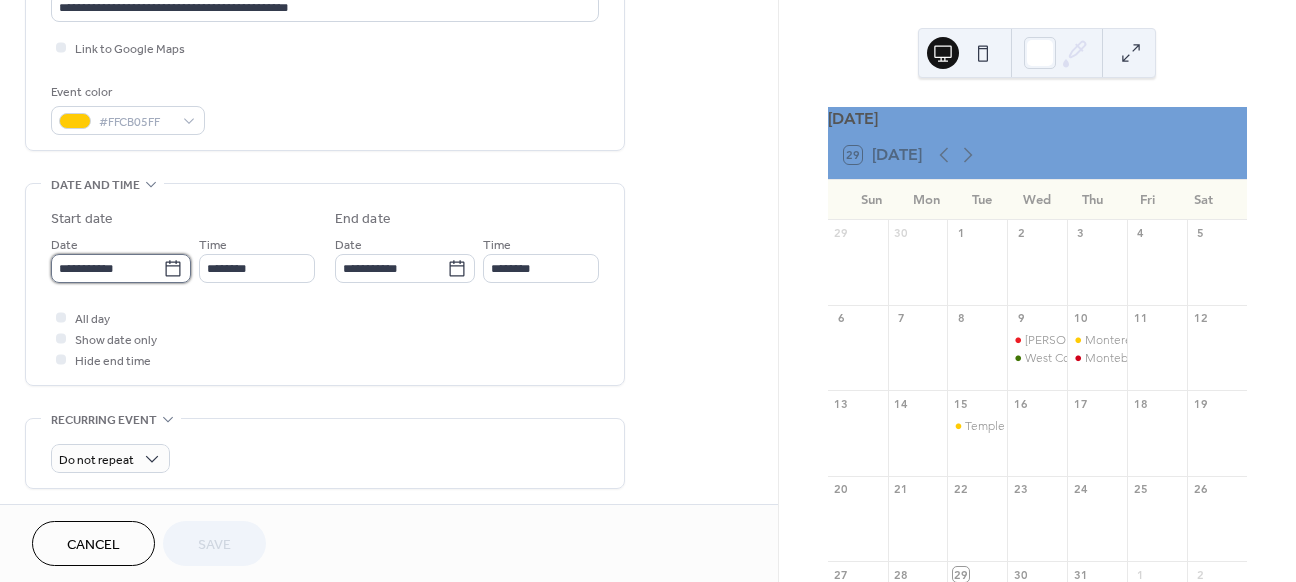 click on "**********" at bounding box center (107, 268) 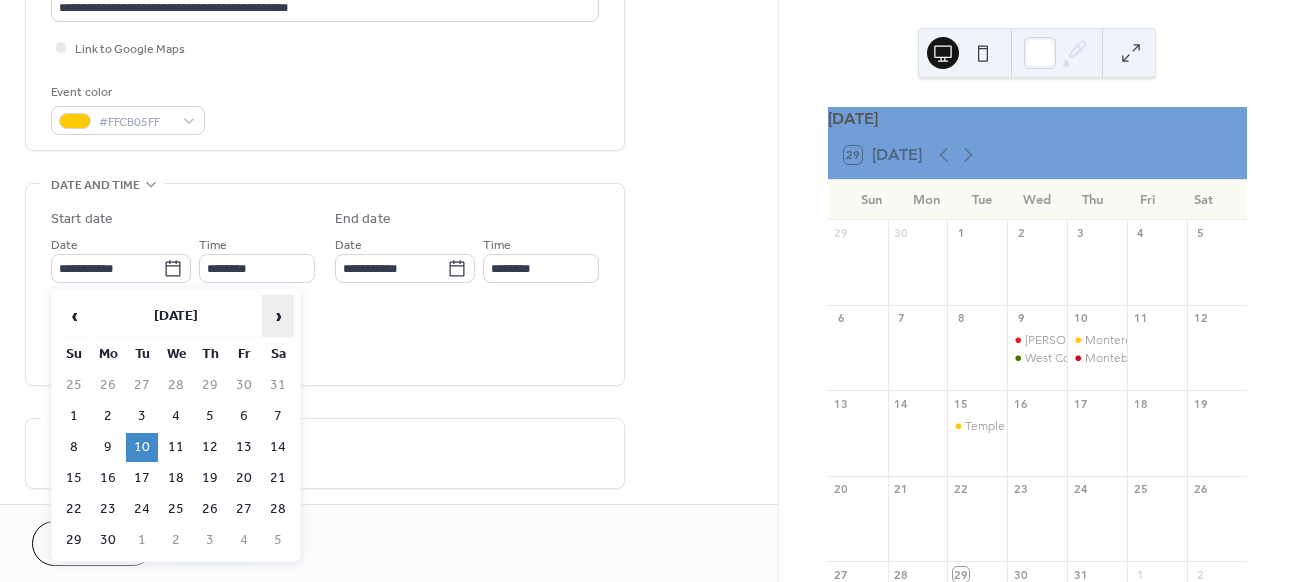 click on "›" at bounding box center (278, 316) 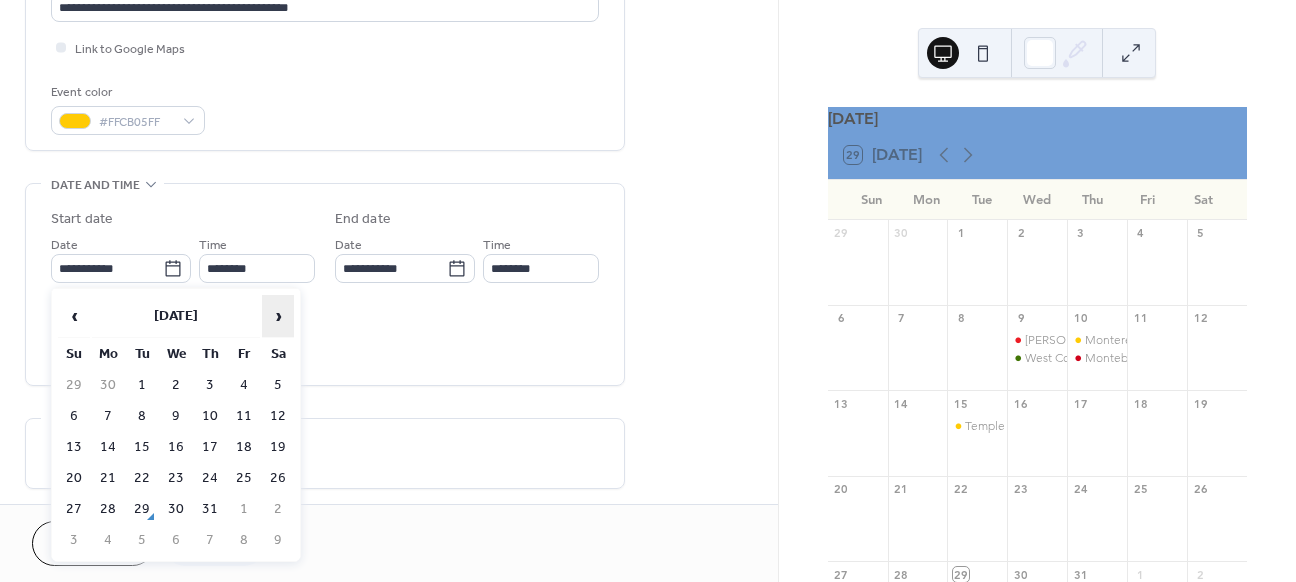 click on "›" at bounding box center [278, 316] 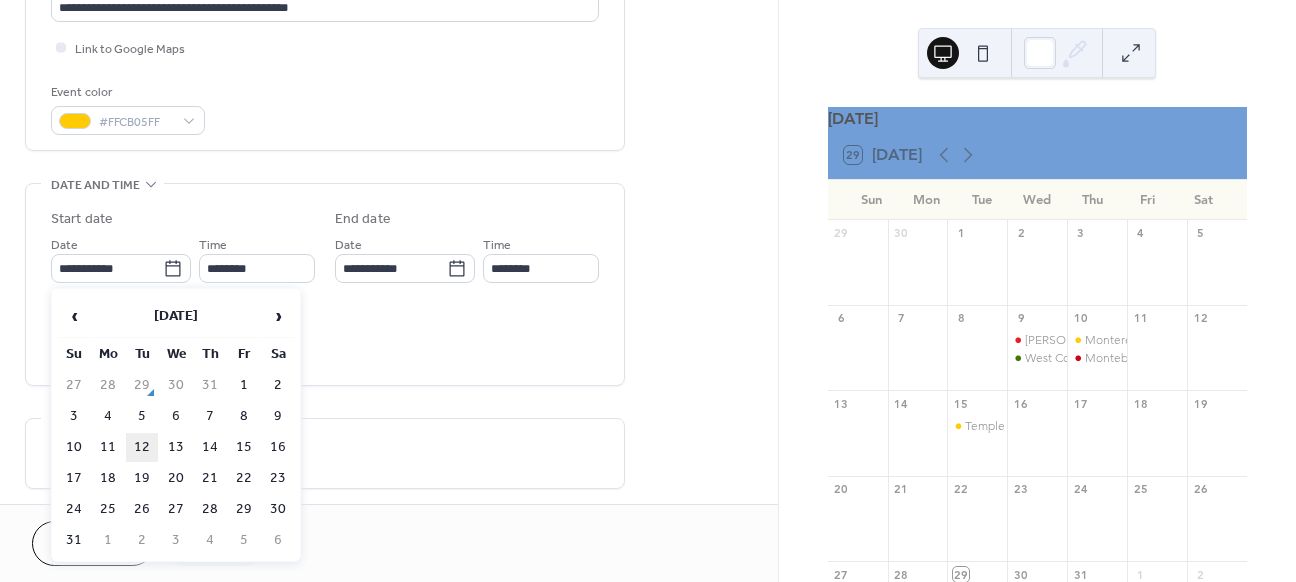 click on "12" at bounding box center [142, 447] 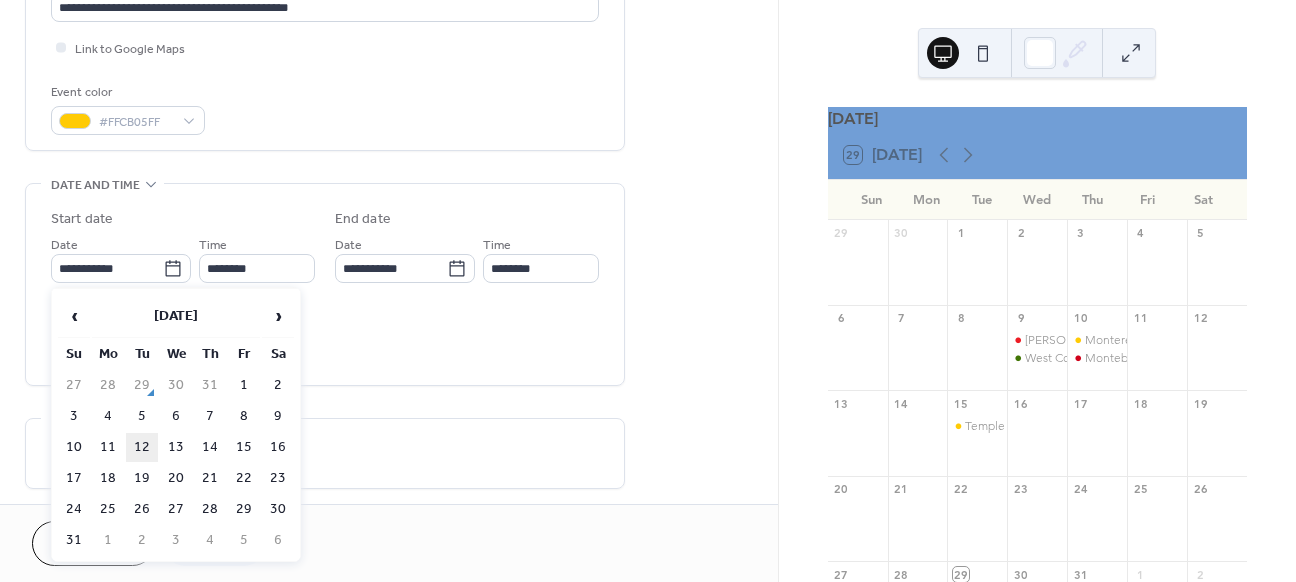 type on "**********" 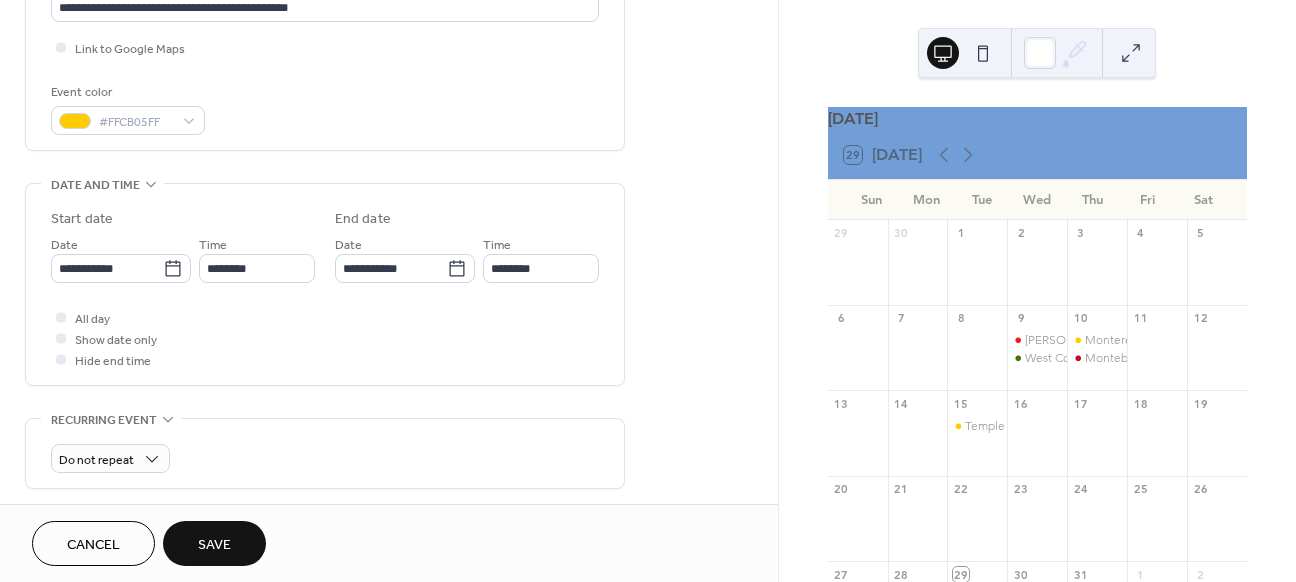 scroll, scrollTop: 494, scrollLeft: 0, axis: vertical 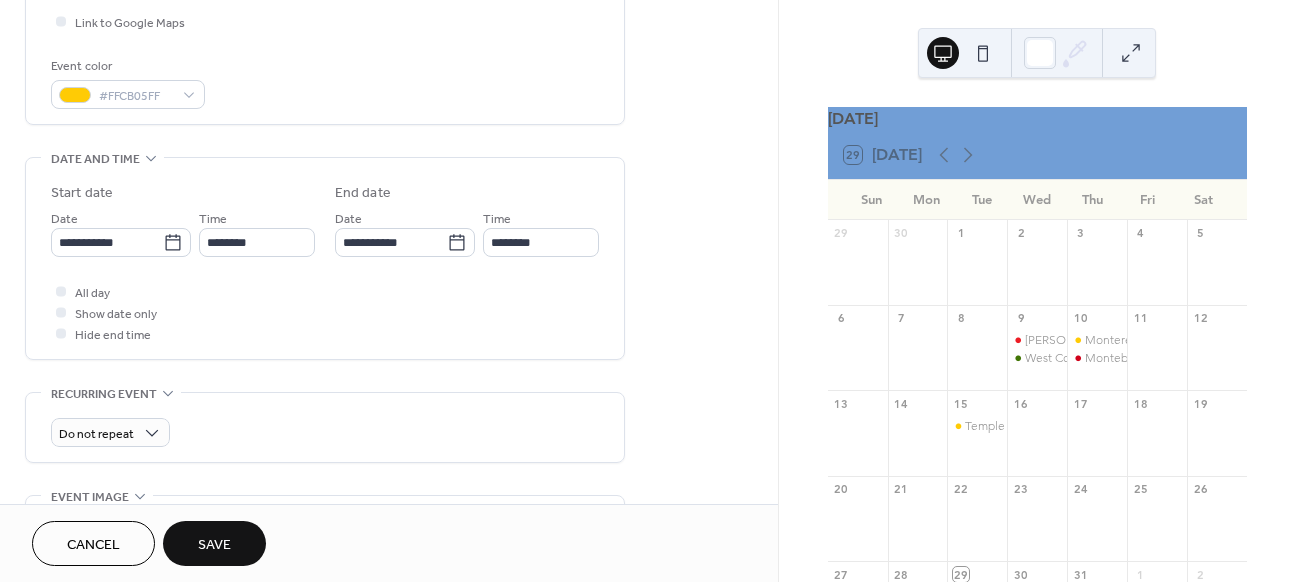click on "Save" at bounding box center [214, 543] 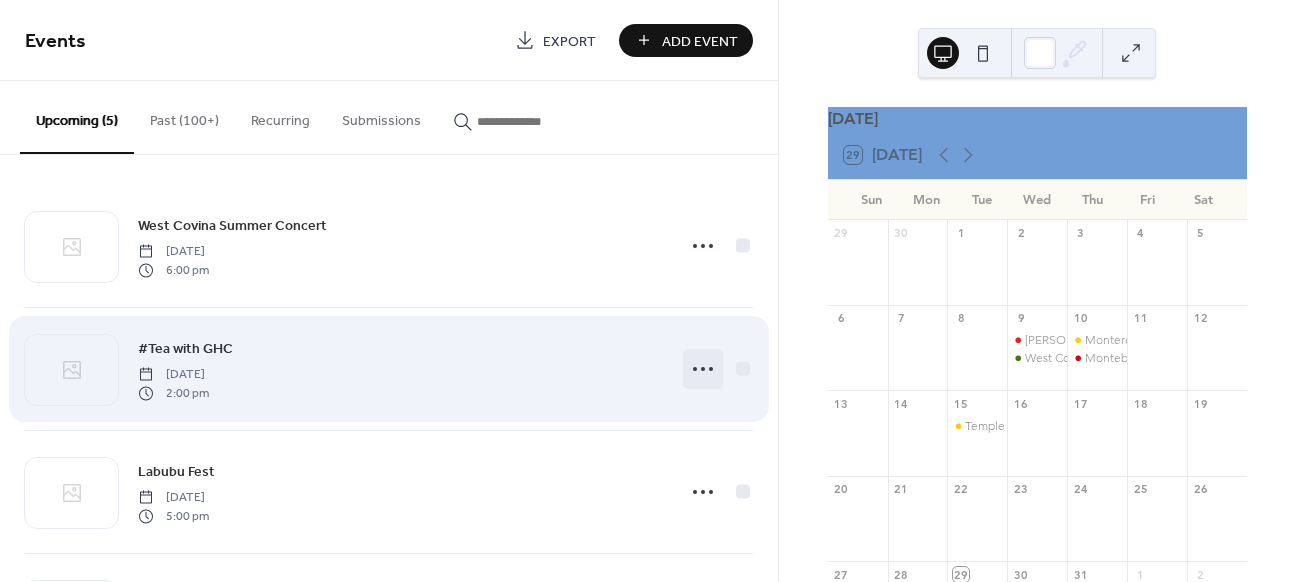 click 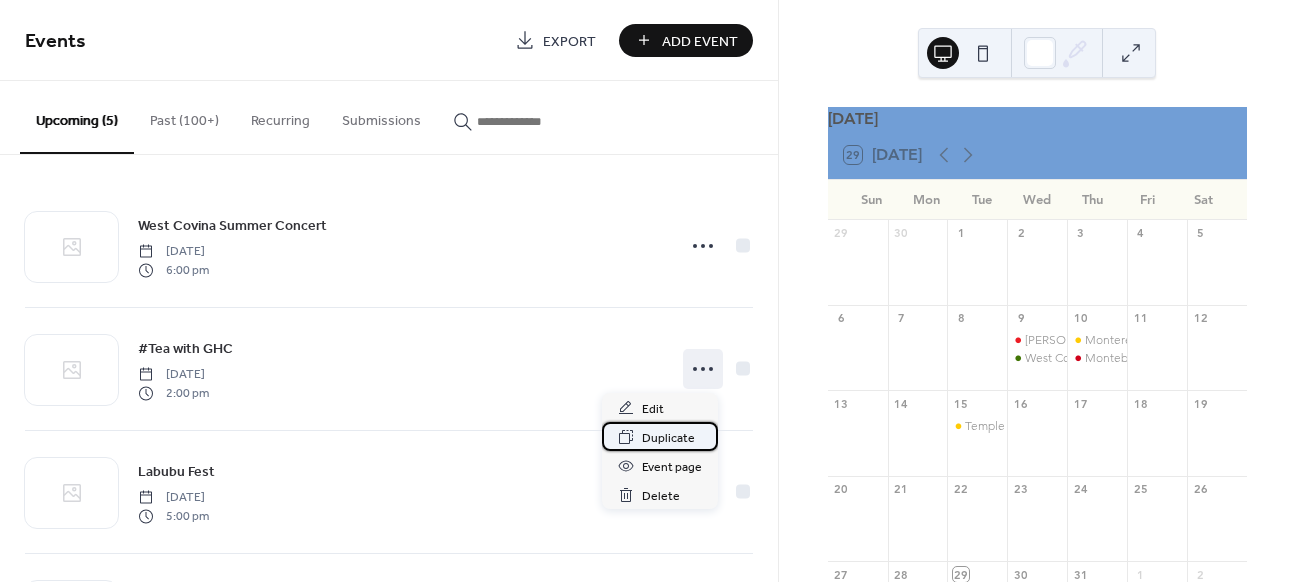 click on "Duplicate" at bounding box center (668, 438) 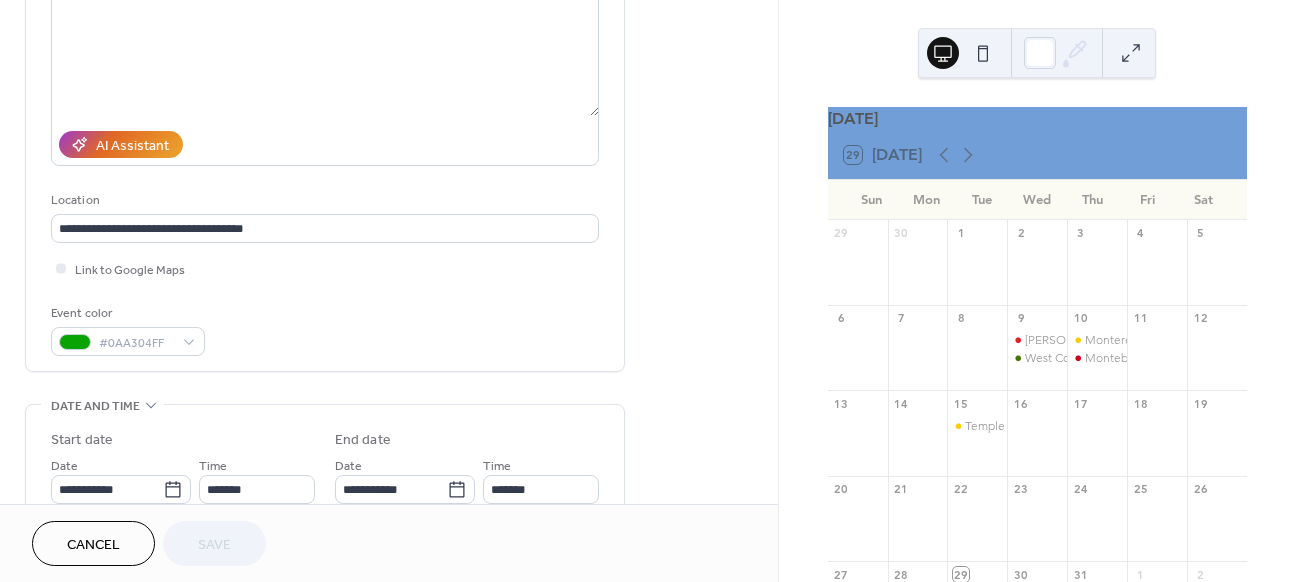 scroll, scrollTop: 380, scrollLeft: 0, axis: vertical 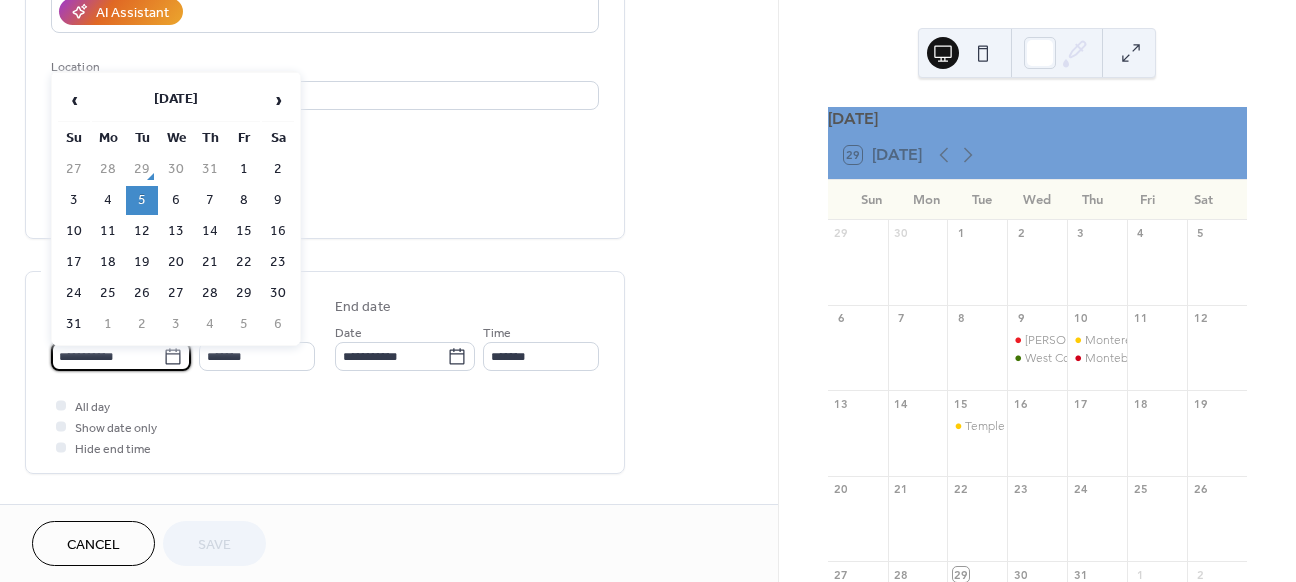 click on "**********" at bounding box center [107, 356] 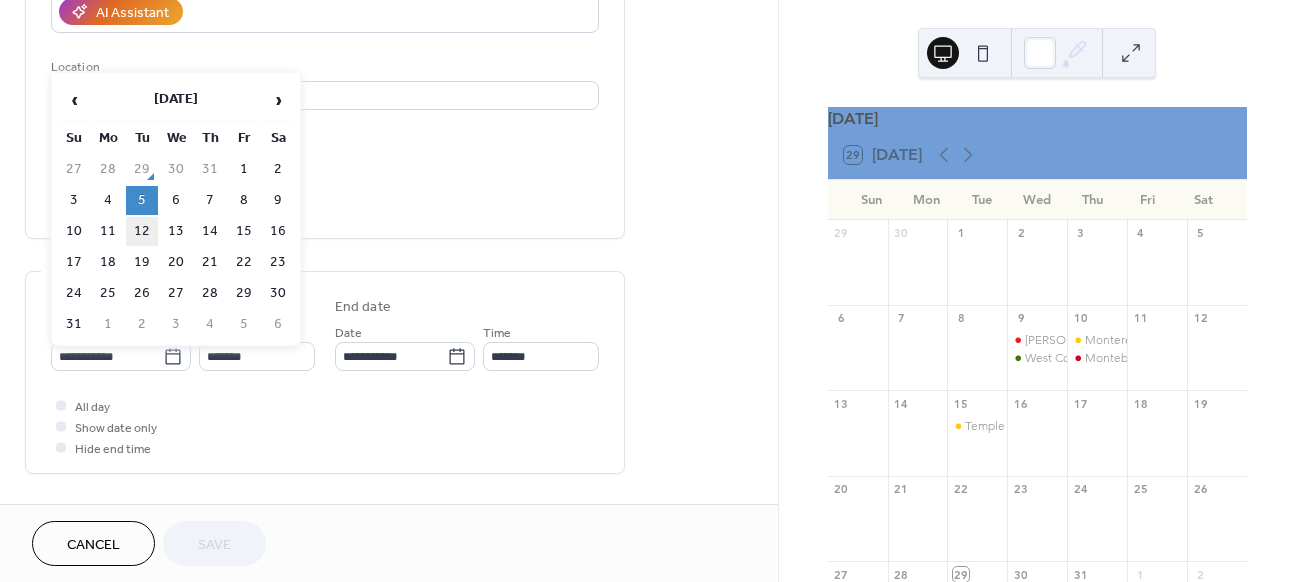 click on "12" at bounding box center [142, 231] 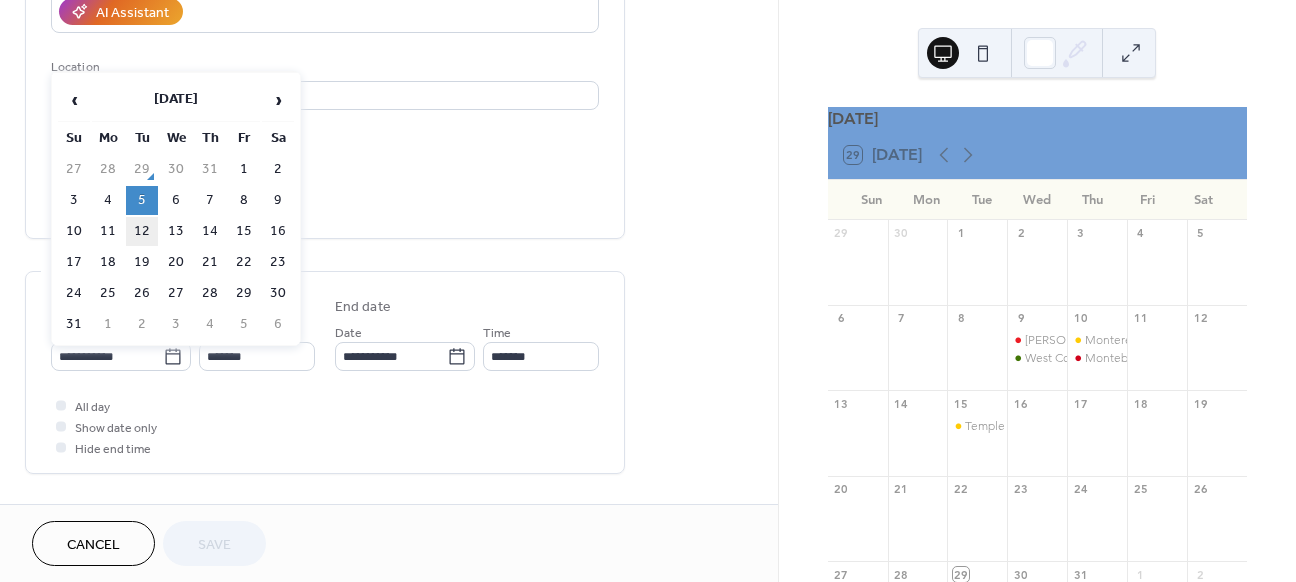 type on "**********" 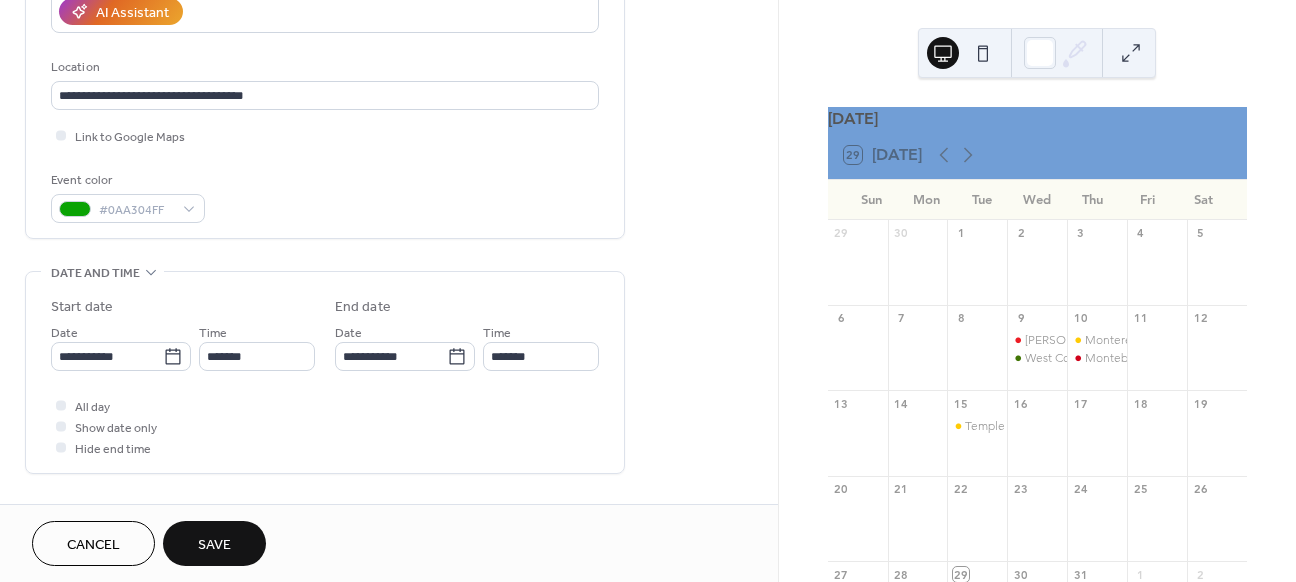 click on "Save" at bounding box center [214, 545] 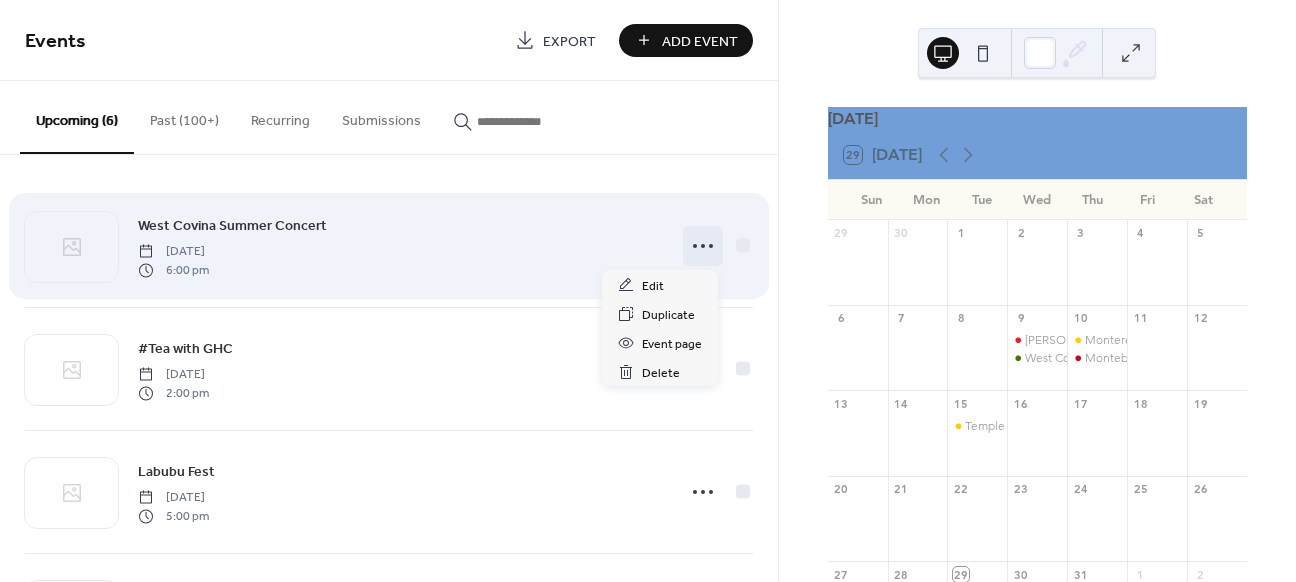 click 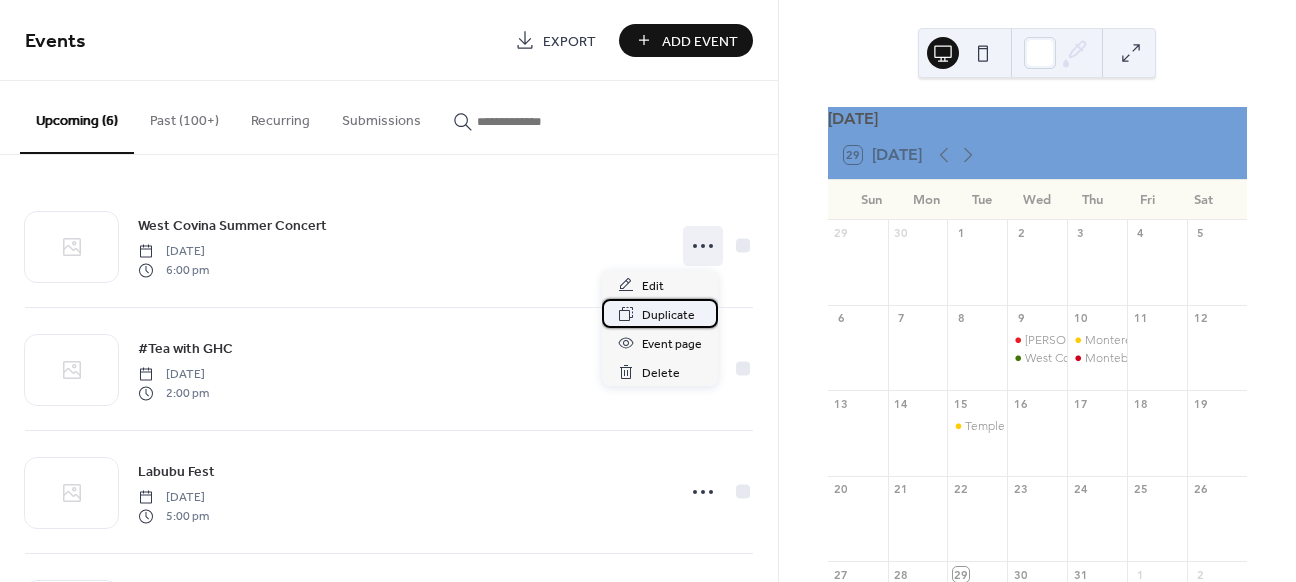 click on "Duplicate" at bounding box center (668, 315) 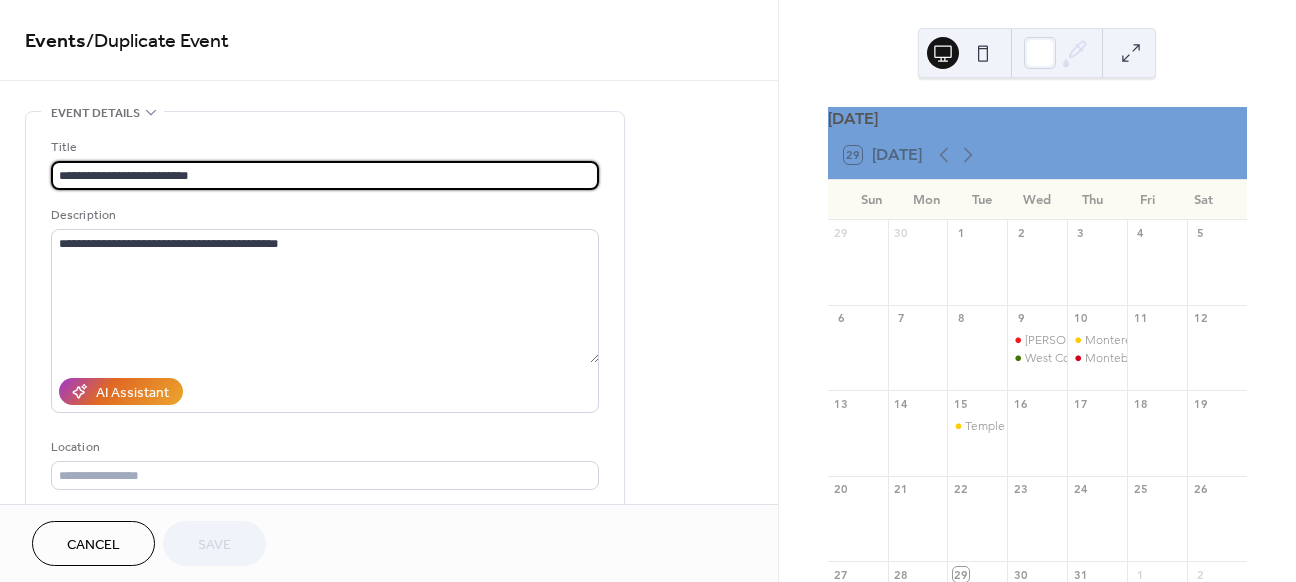 scroll, scrollTop: 256, scrollLeft: 0, axis: vertical 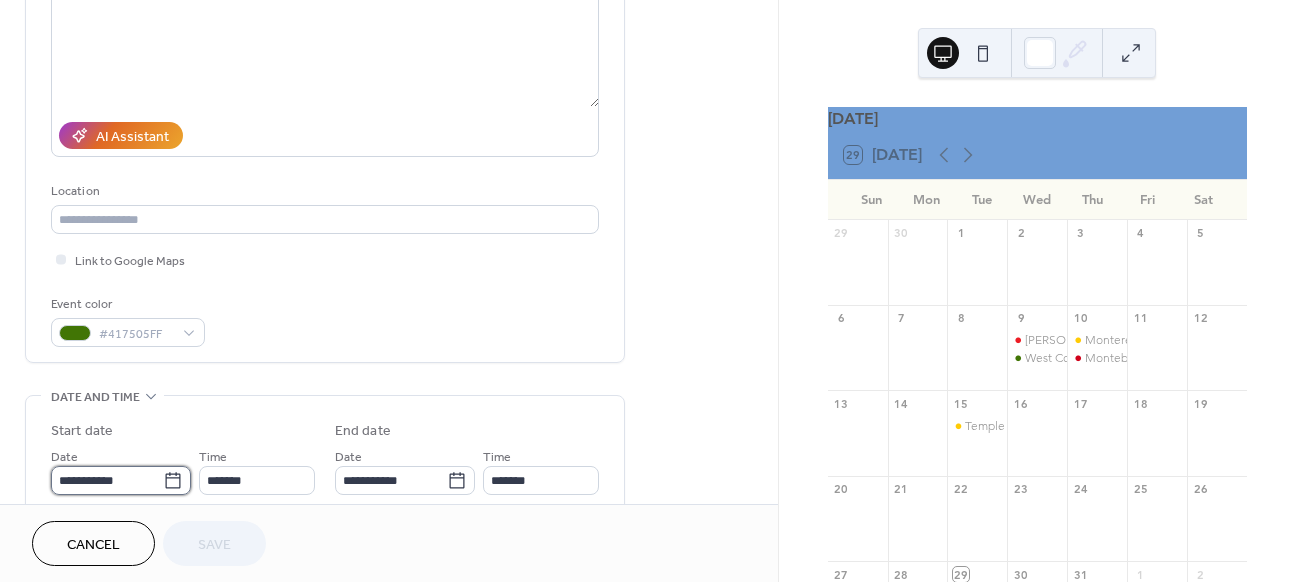 click on "**********" at bounding box center [107, 480] 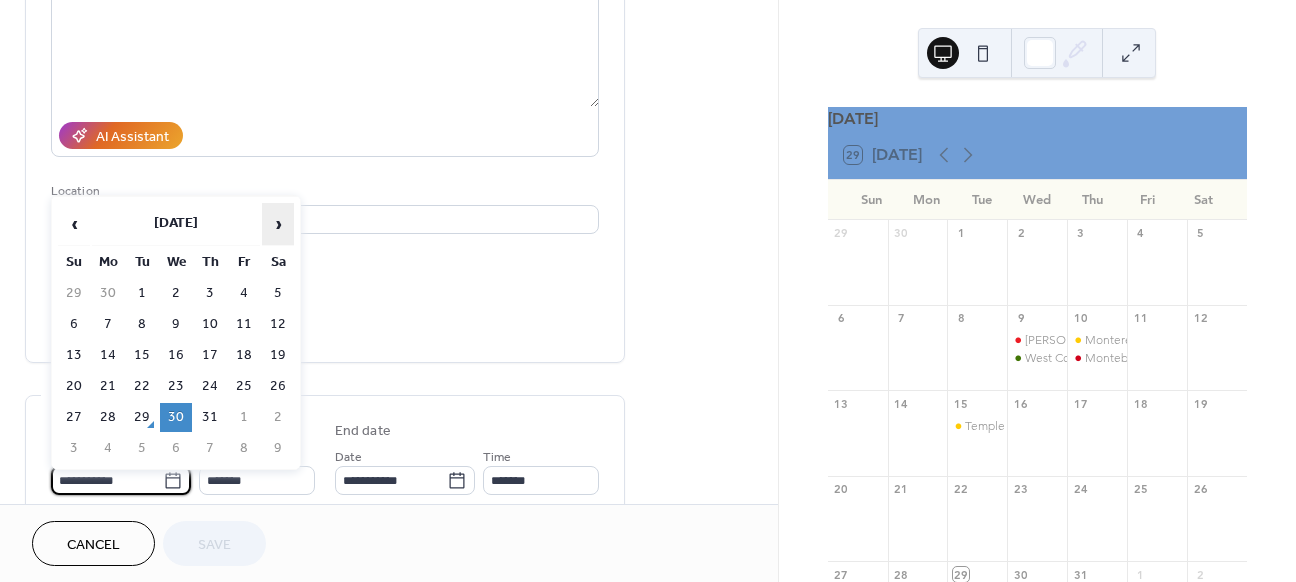 click on "›" at bounding box center [278, 224] 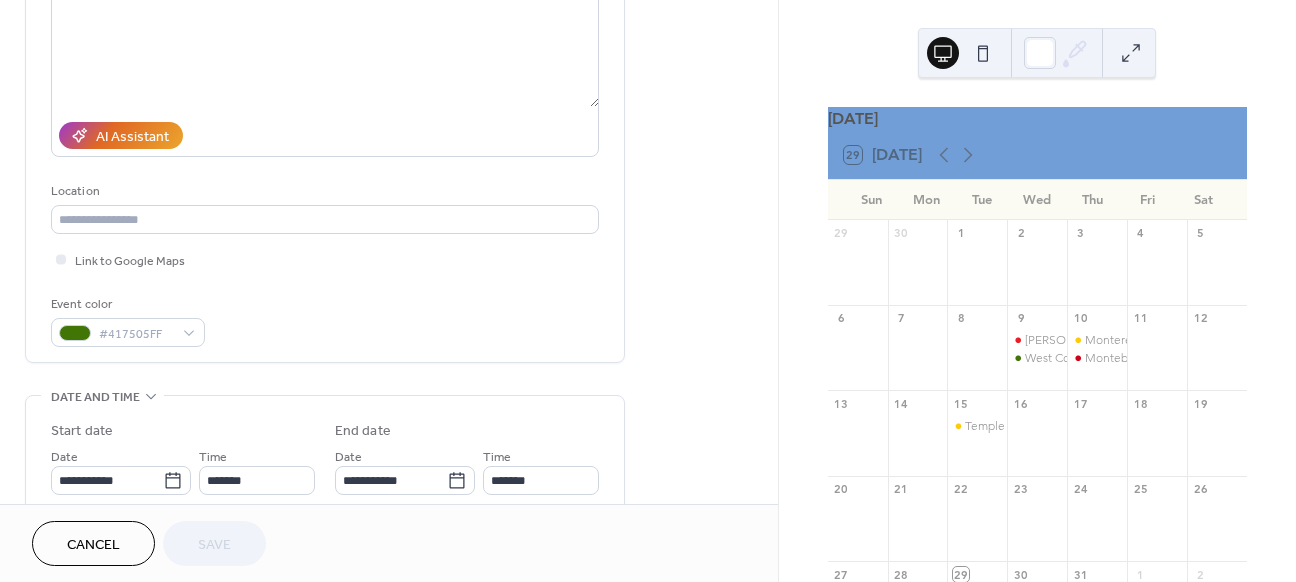click on "Event color #417505FF" at bounding box center [325, 320] 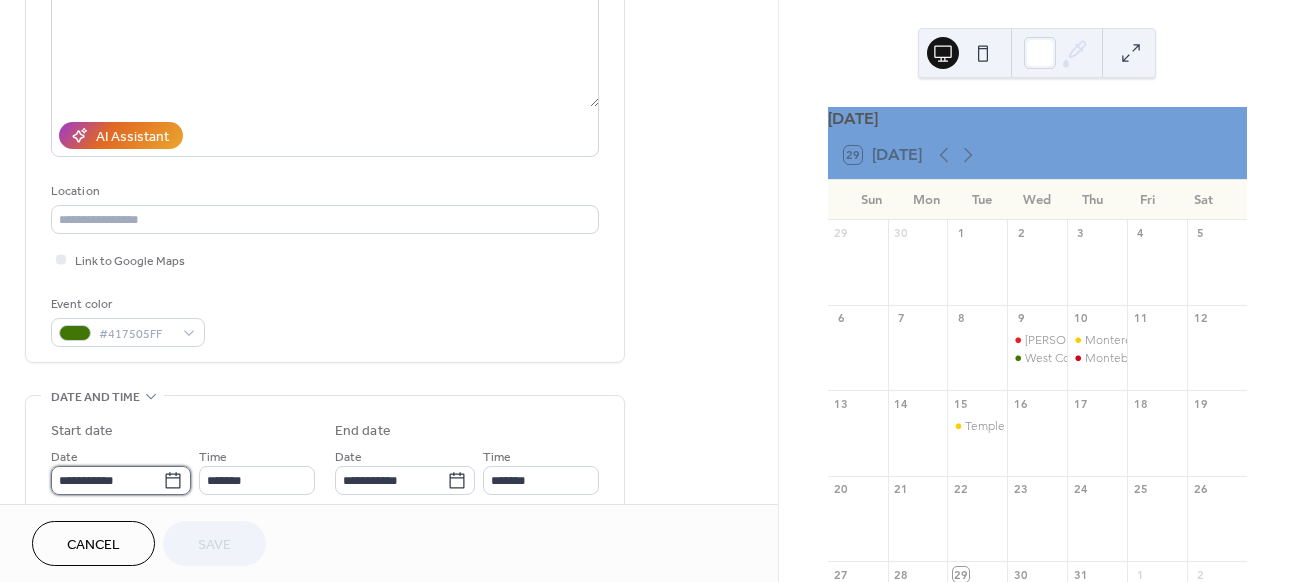 click on "**********" at bounding box center (107, 480) 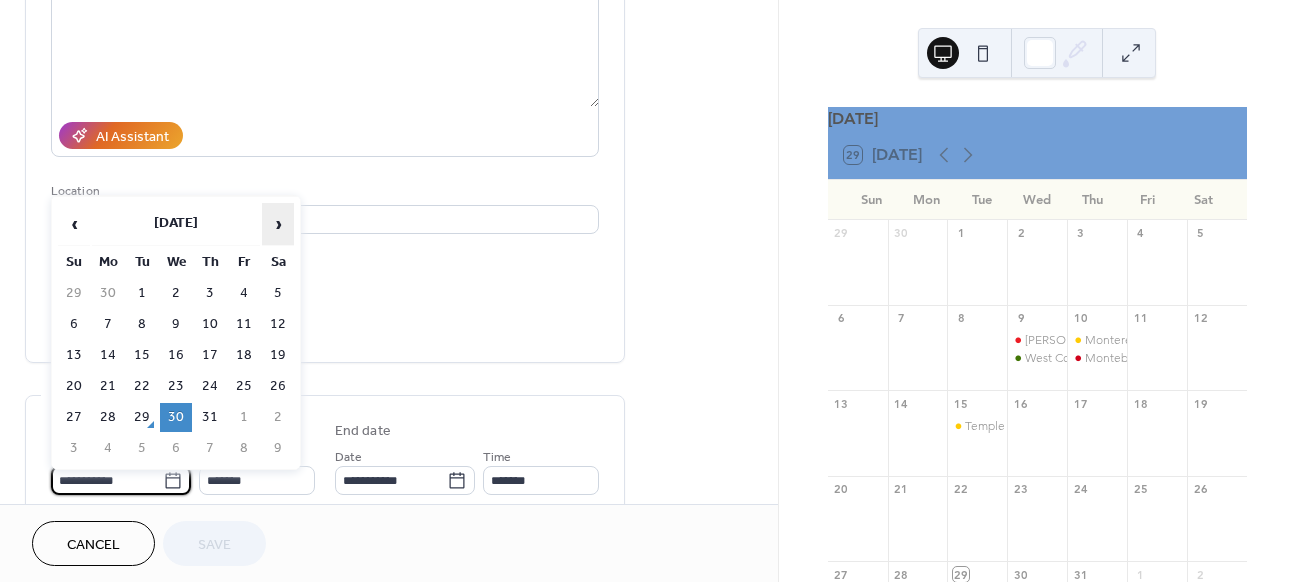 click on "›" at bounding box center [278, 224] 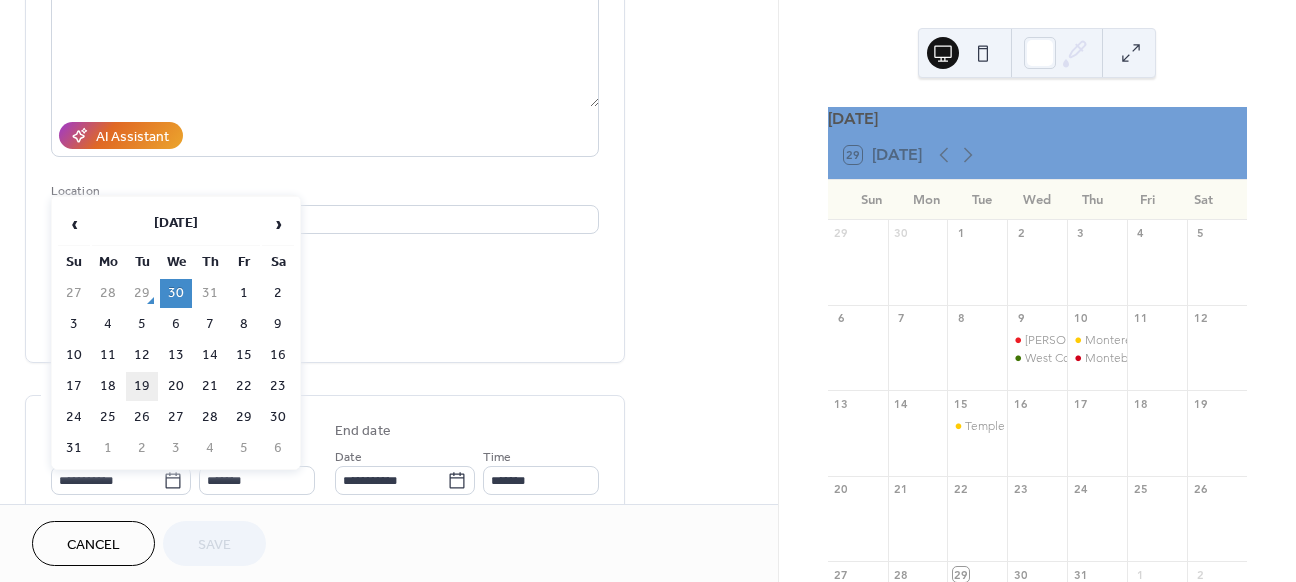 click on "19" at bounding box center [142, 386] 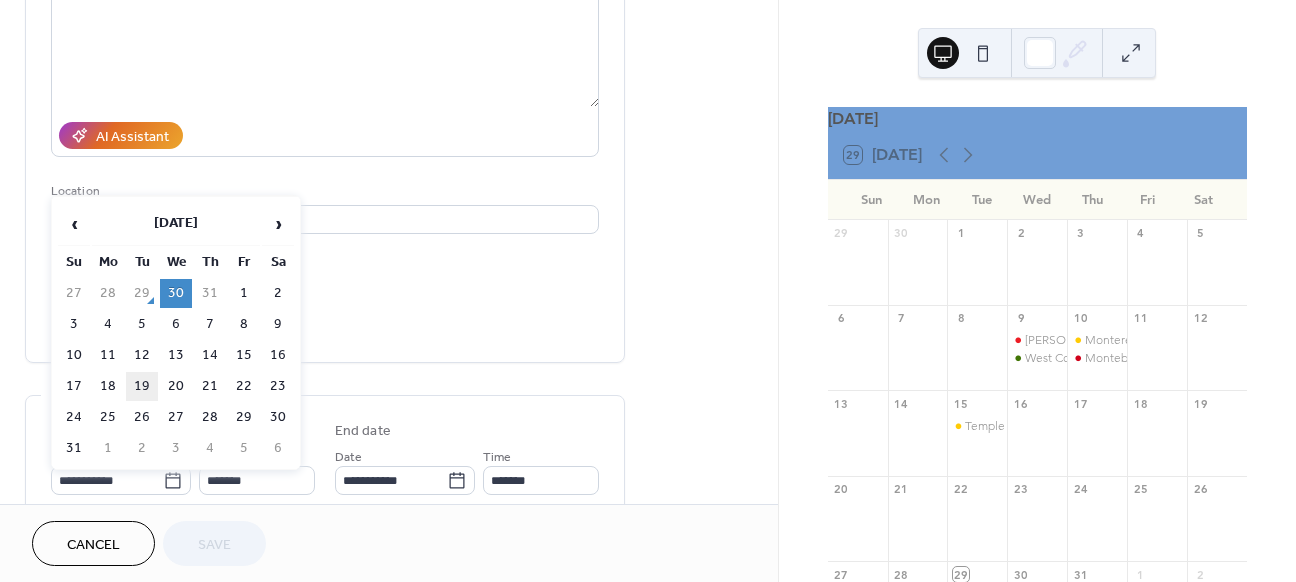 type on "**********" 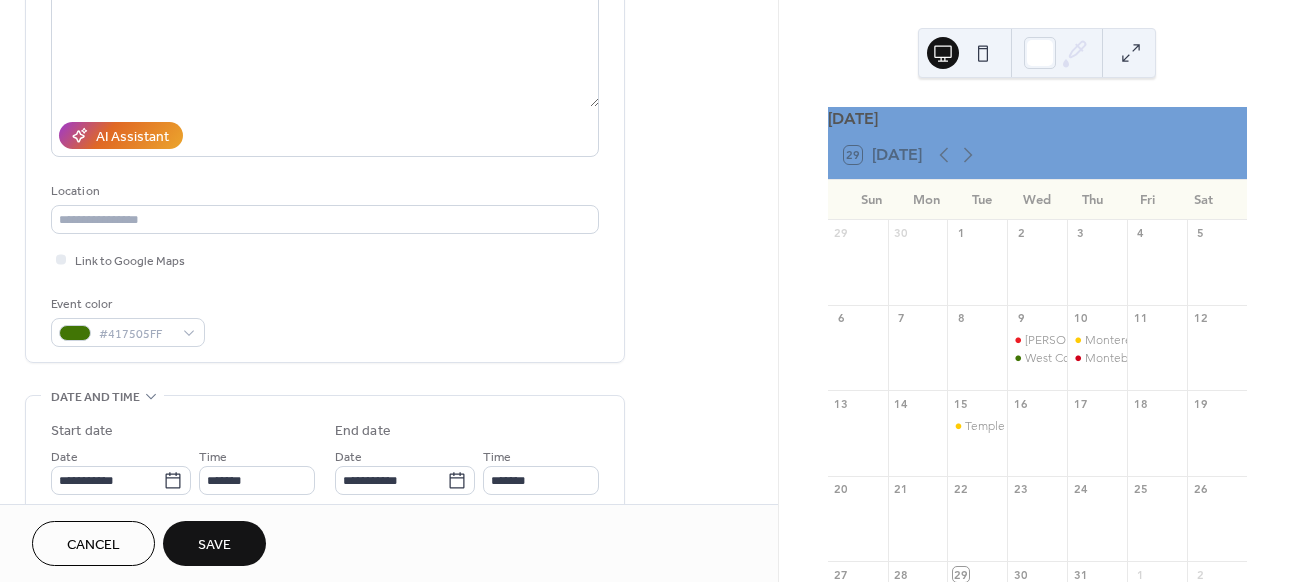 click on "Save" at bounding box center [214, 543] 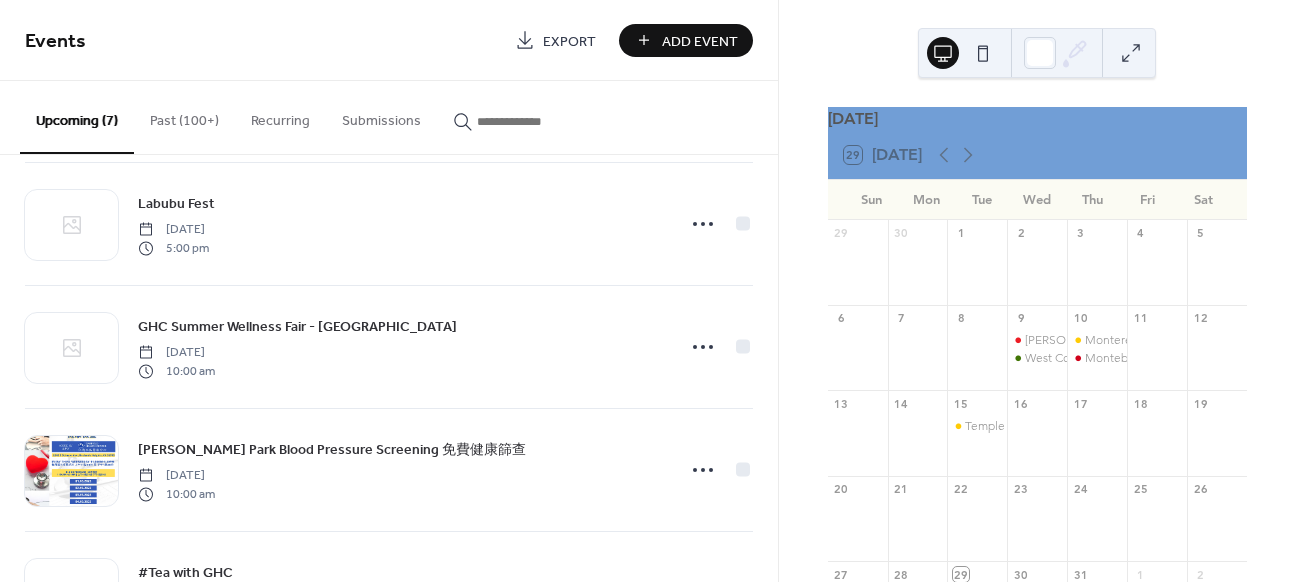 scroll, scrollTop: 493, scrollLeft: 0, axis: vertical 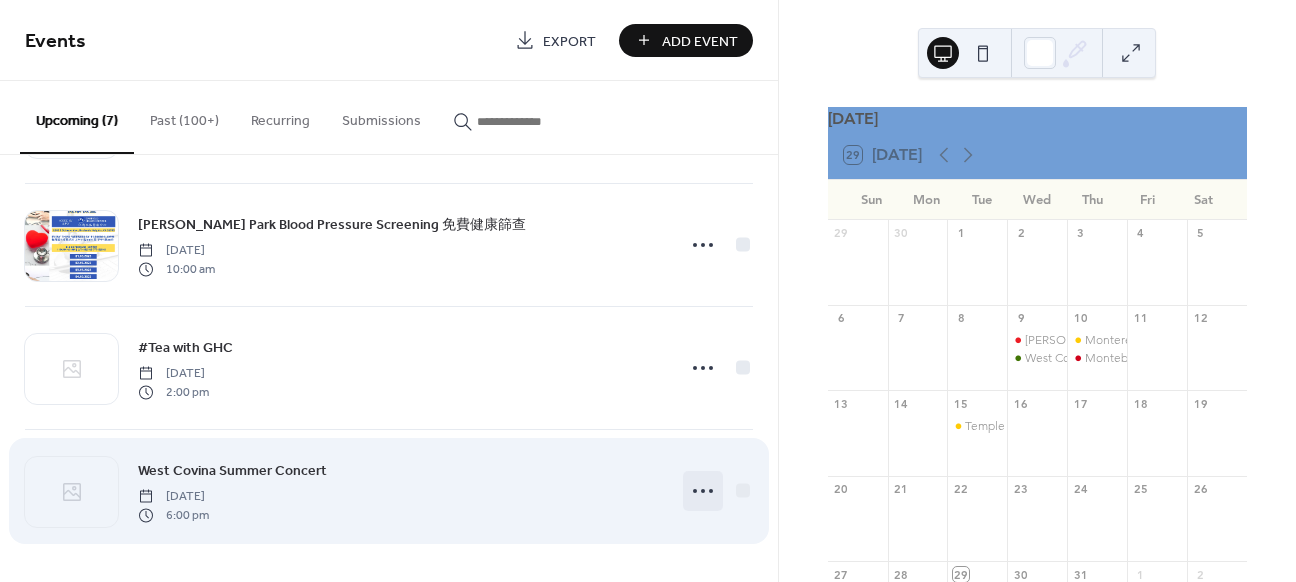 click 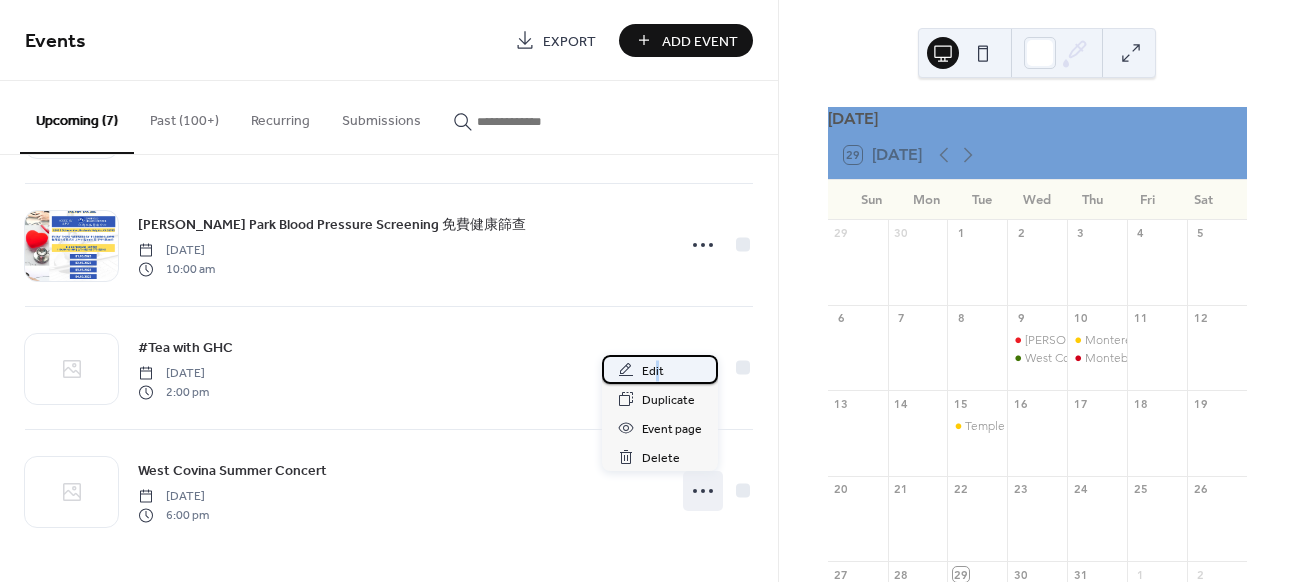 click on "Edit" at bounding box center [653, 371] 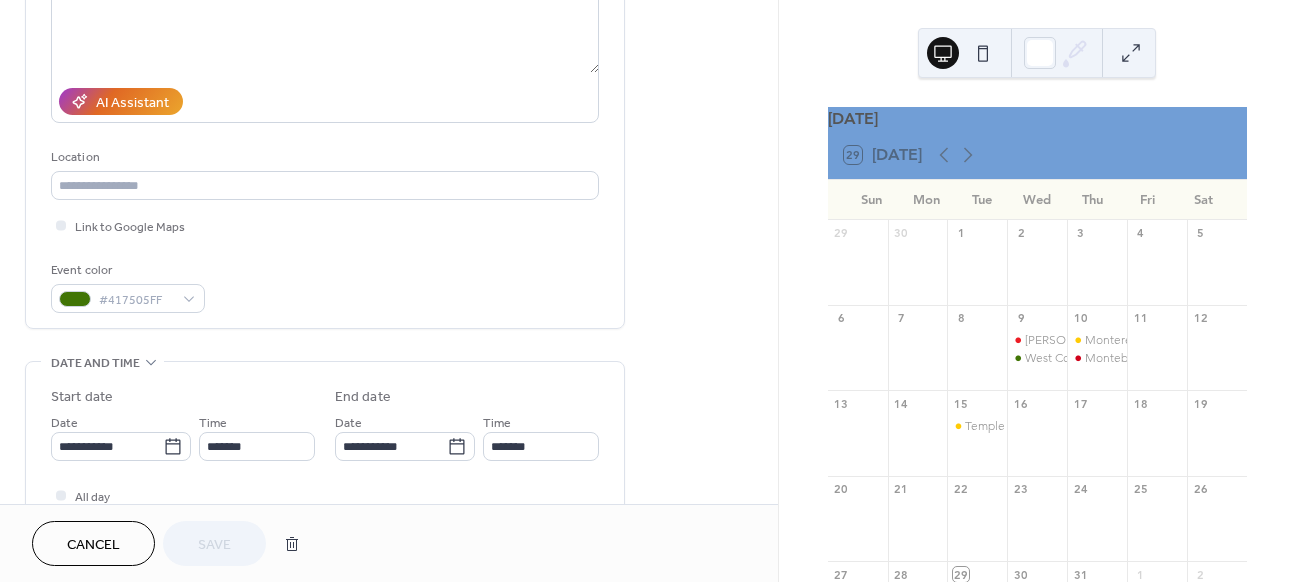 scroll, scrollTop: 392, scrollLeft: 0, axis: vertical 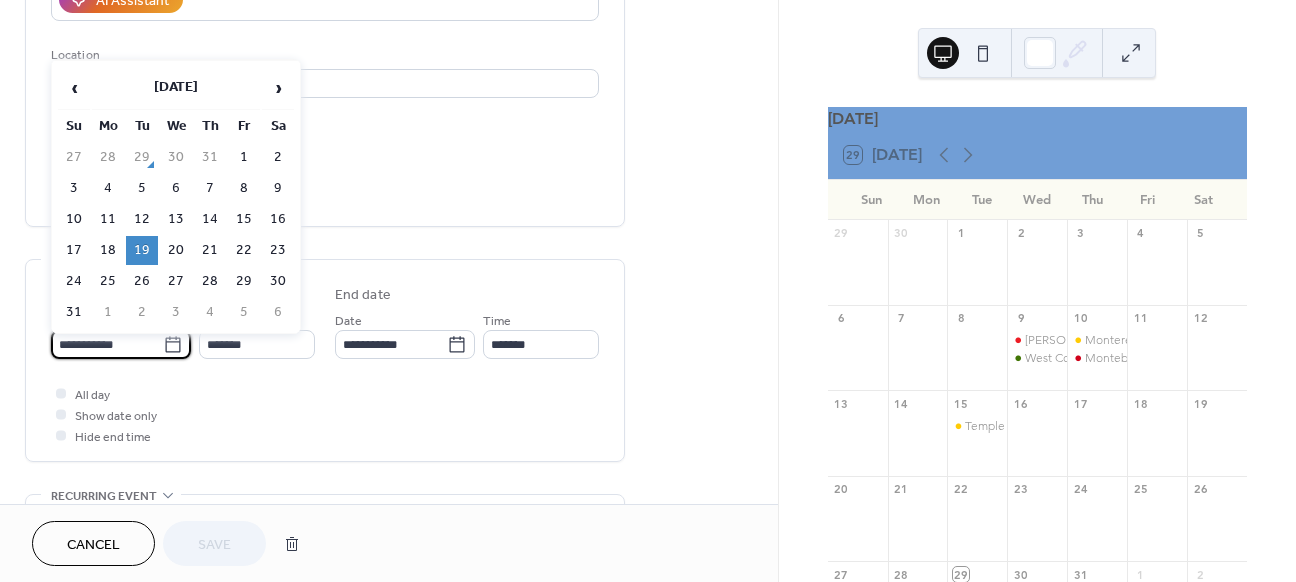 click on "**********" at bounding box center [107, 344] 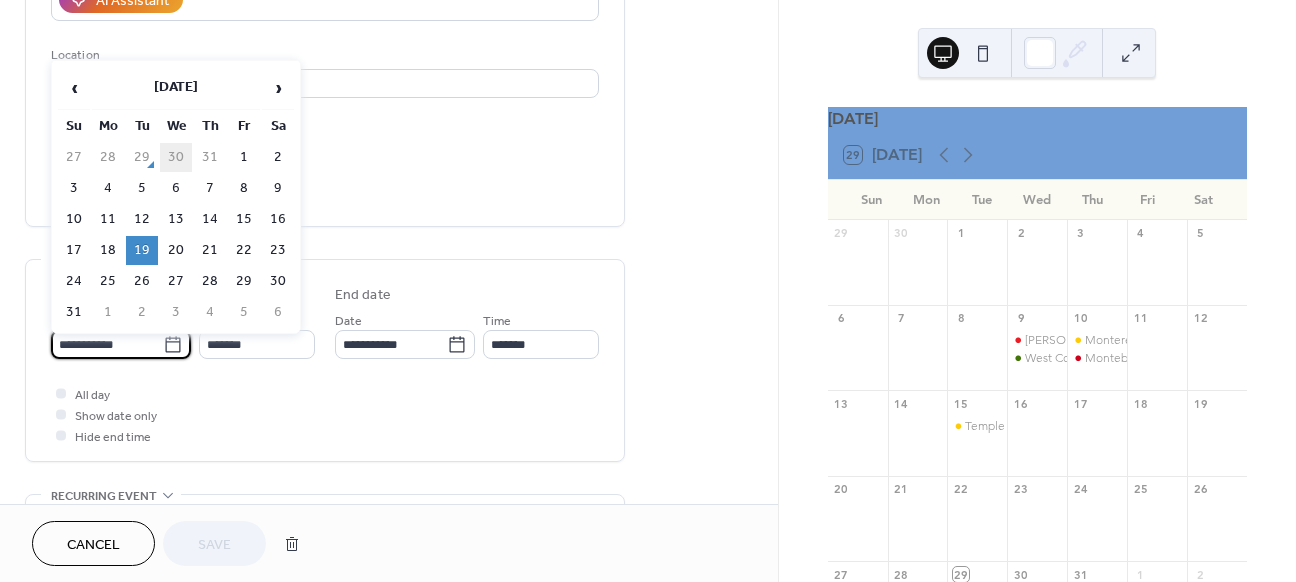 click on "30" at bounding box center (176, 157) 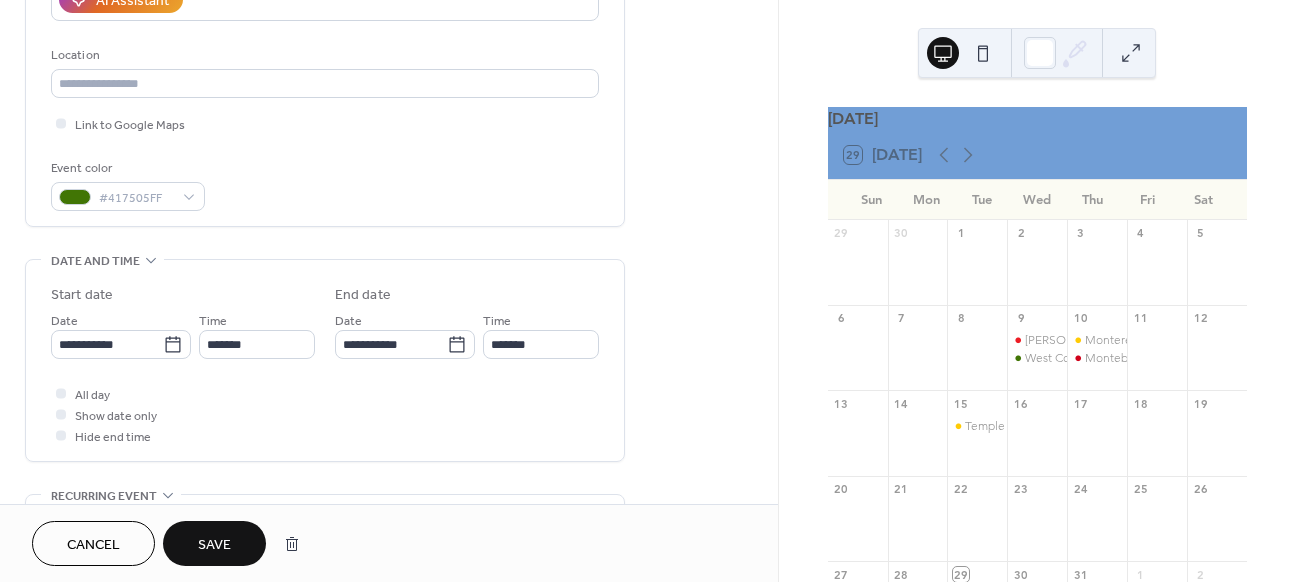 click on "Save" at bounding box center [214, 543] 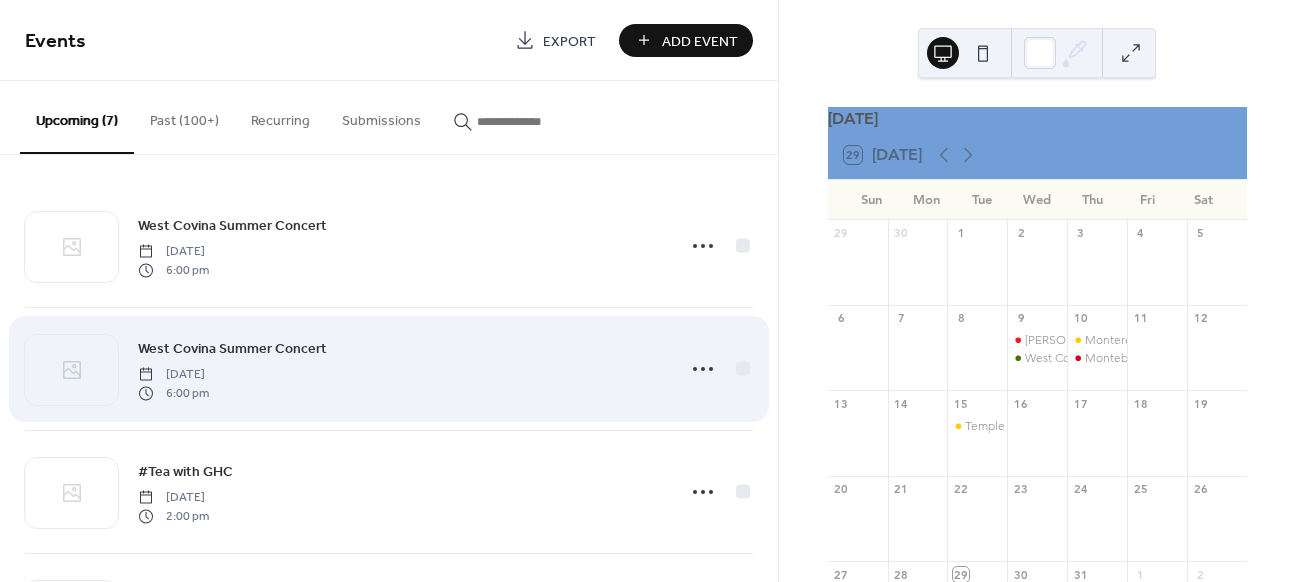 click on "West Covina Summer Concert [DATE] 6:00 pm" at bounding box center (400, 369) 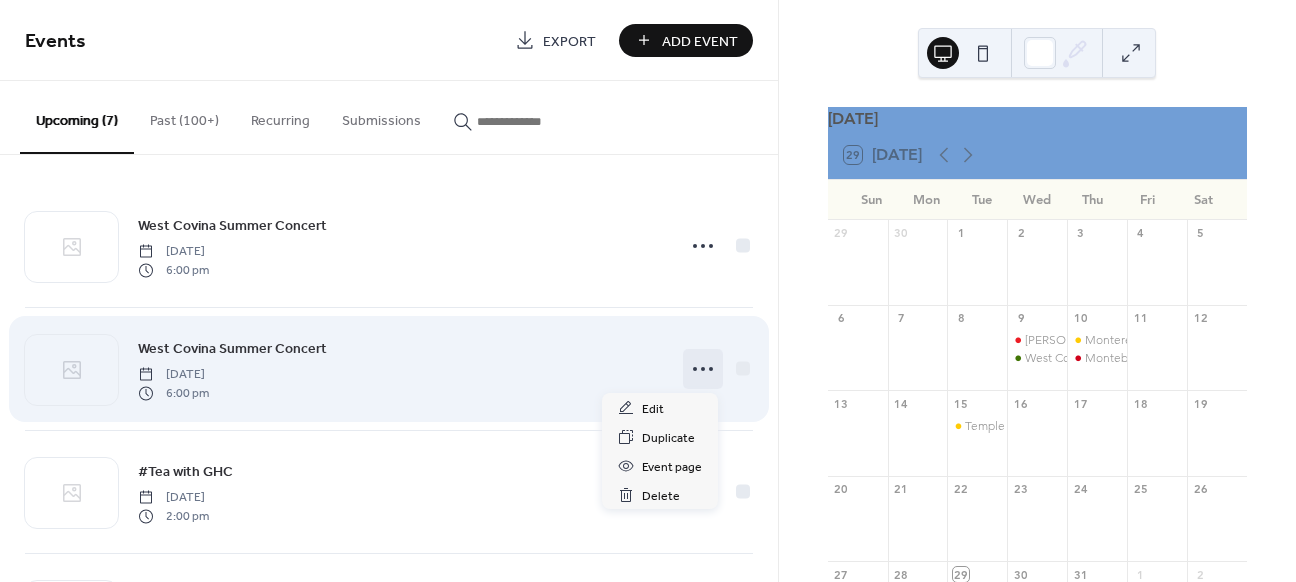 click 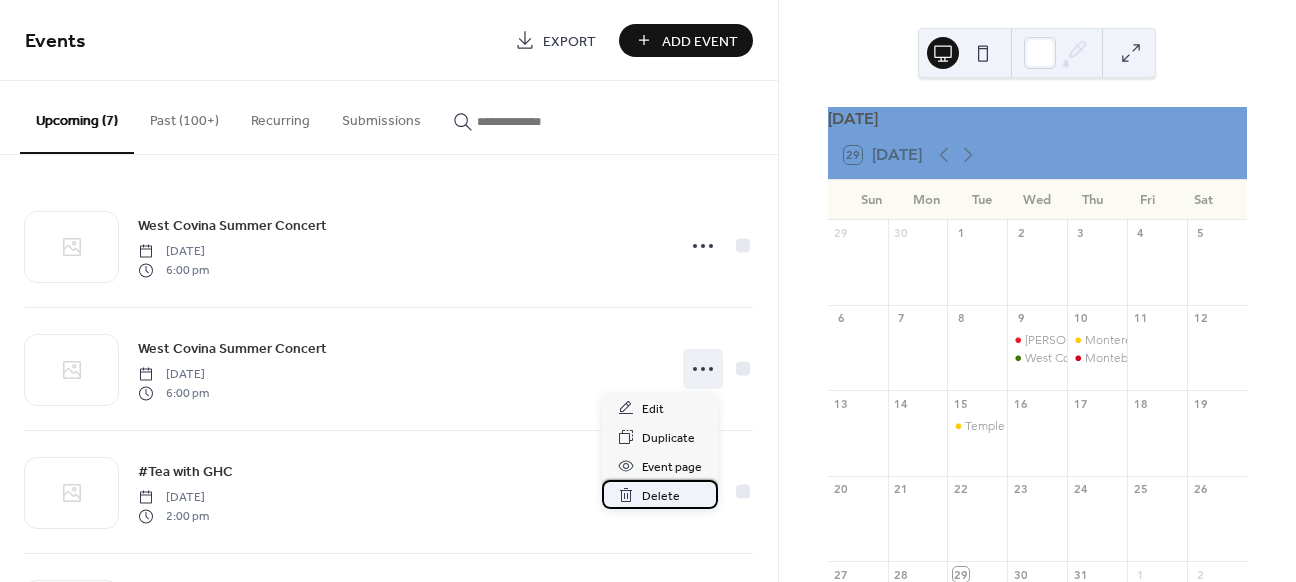 click on "Delete" at bounding box center (660, 494) 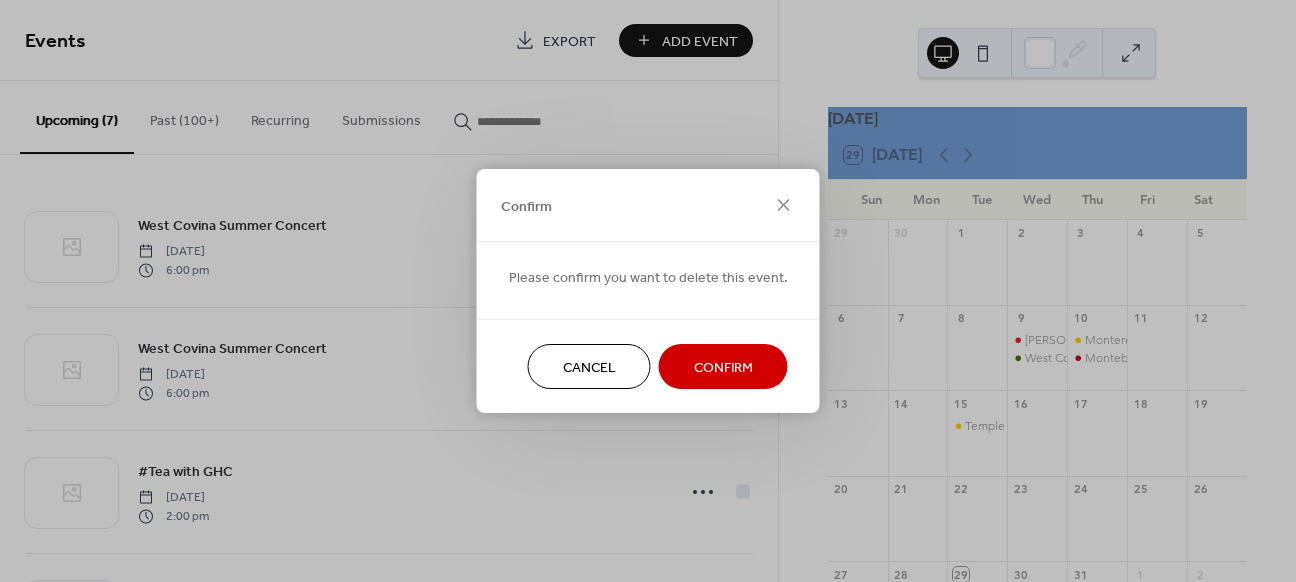 click on "Confirm" at bounding box center [723, 368] 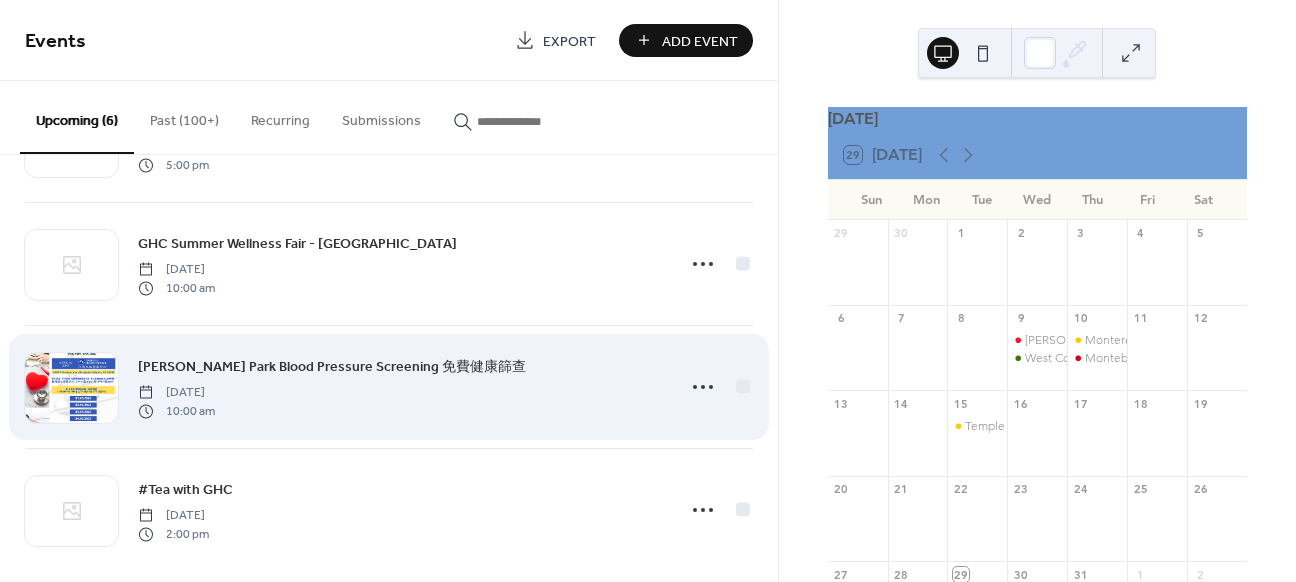 scroll, scrollTop: 370, scrollLeft: 0, axis: vertical 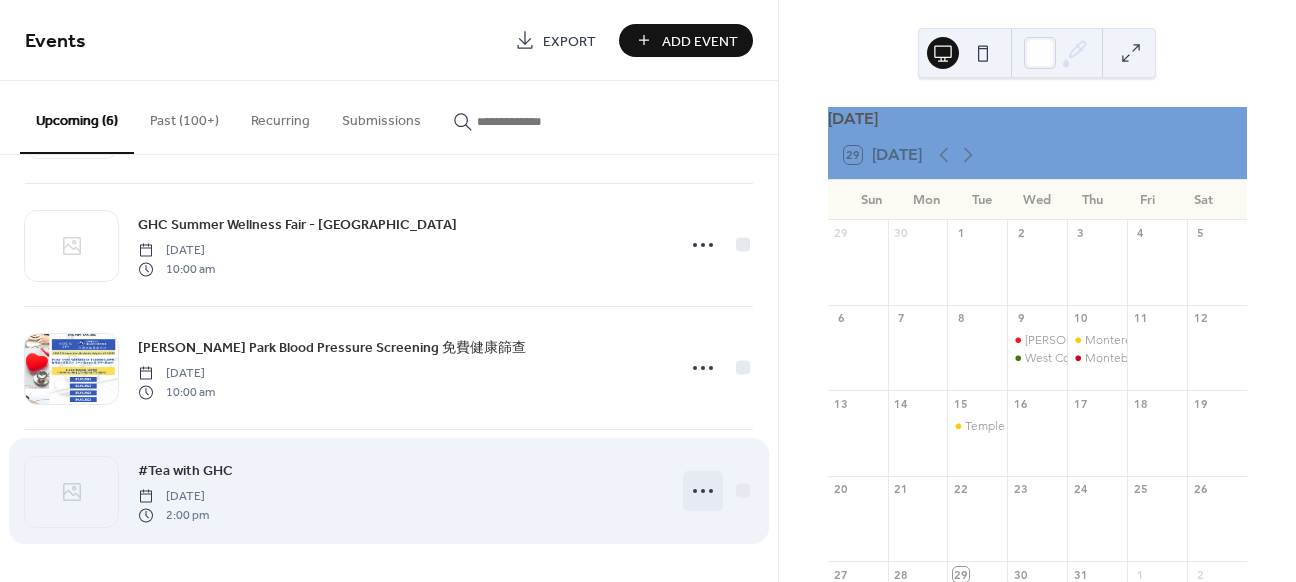 click 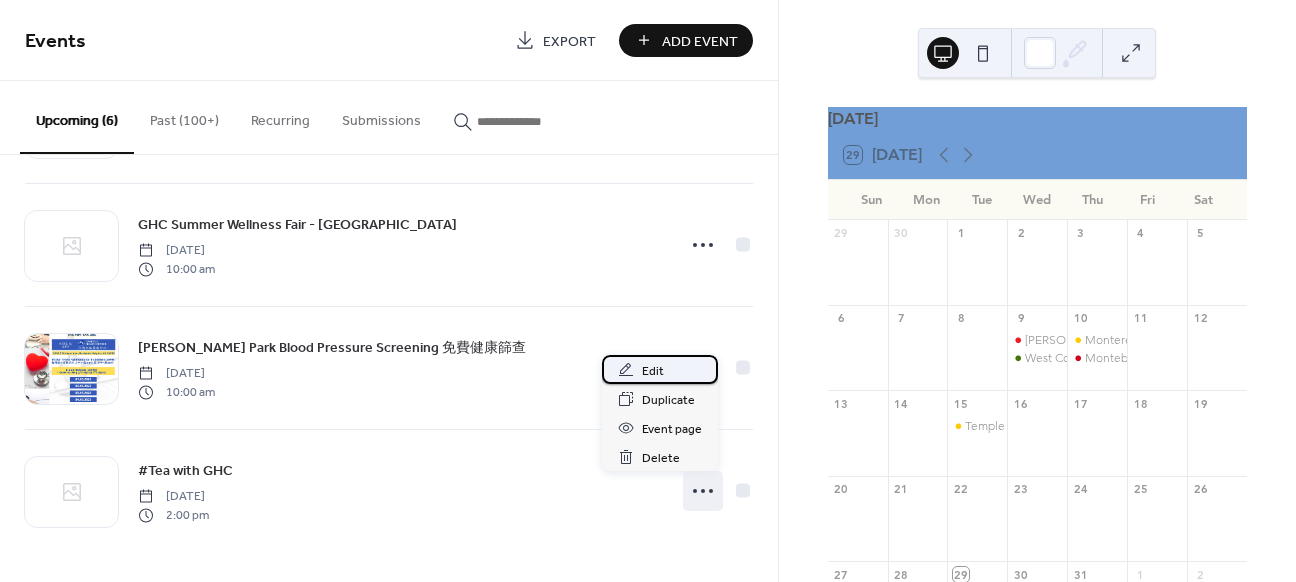 click on "Edit" at bounding box center [660, 369] 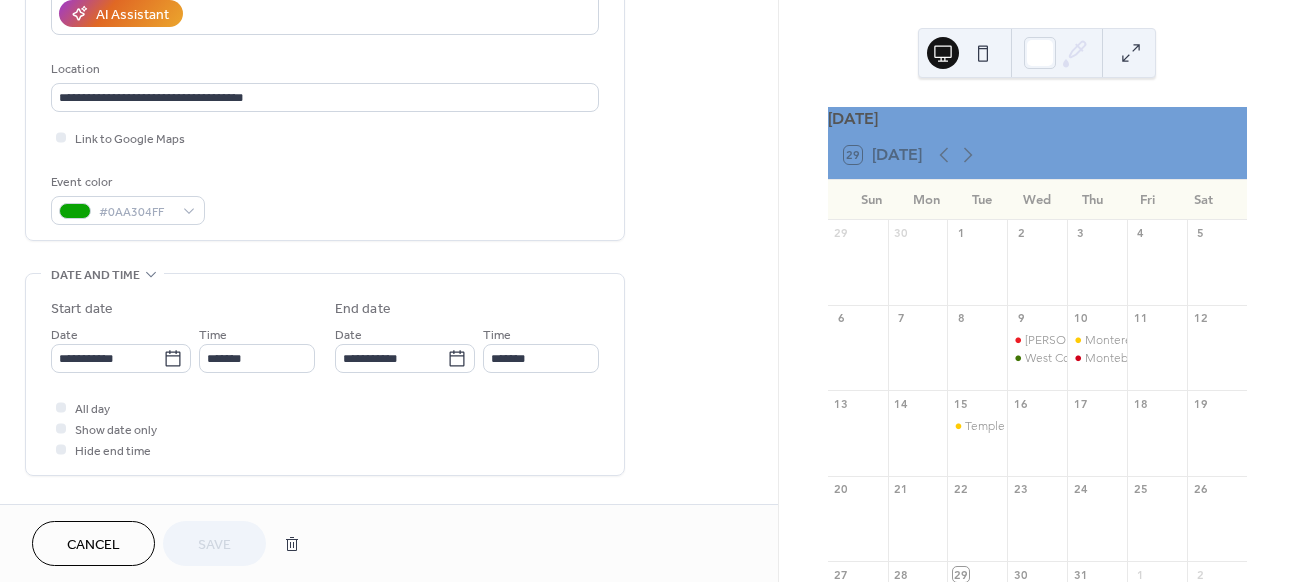 scroll, scrollTop: 480, scrollLeft: 0, axis: vertical 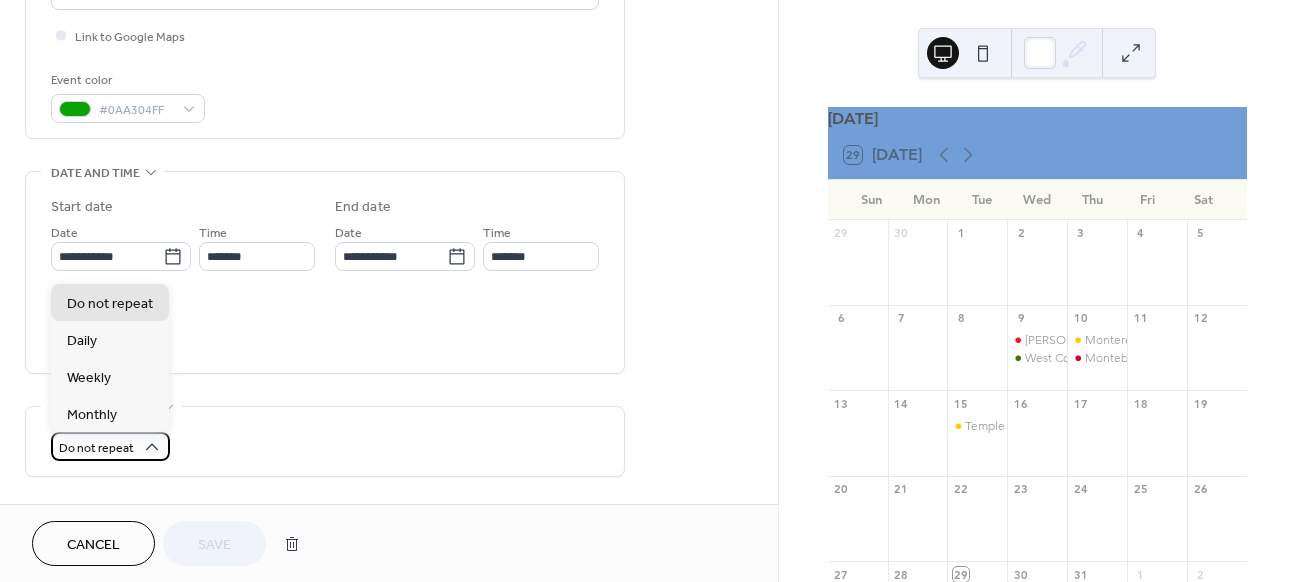 click on "Do not repeat" at bounding box center (96, 448) 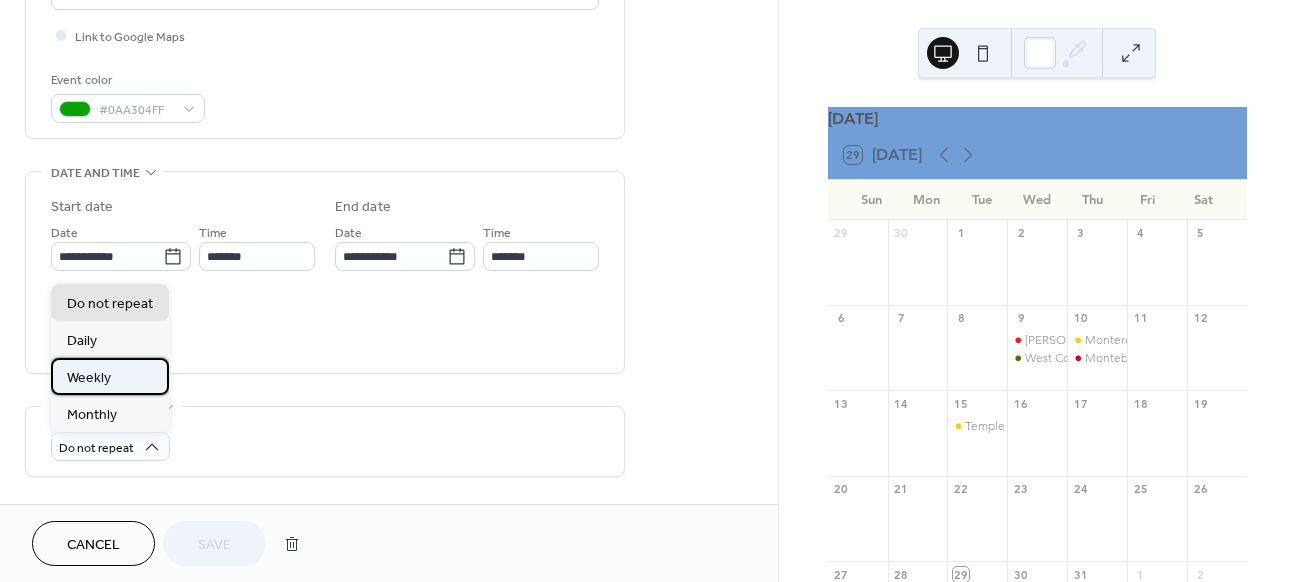 click on "Weekly" at bounding box center [110, 376] 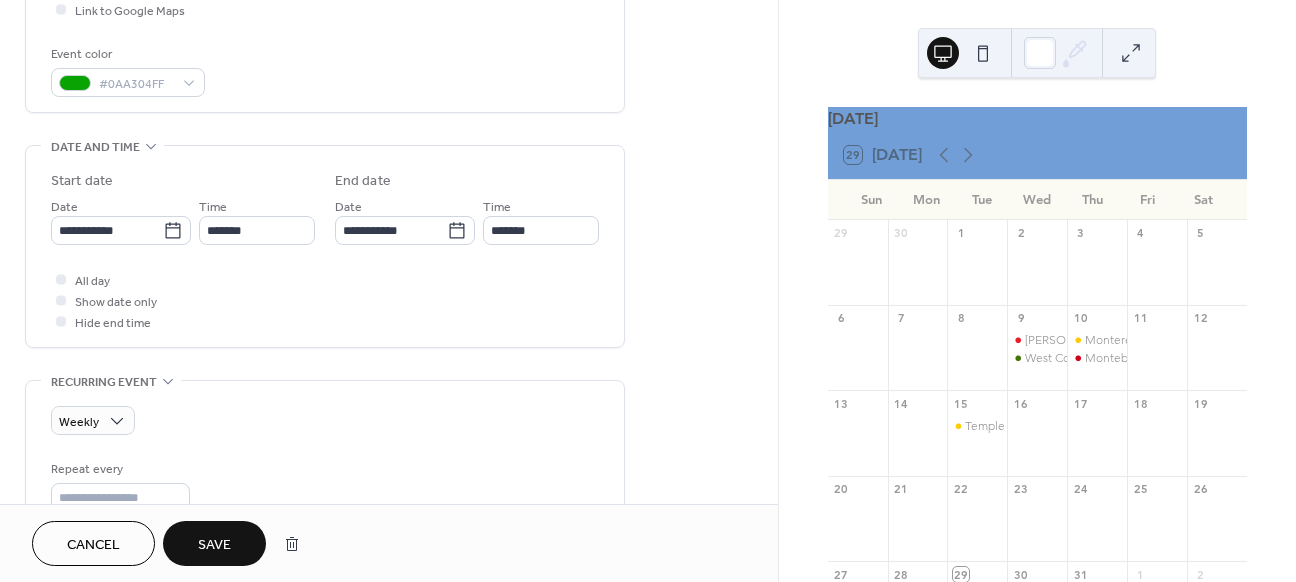 scroll, scrollTop: 538, scrollLeft: 0, axis: vertical 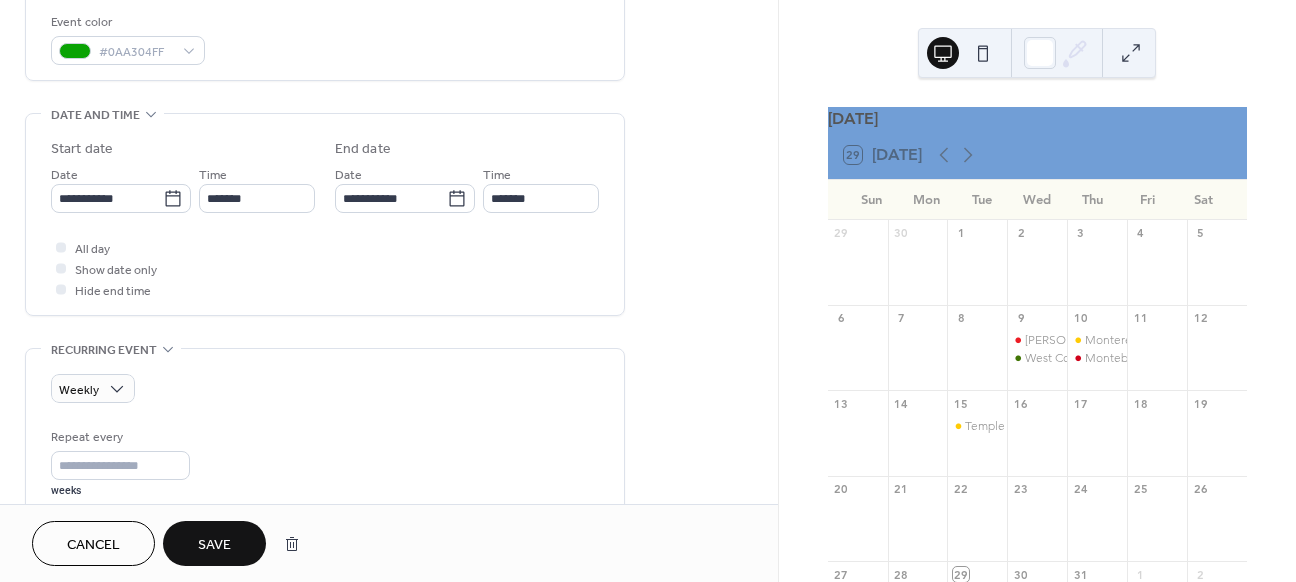 click on "Save" at bounding box center (214, 545) 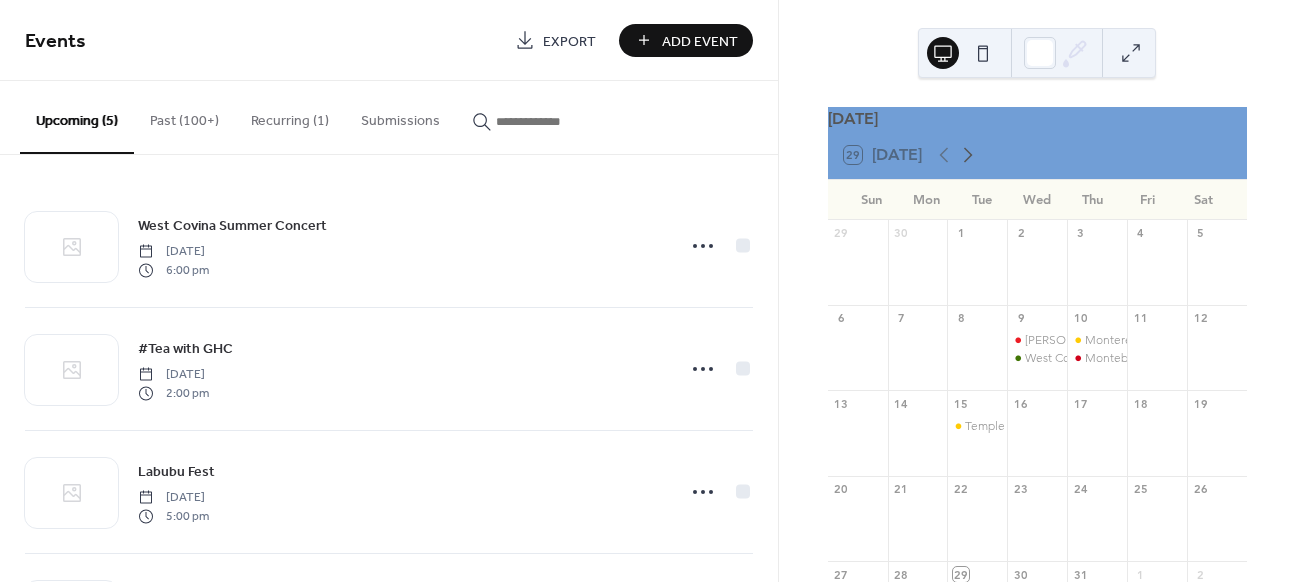click 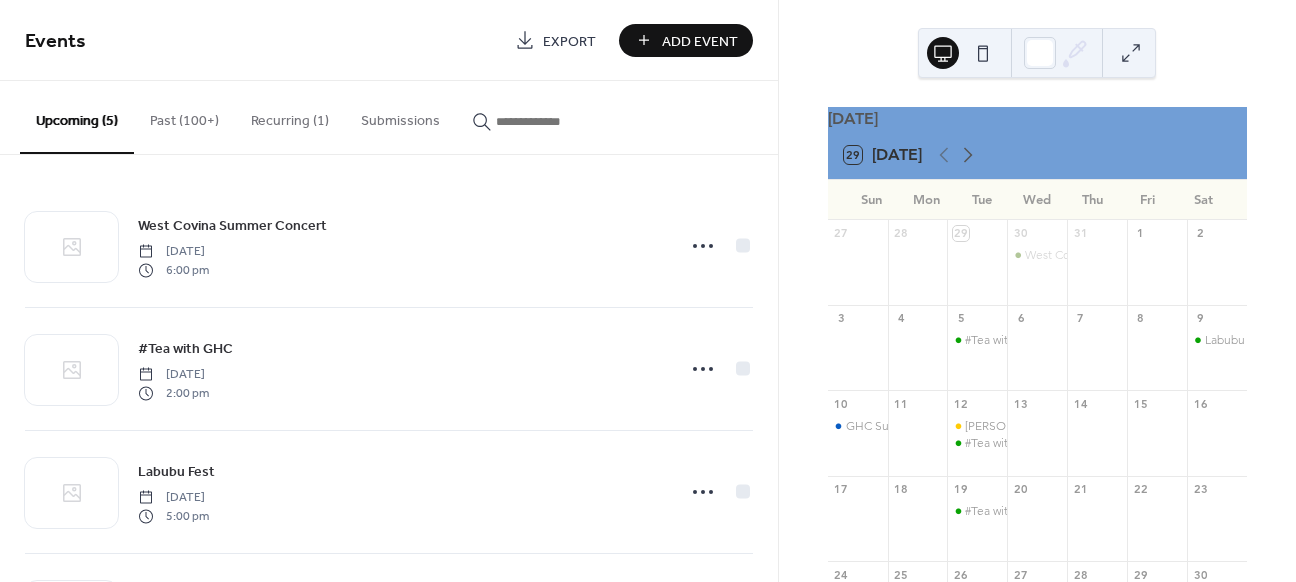 click 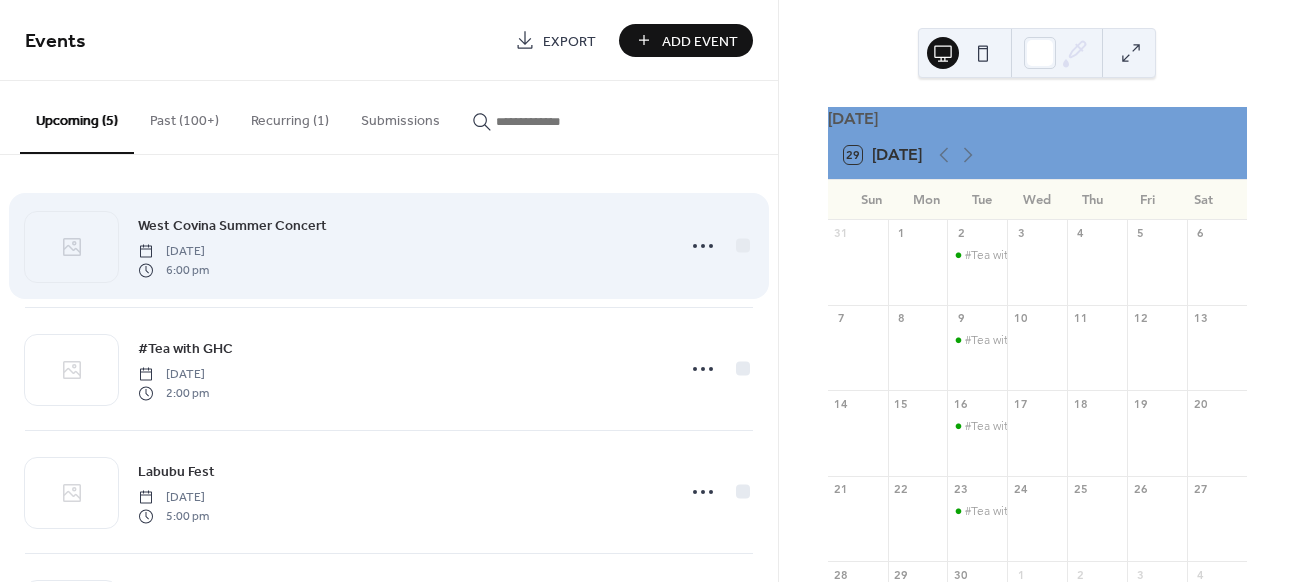 scroll, scrollTop: 81, scrollLeft: 0, axis: vertical 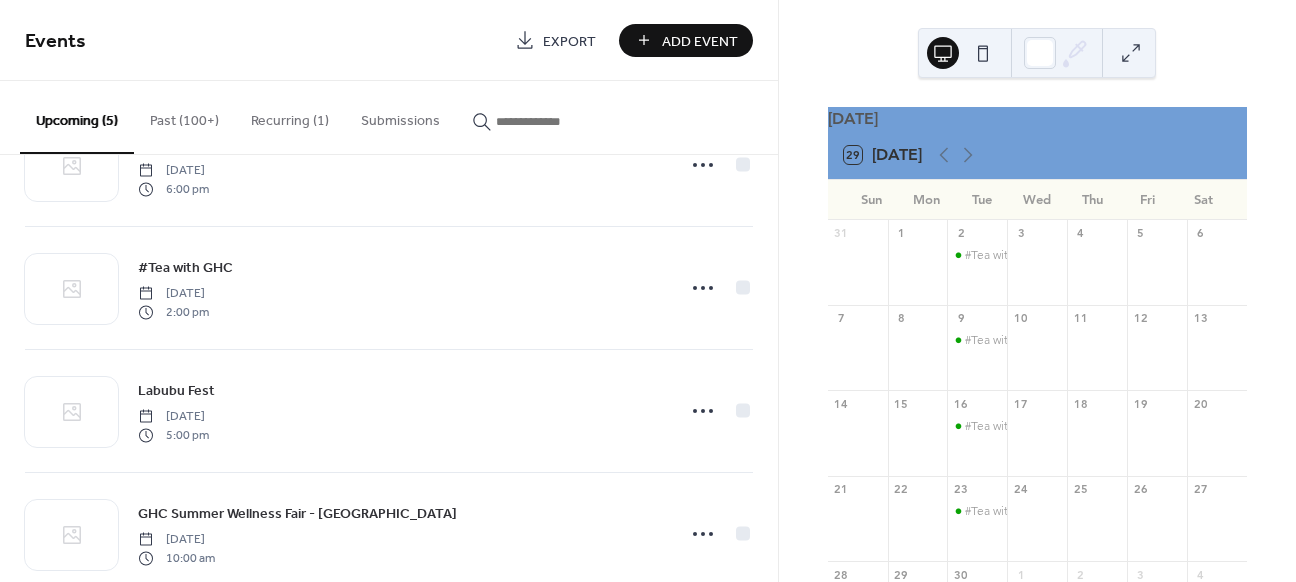 click at bounding box center (556, 121) 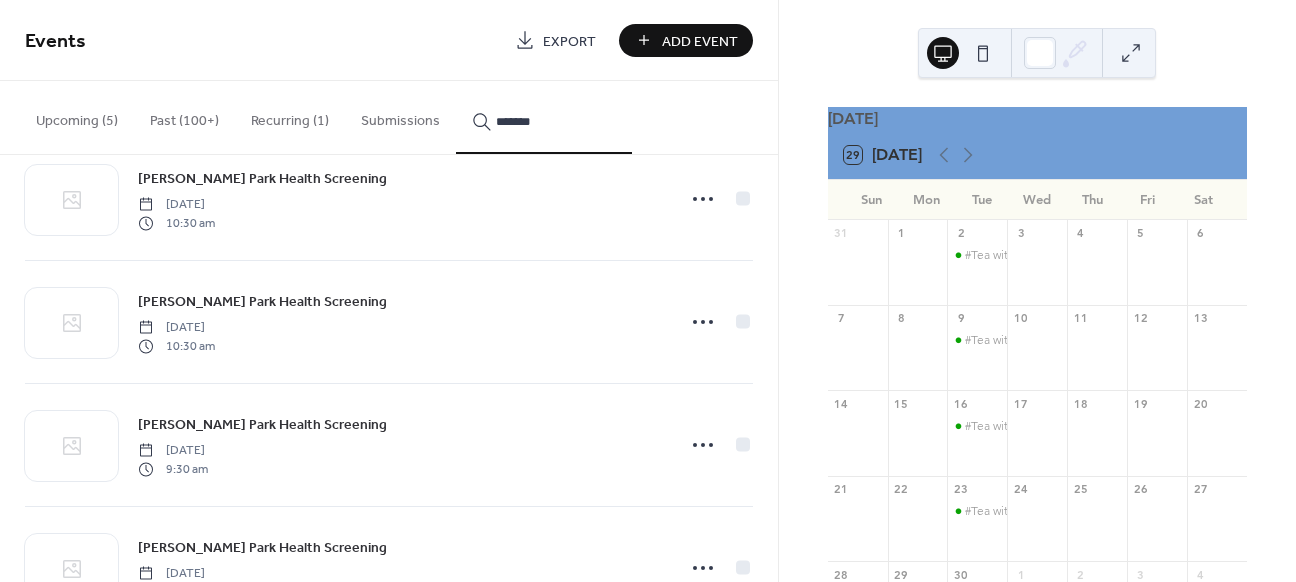 scroll, scrollTop: 5536, scrollLeft: 0, axis: vertical 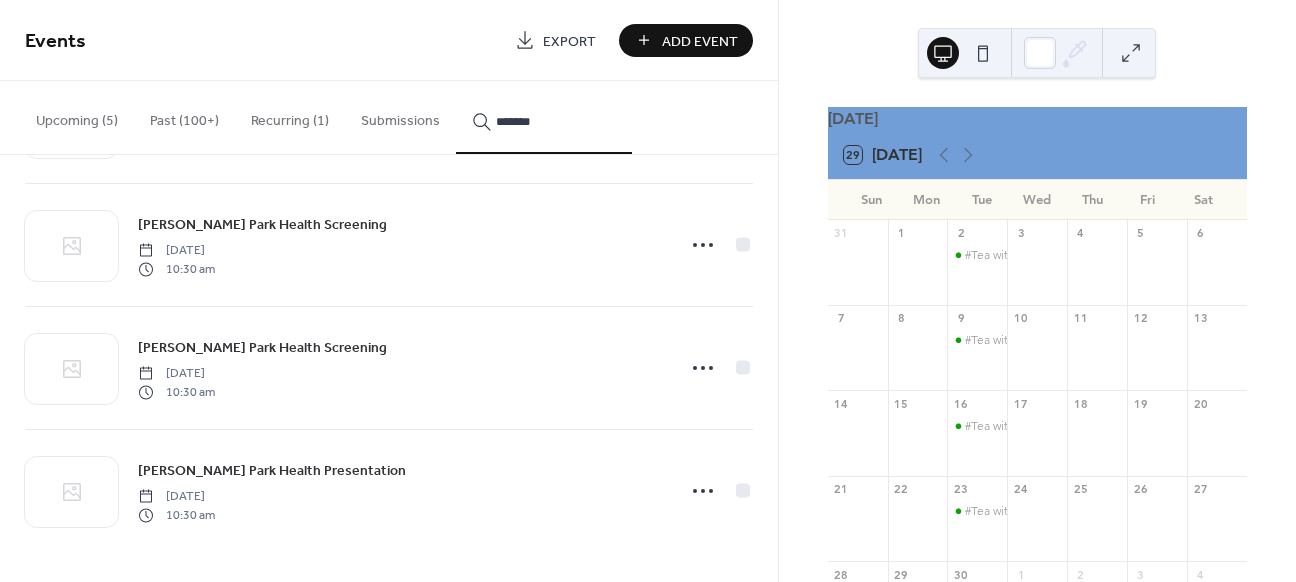 type on "*******" 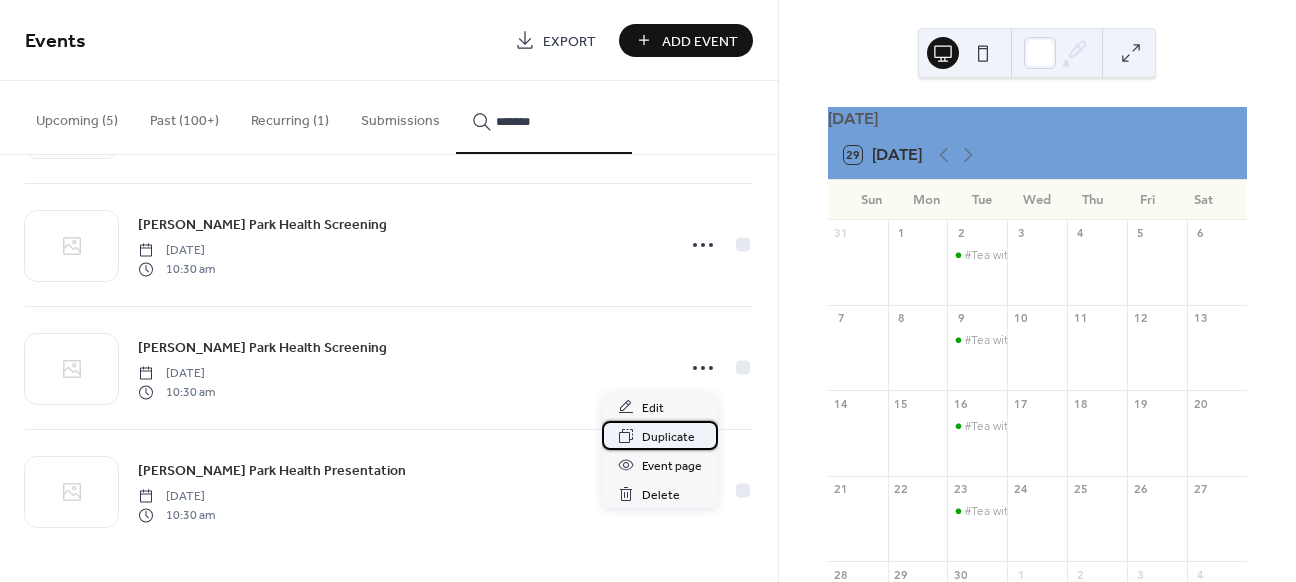 click on "Duplicate" at bounding box center [668, 437] 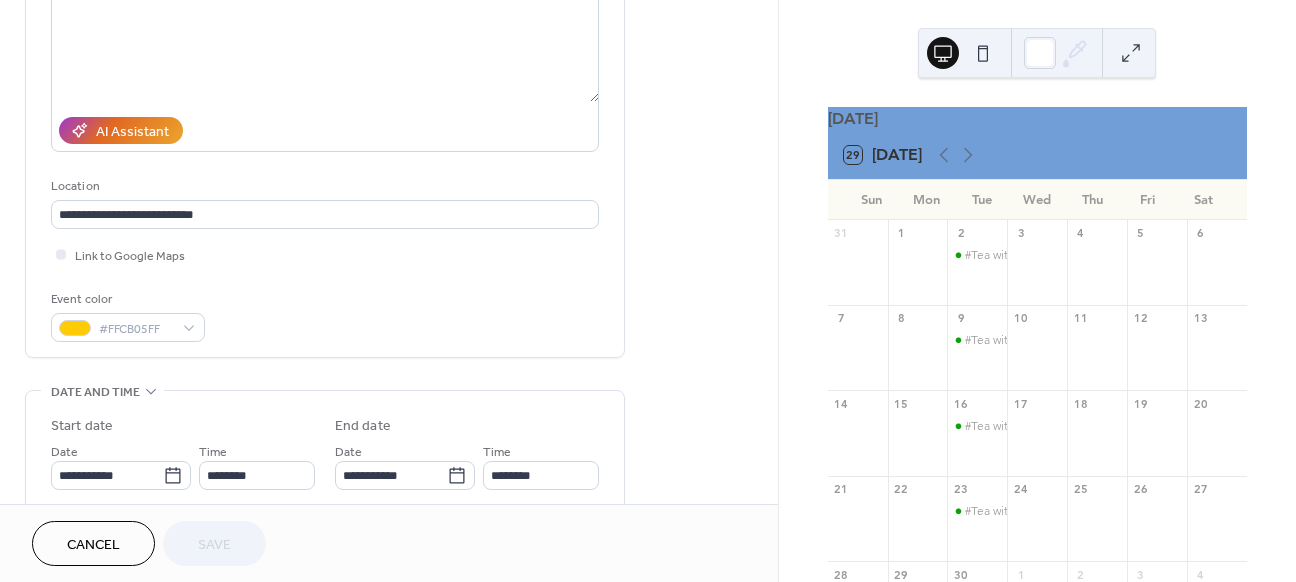 scroll, scrollTop: 0, scrollLeft: 0, axis: both 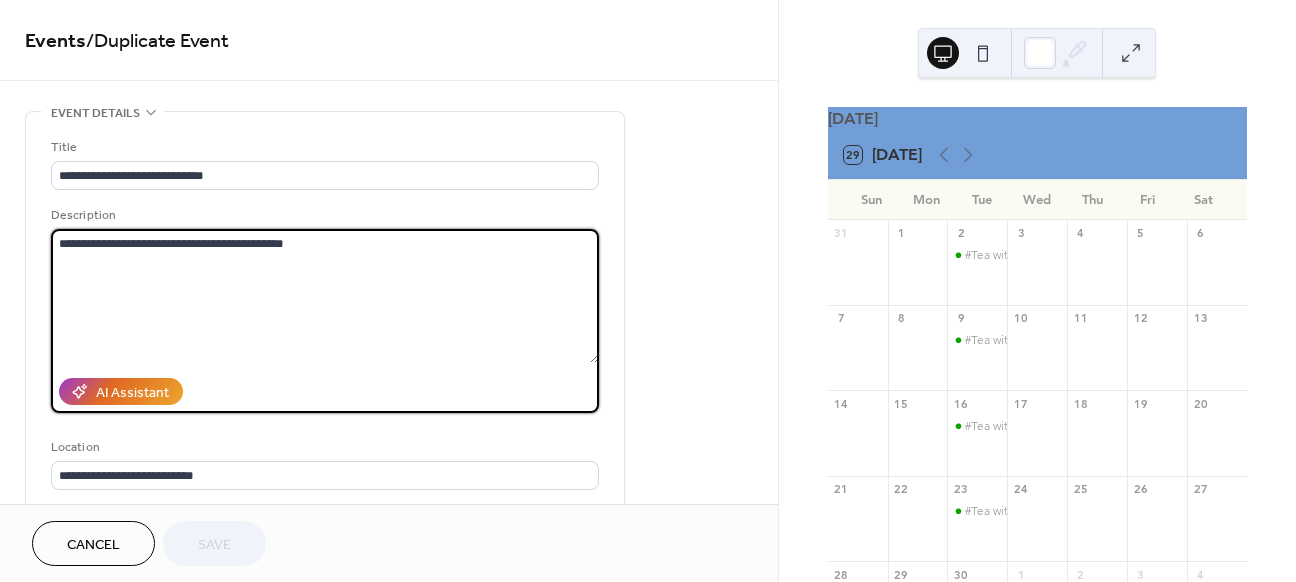 click on "**********" at bounding box center (325, 296) 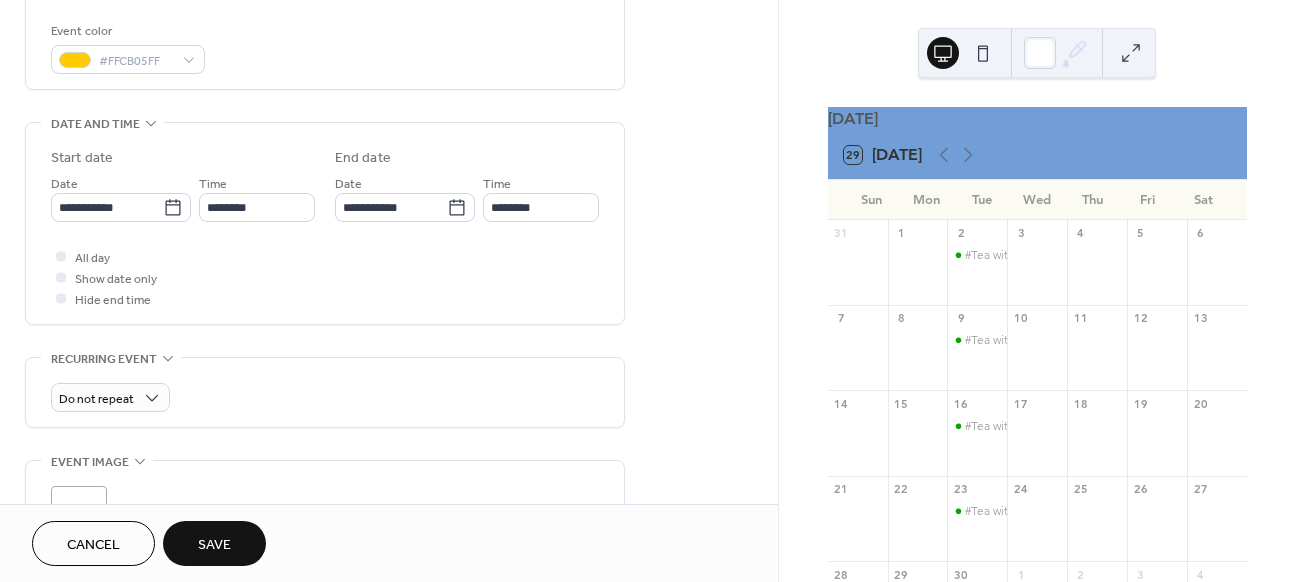 scroll, scrollTop: 542, scrollLeft: 0, axis: vertical 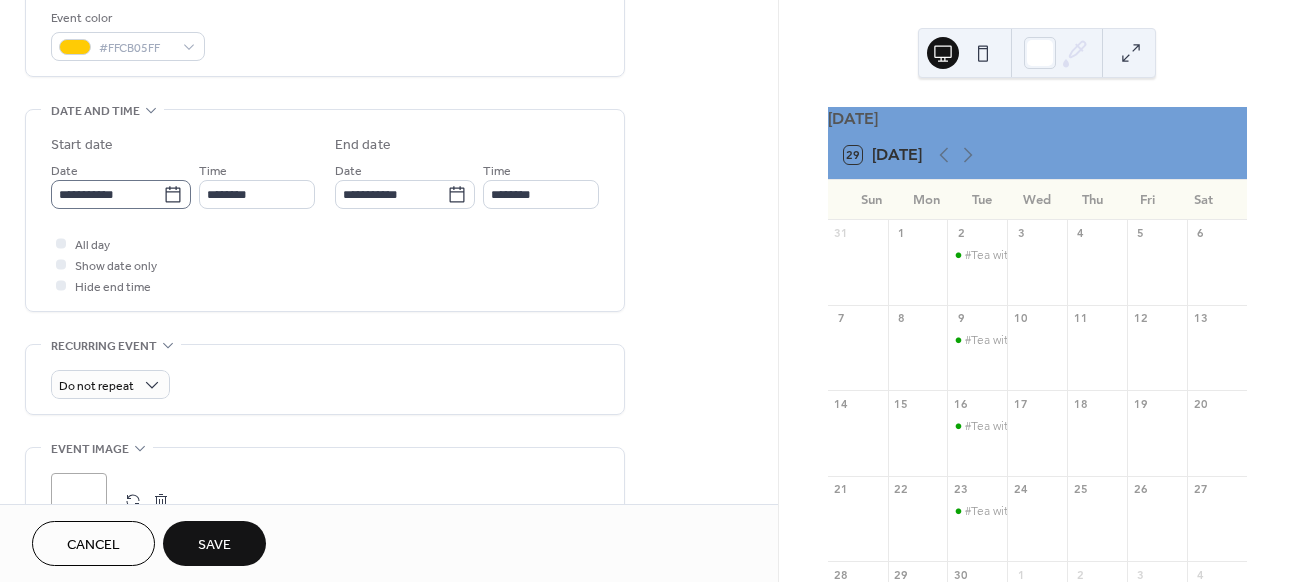 type on "**********" 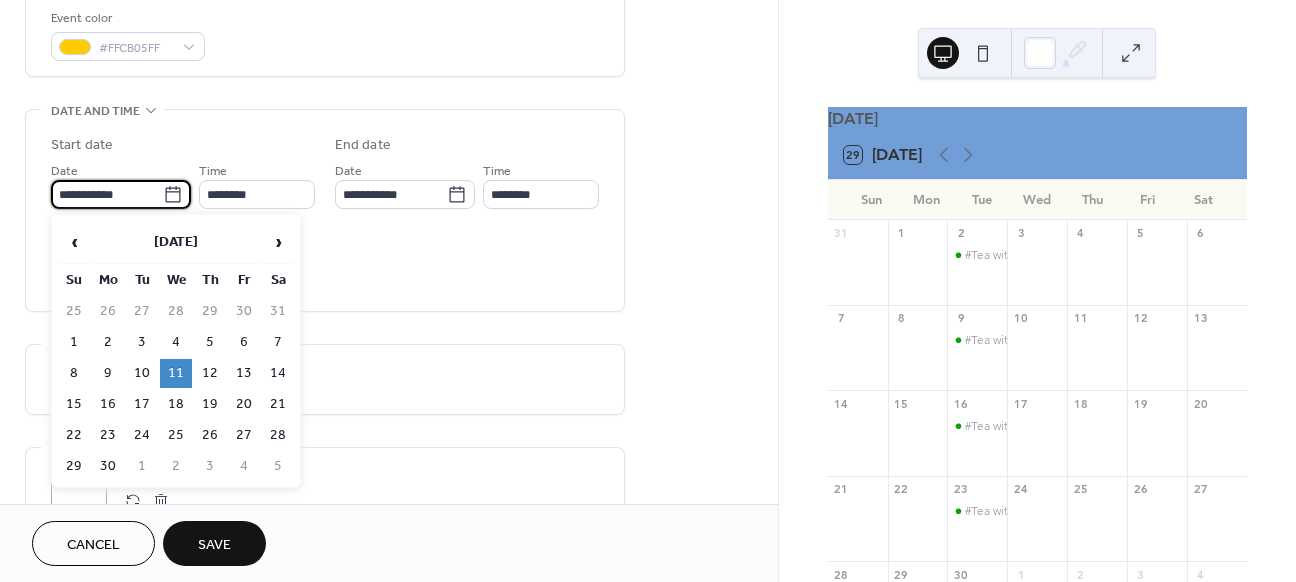 click on "**********" at bounding box center [107, 194] 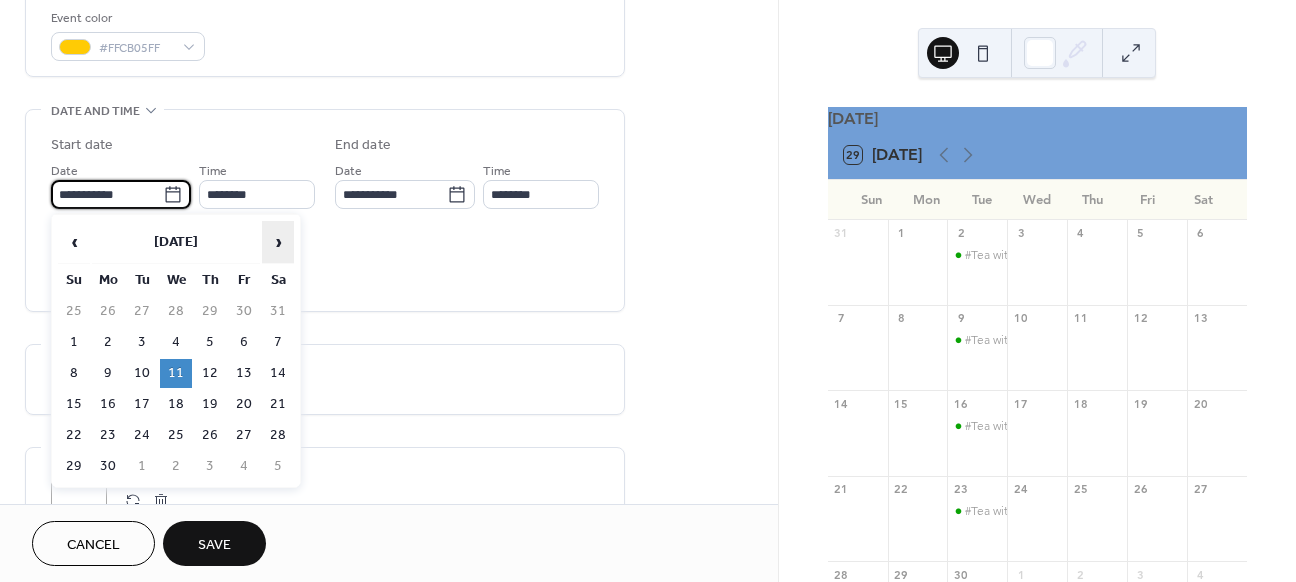click on "›" at bounding box center [278, 242] 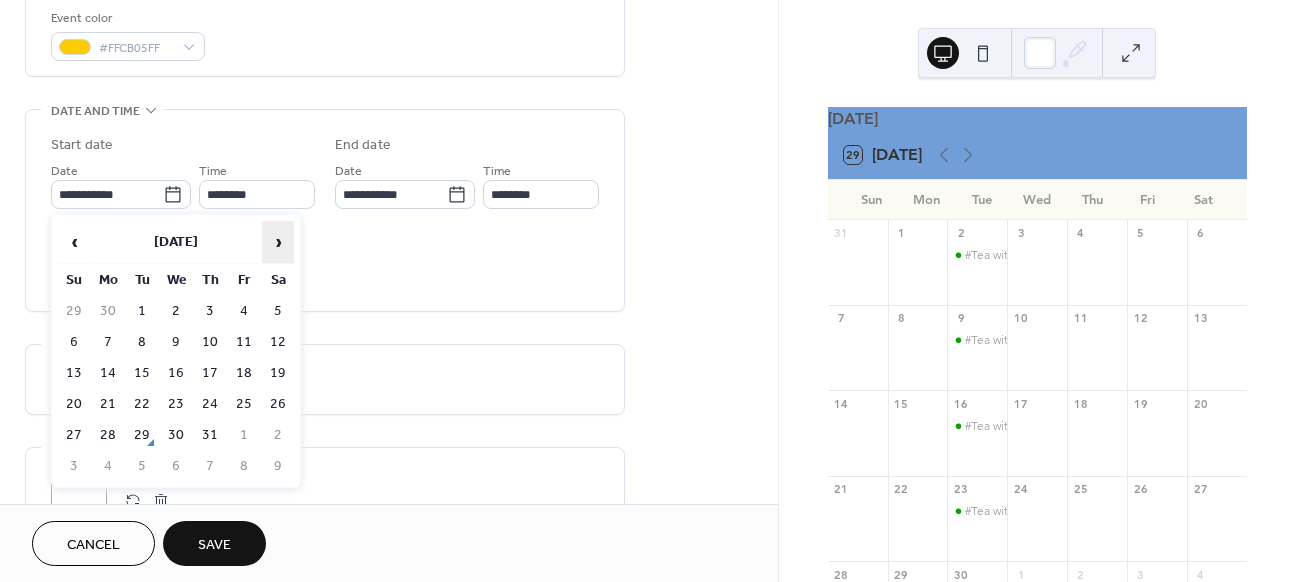 click on "›" at bounding box center [278, 242] 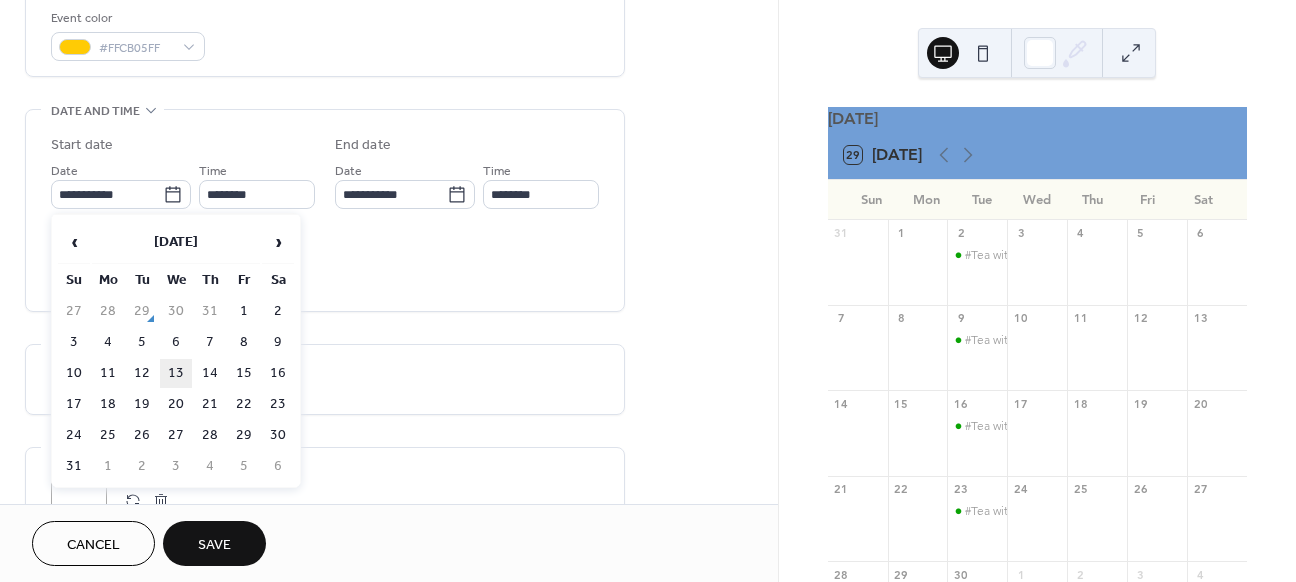 click on "13" at bounding box center [176, 373] 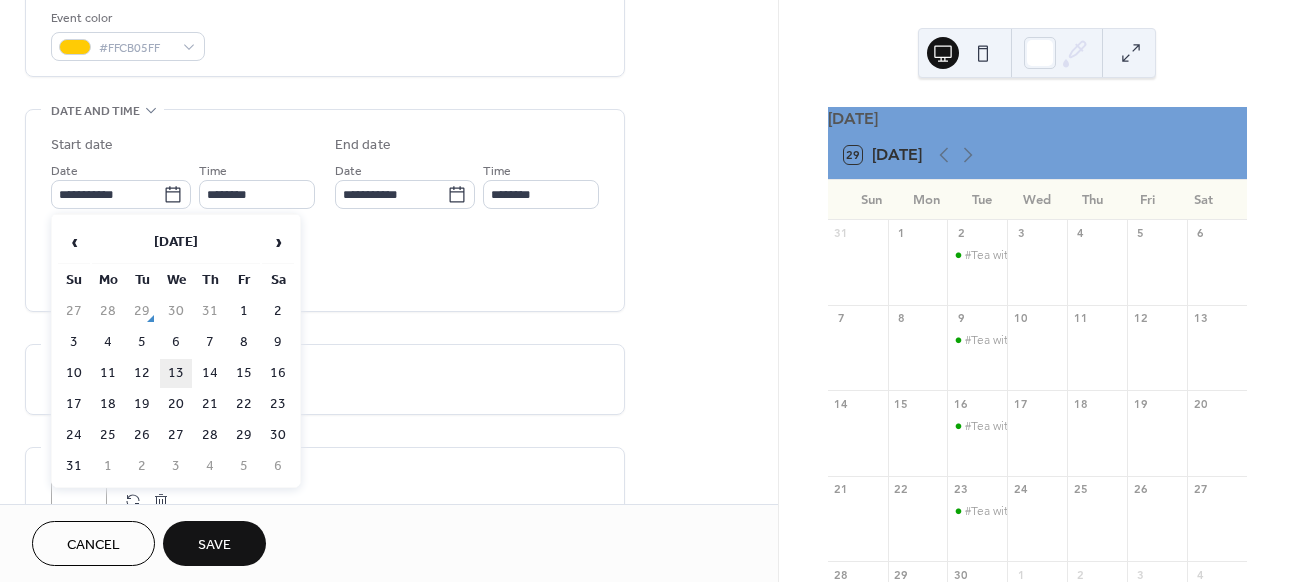 type on "**********" 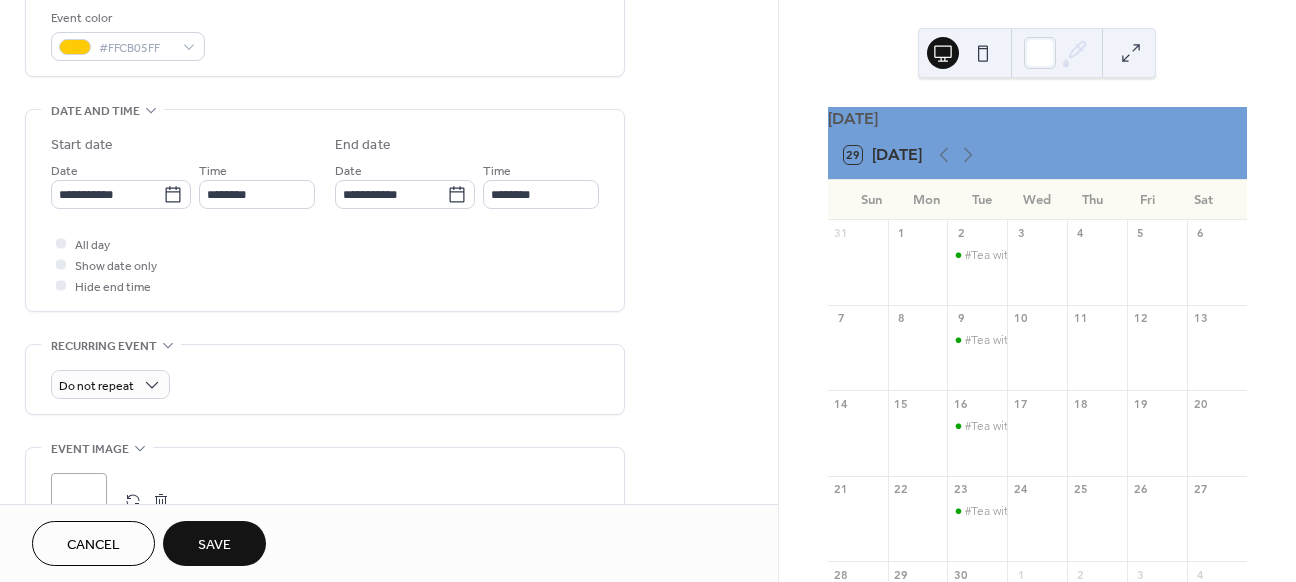 click on "Save" at bounding box center [214, 543] 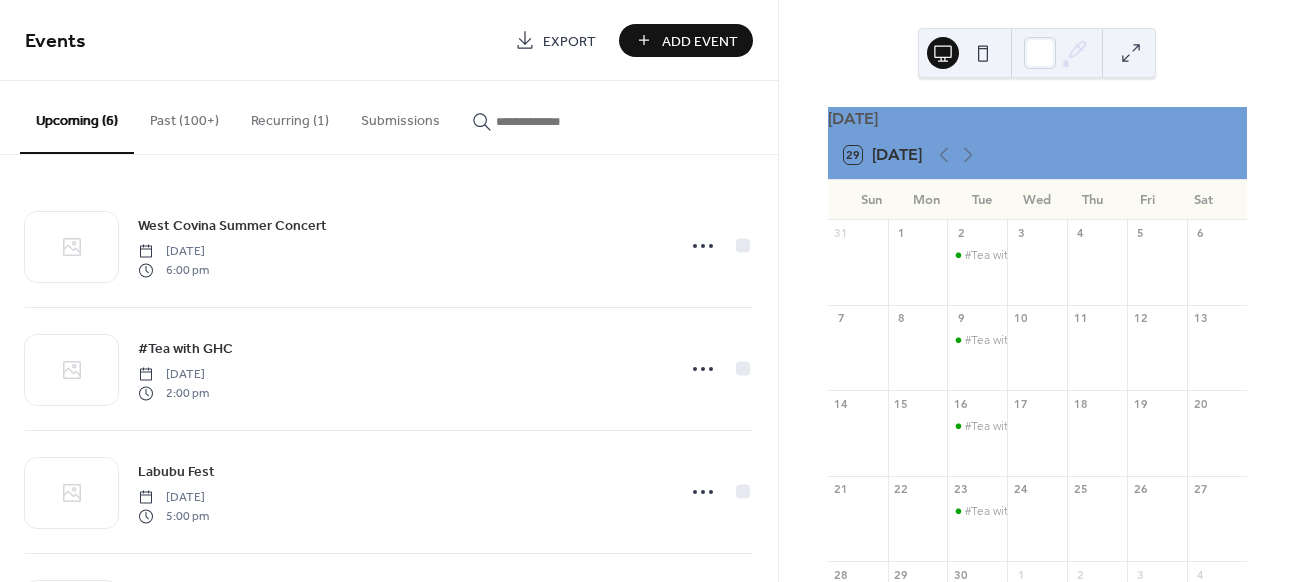 click at bounding box center (556, 121) 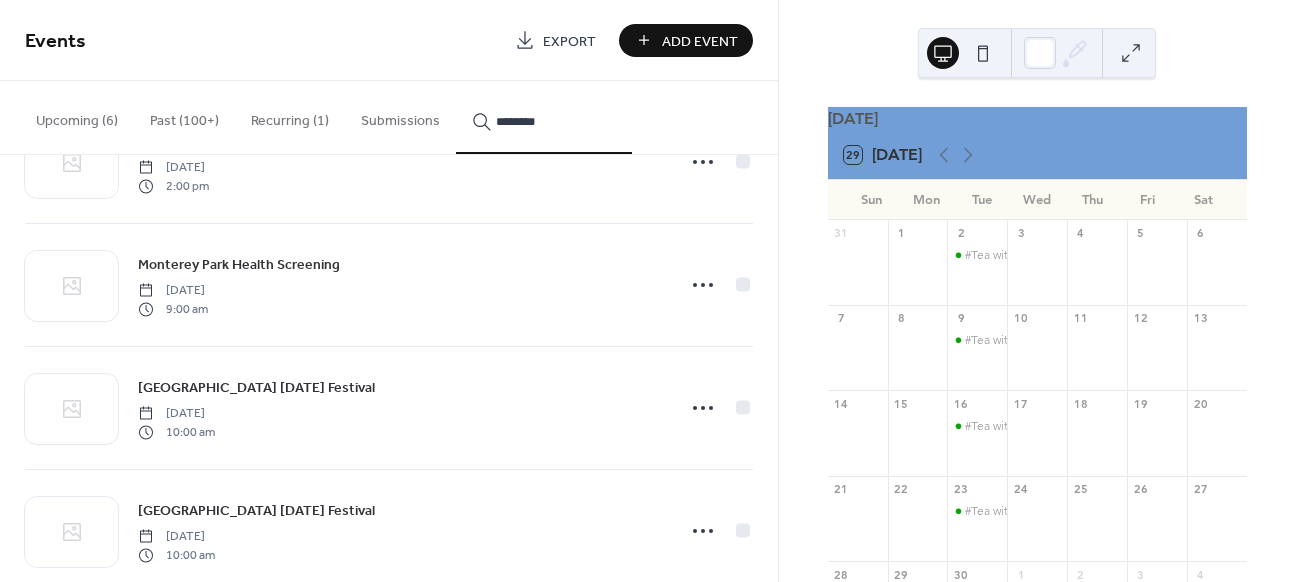 scroll, scrollTop: 9226, scrollLeft: 0, axis: vertical 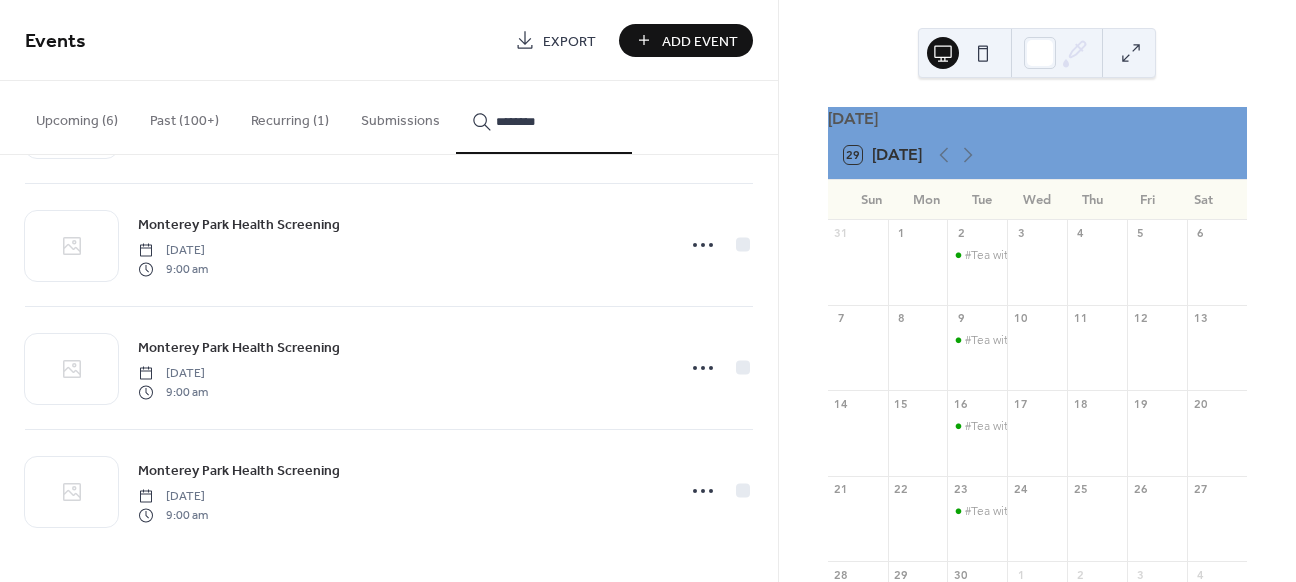 type on "********" 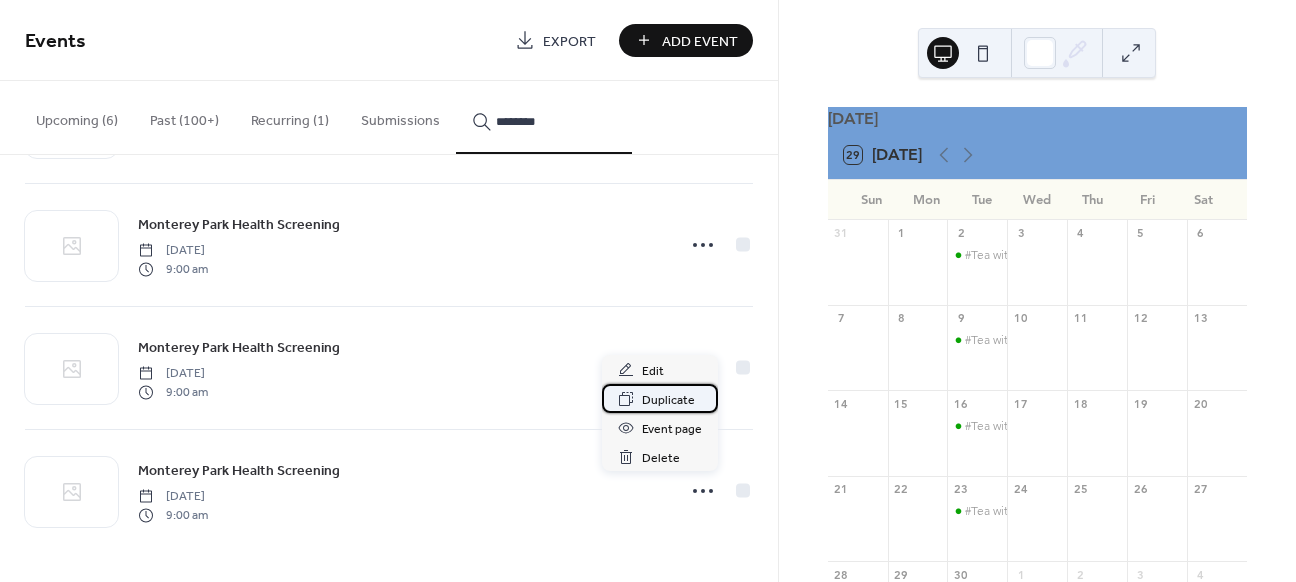 click on "Duplicate" at bounding box center [668, 400] 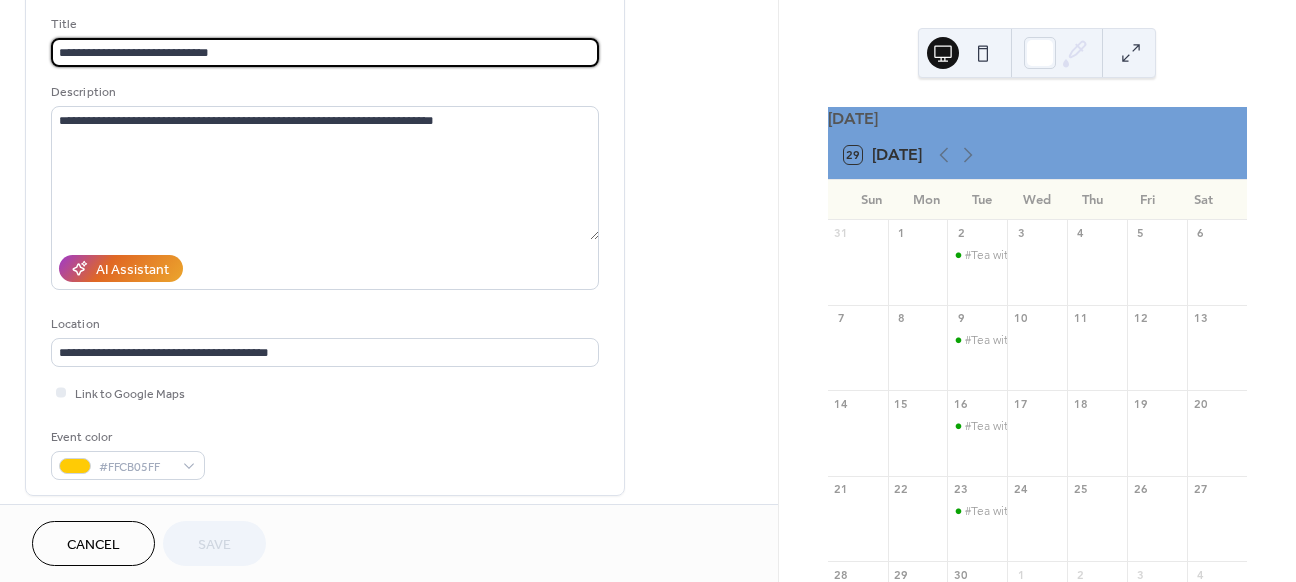 scroll, scrollTop: 363, scrollLeft: 0, axis: vertical 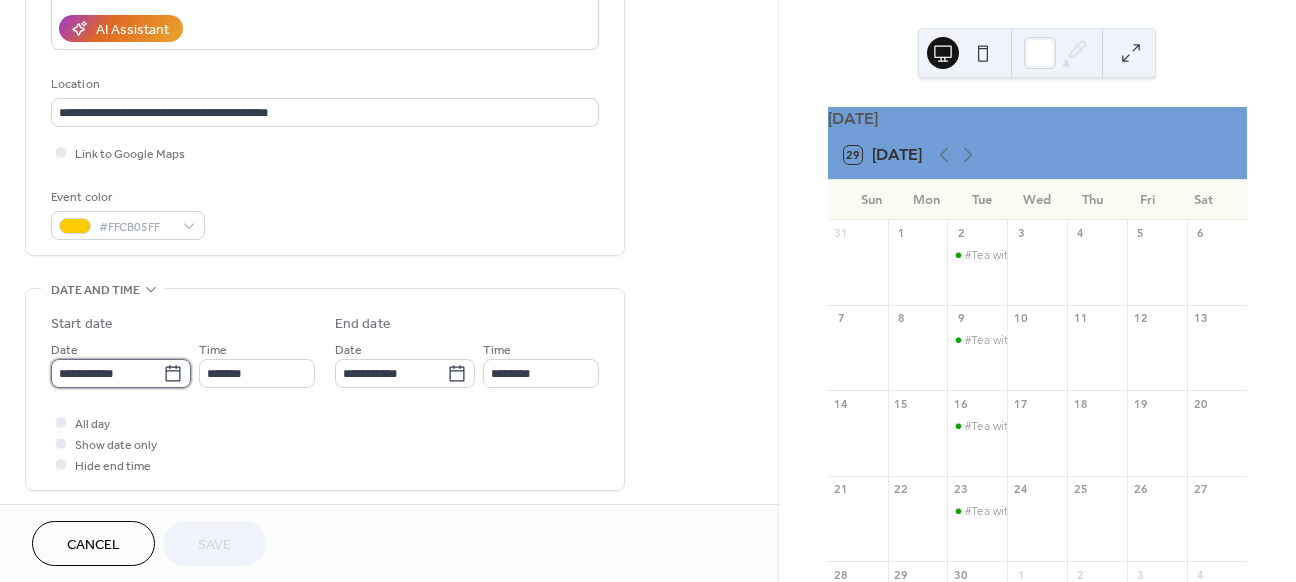 click on "**********" at bounding box center (107, 373) 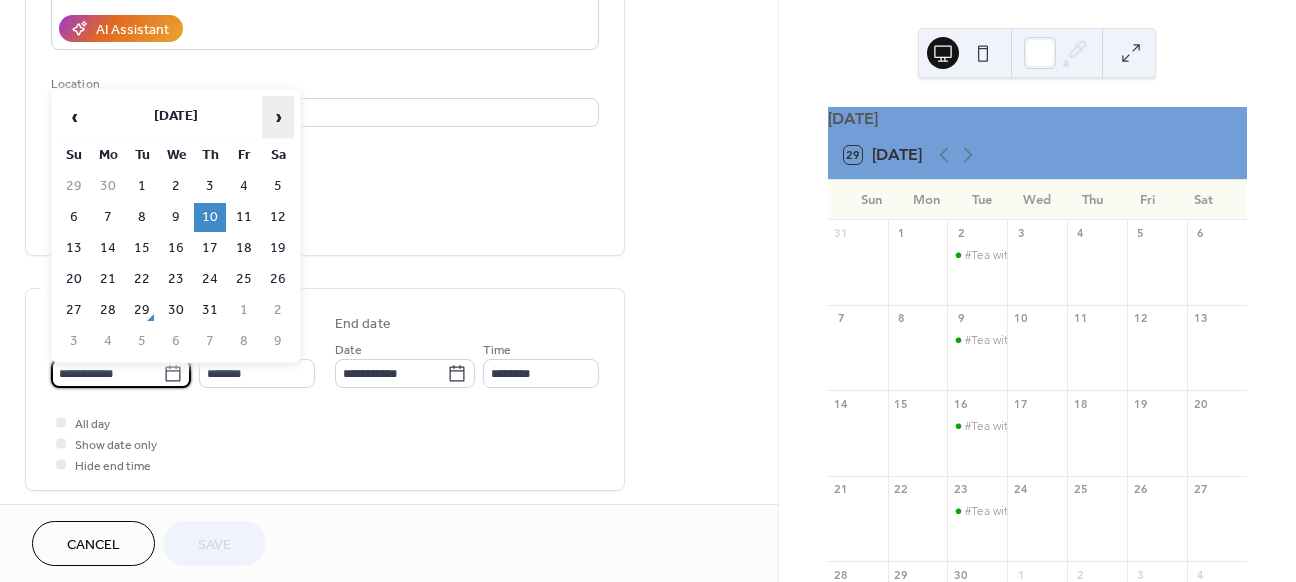 click on "›" at bounding box center (278, 117) 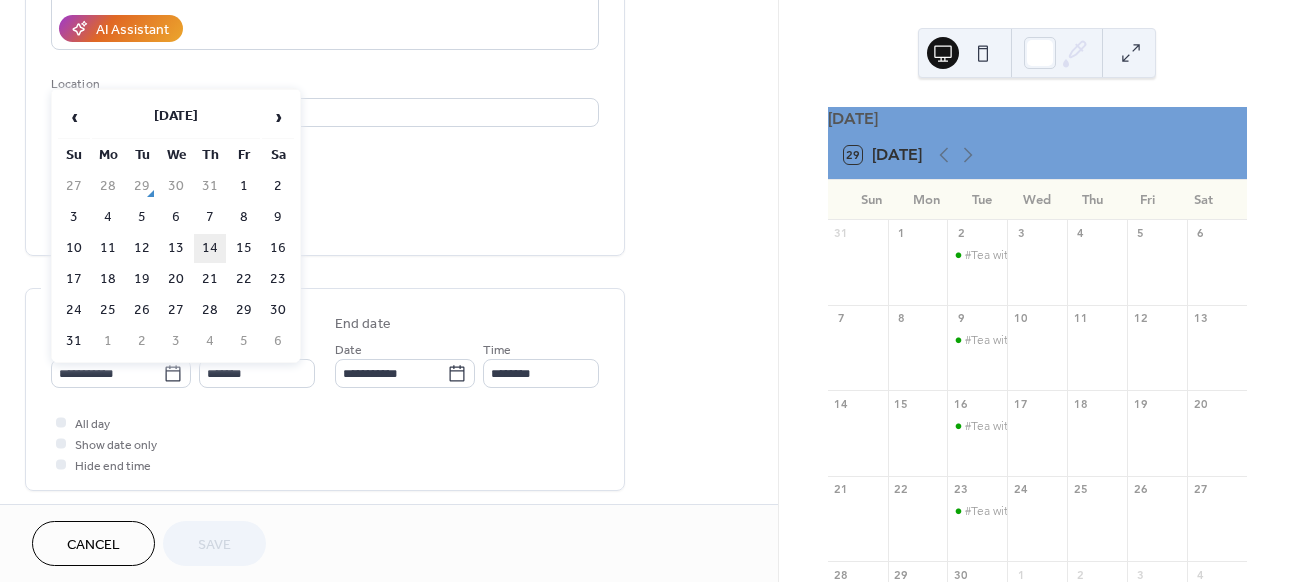 click on "14" at bounding box center (210, 248) 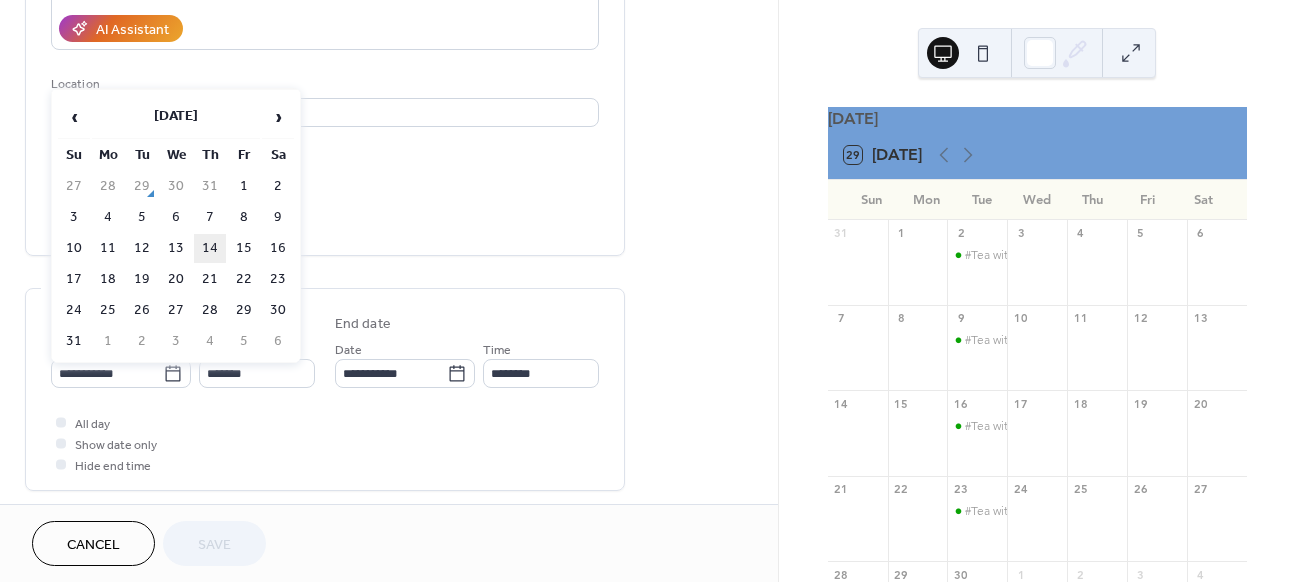 type on "**********" 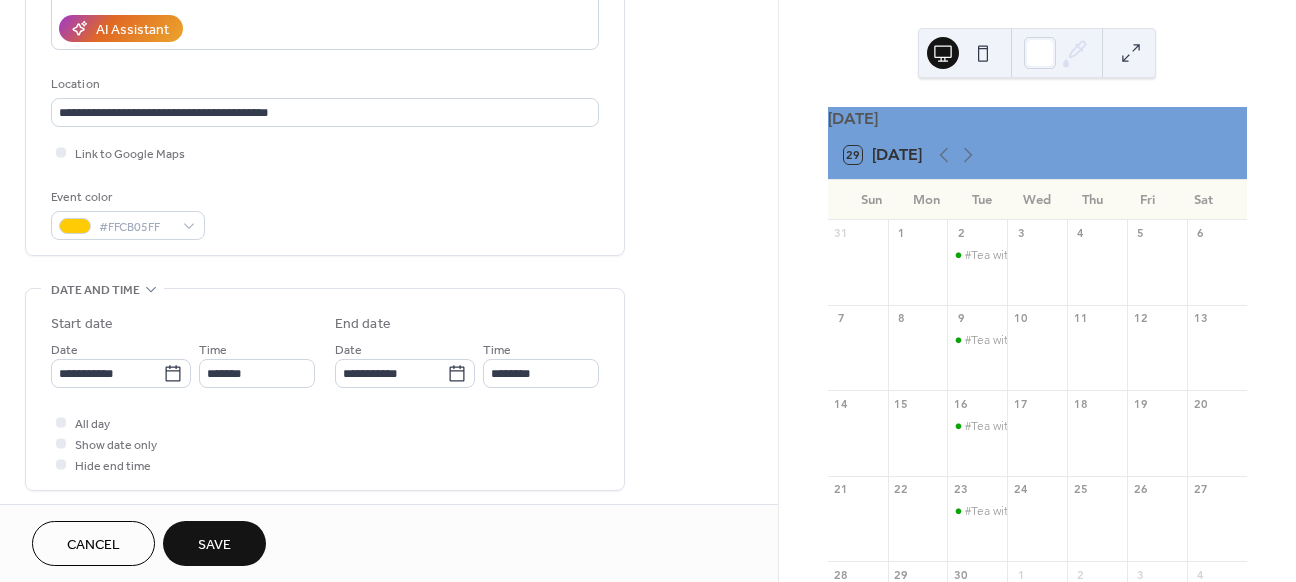 click on "Save" at bounding box center [214, 545] 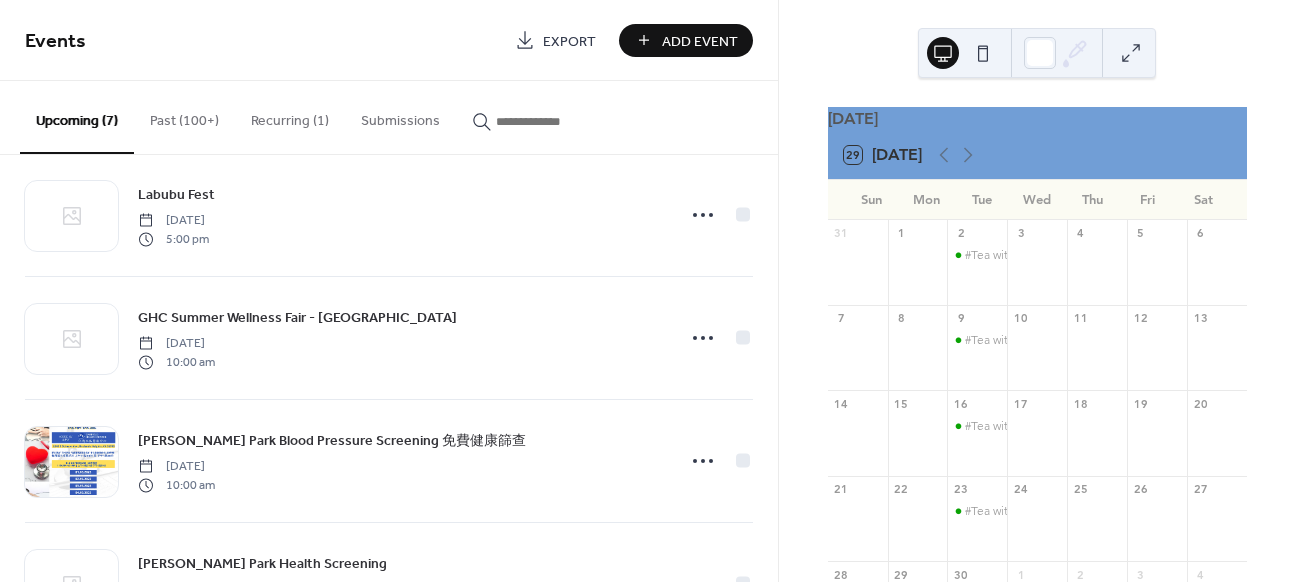 scroll, scrollTop: 251, scrollLeft: 0, axis: vertical 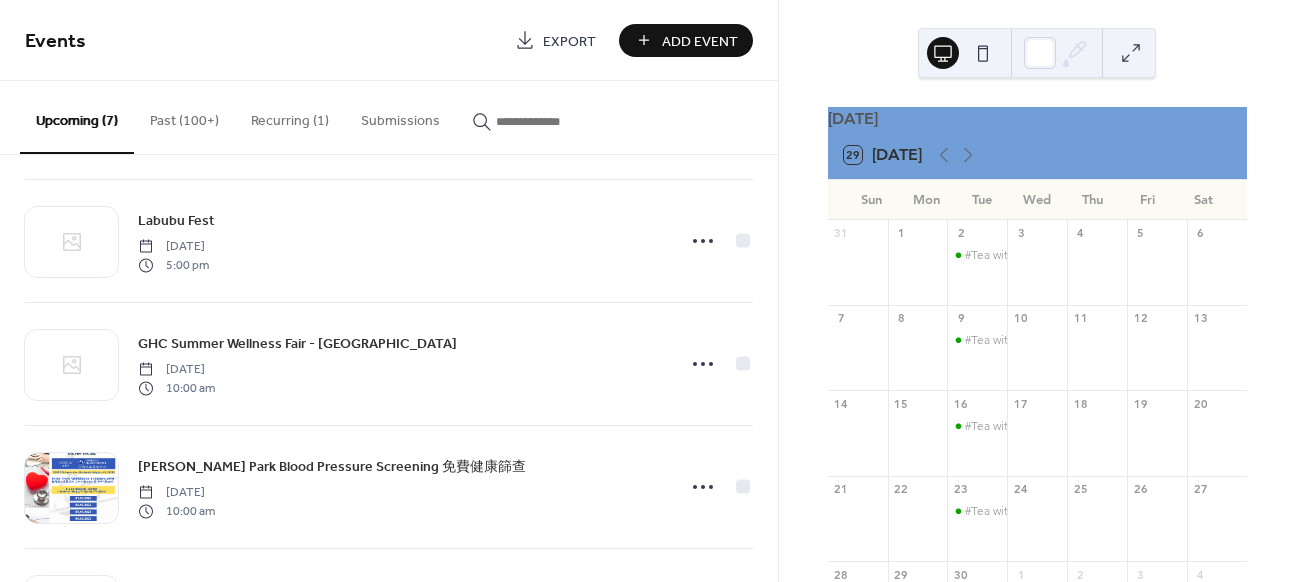 click at bounding box center [556, 121] 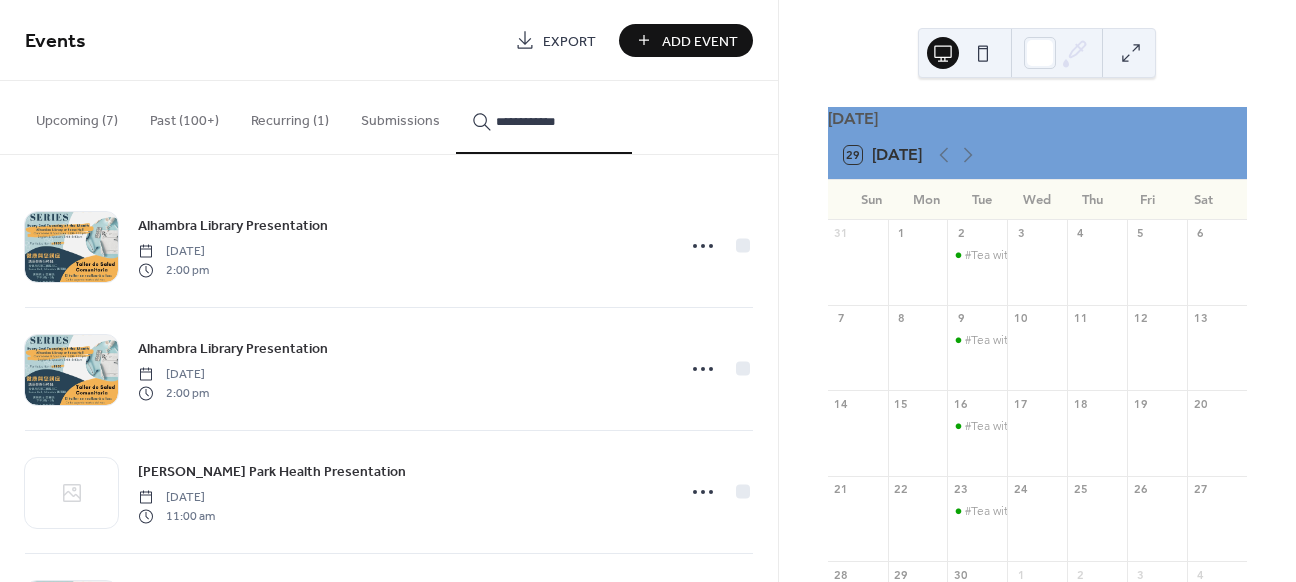 type on "**********" 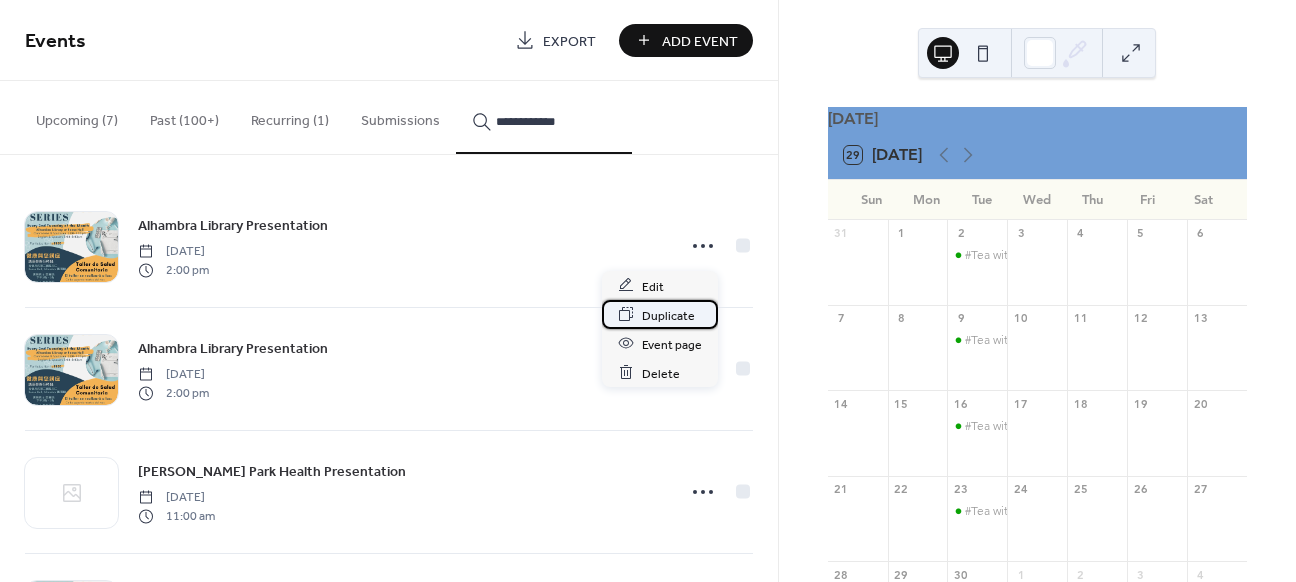 click on "Duplicate" at bounding box center (668, 315) 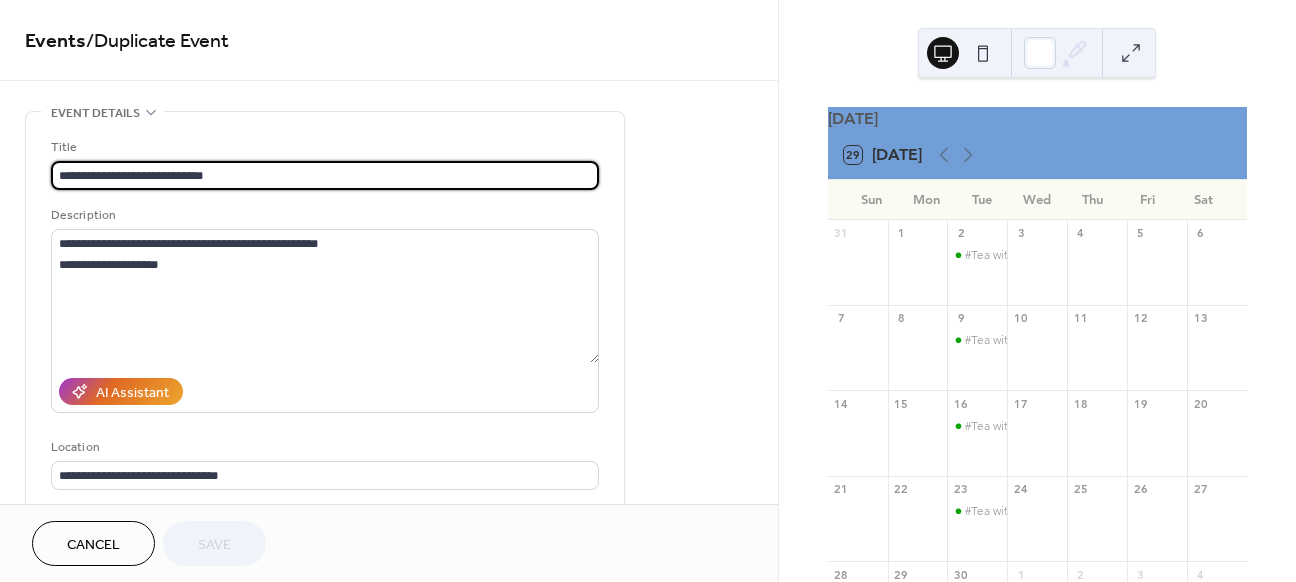 scroll, scrollTop: 642, scrollLeft: 0, axis: vertical 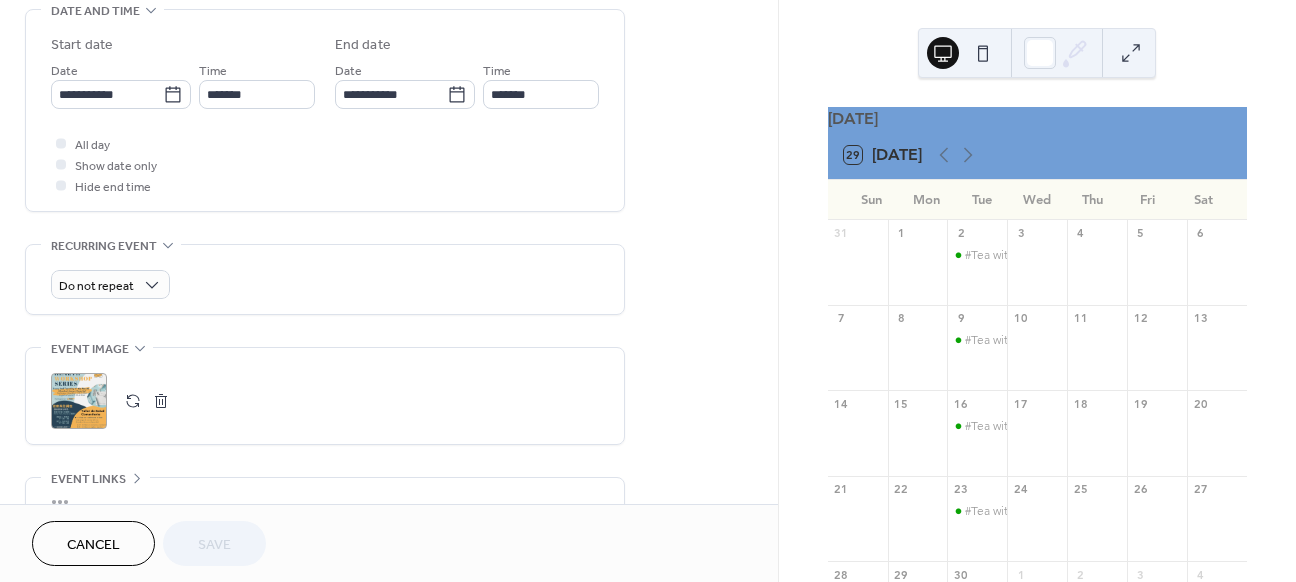 click at bounding box center [161, 401] 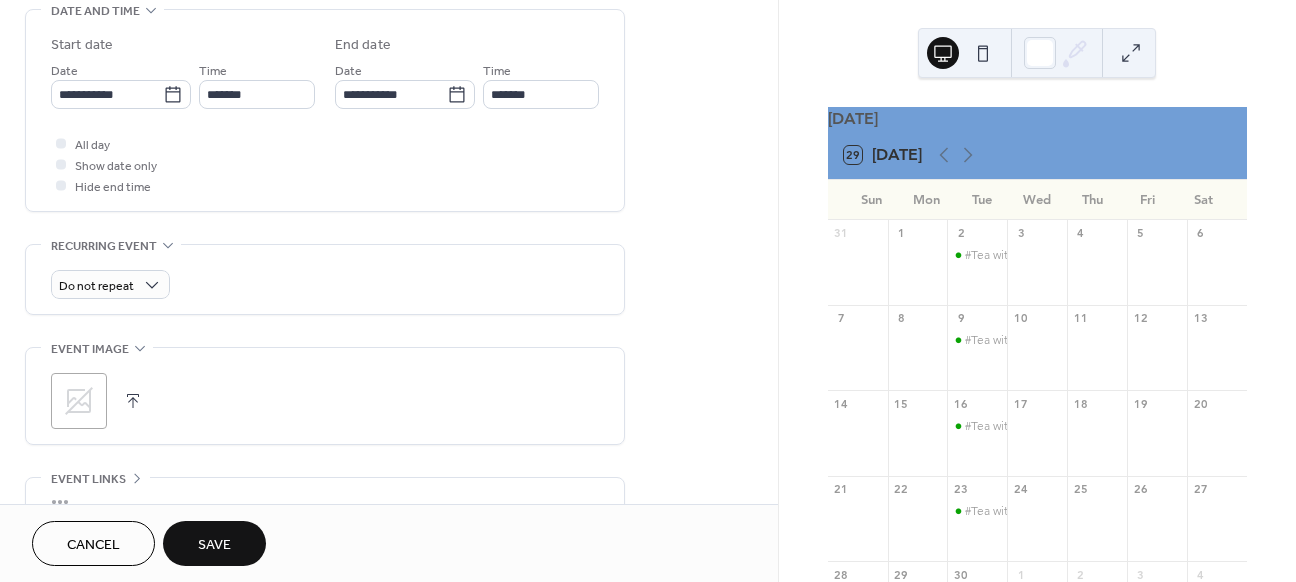 scroll, scrollTop: 0, scrollLeft: 0, axis: both 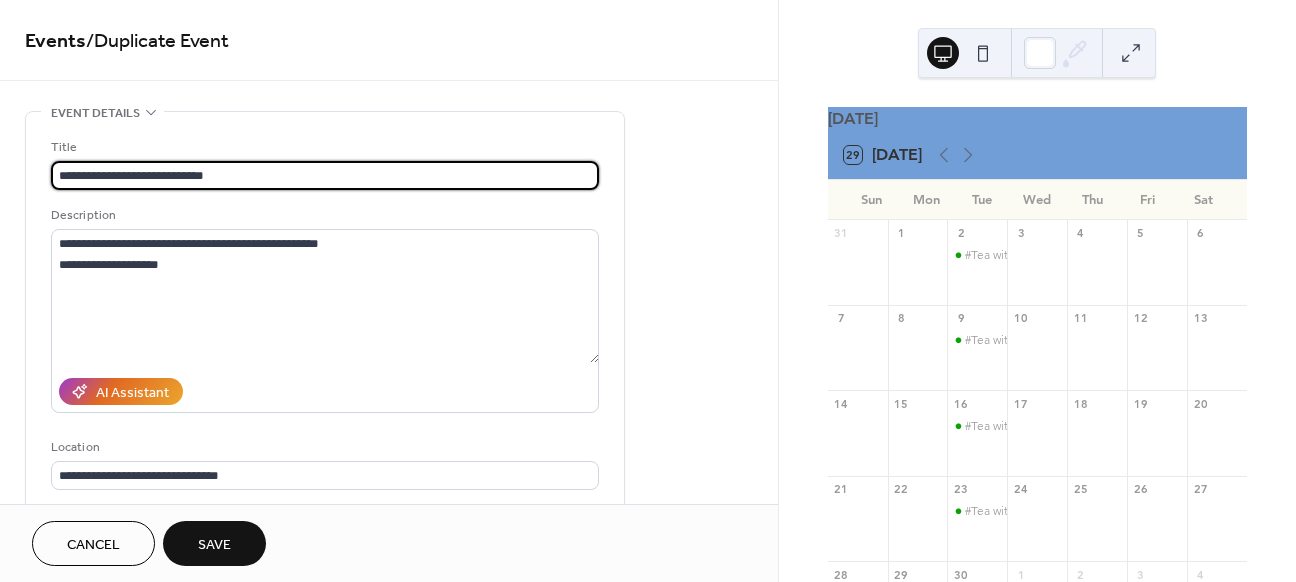 click on "**********" at bounding box center [325, 175] 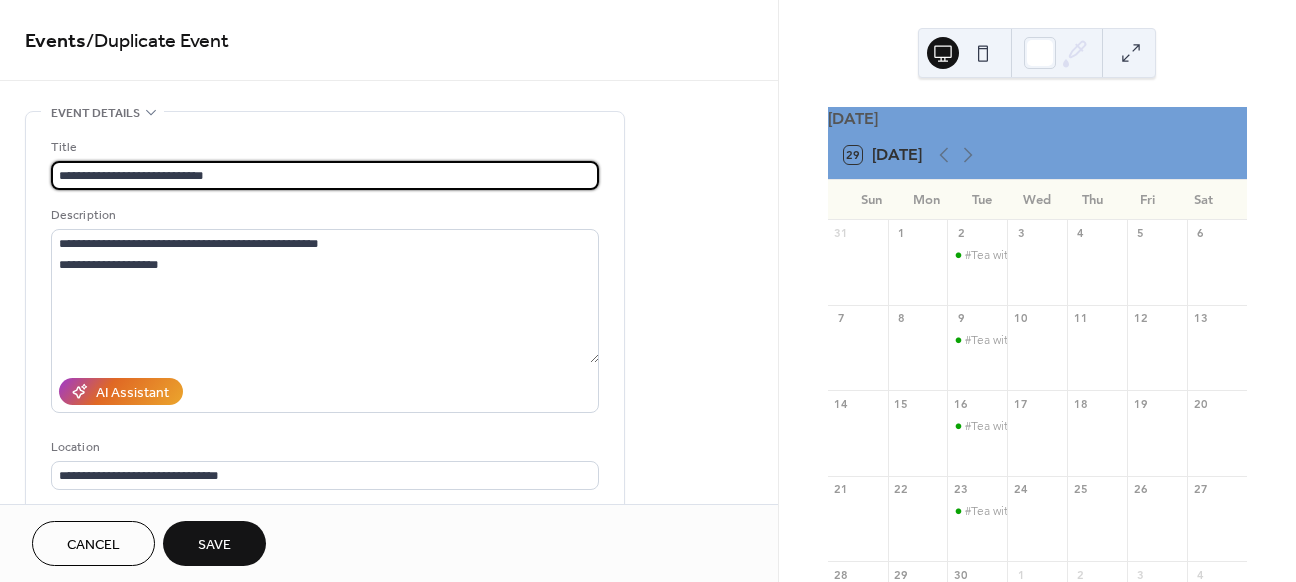 click on "**********" at bounding box center [325, 175] 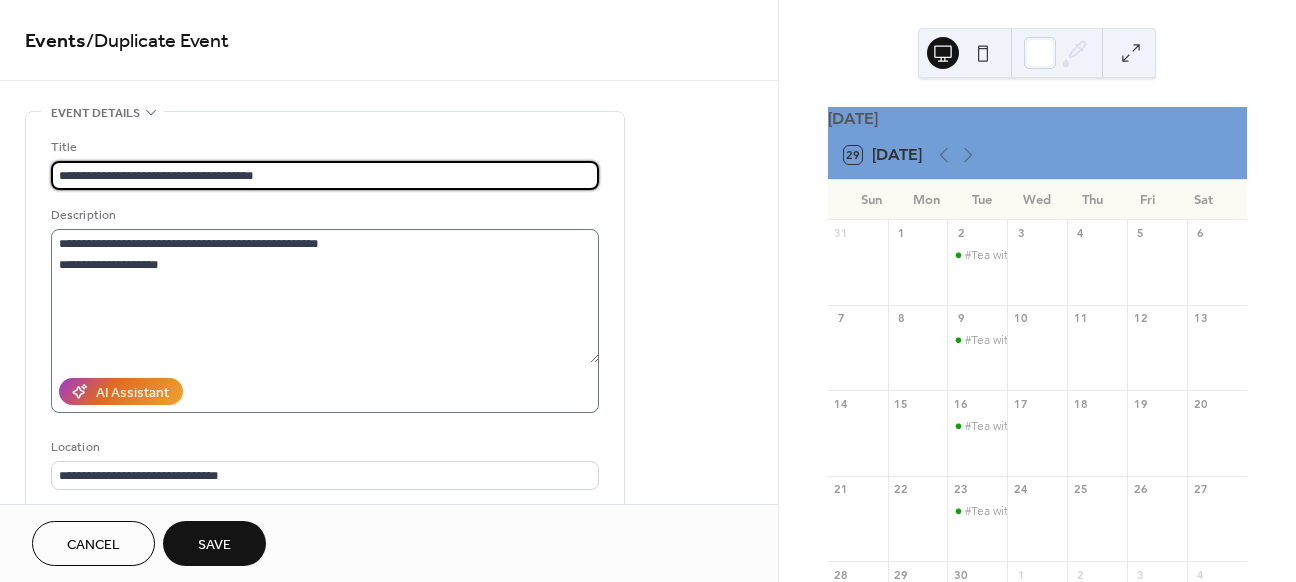 type on "**********" 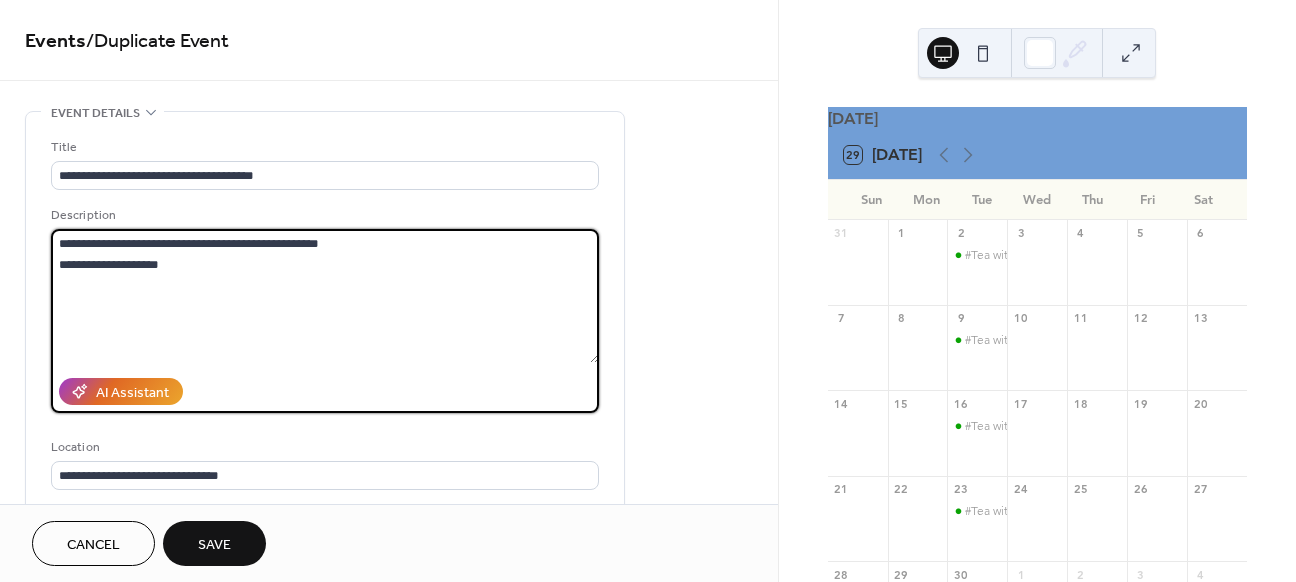 drag, startPoint x: 352, startPoint y: 248, endPoint x: 300, endPoint y: 244, distance: 52.153618 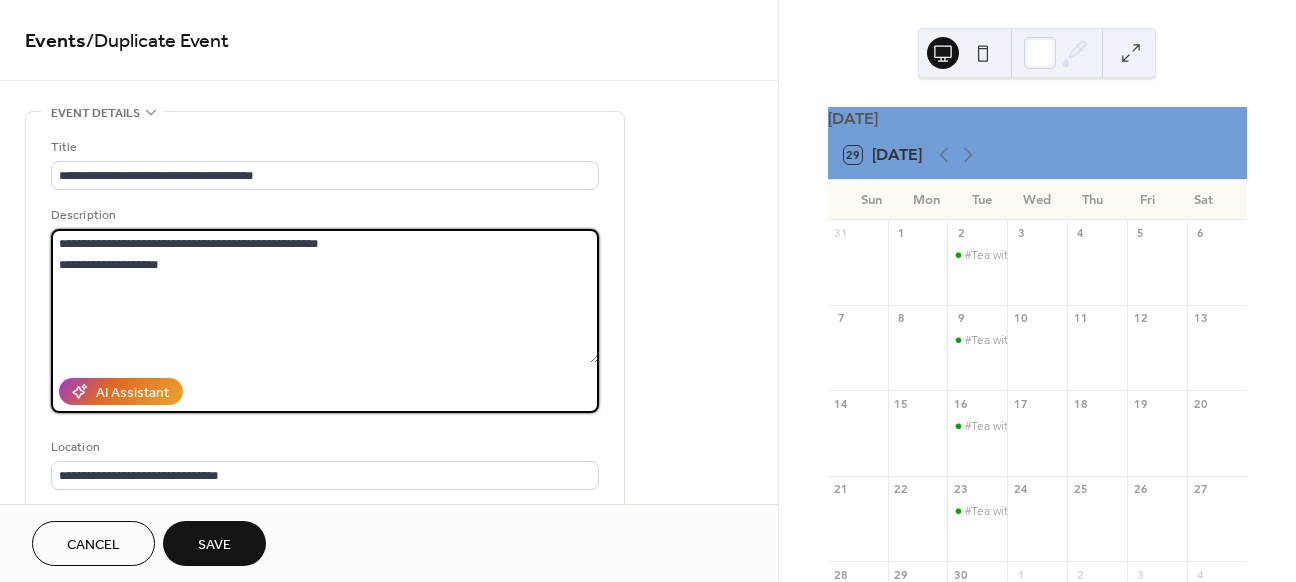 click on "**********" at bounding box center [325, 296] 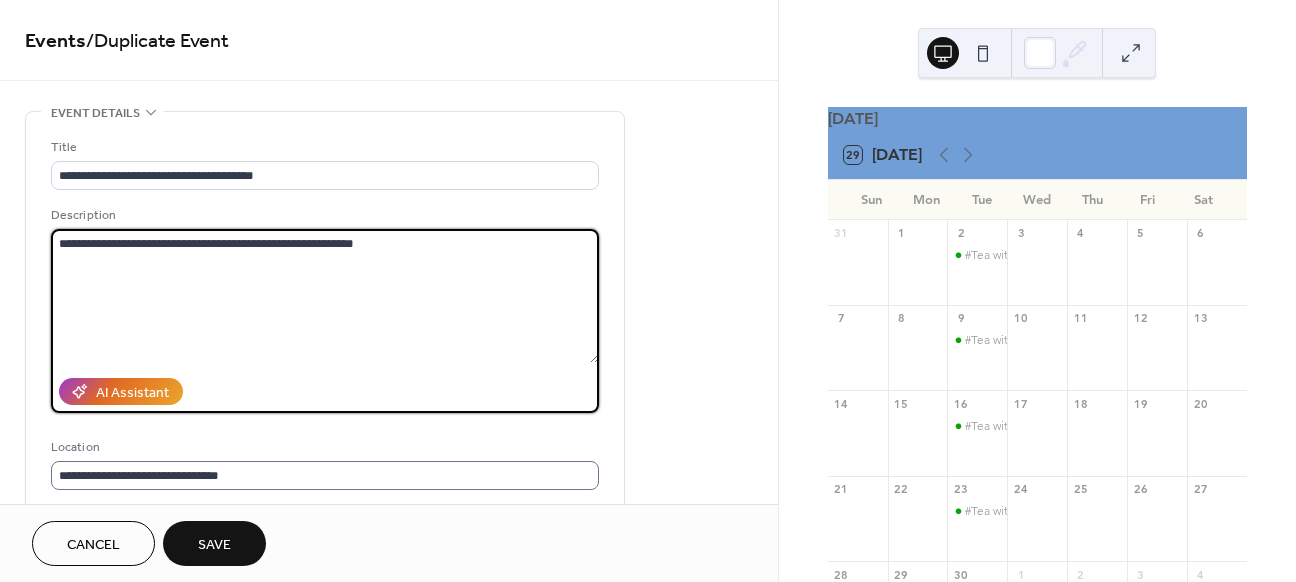 scroll, scrollTop: 196, scrollLeft: 0, axis: vertical 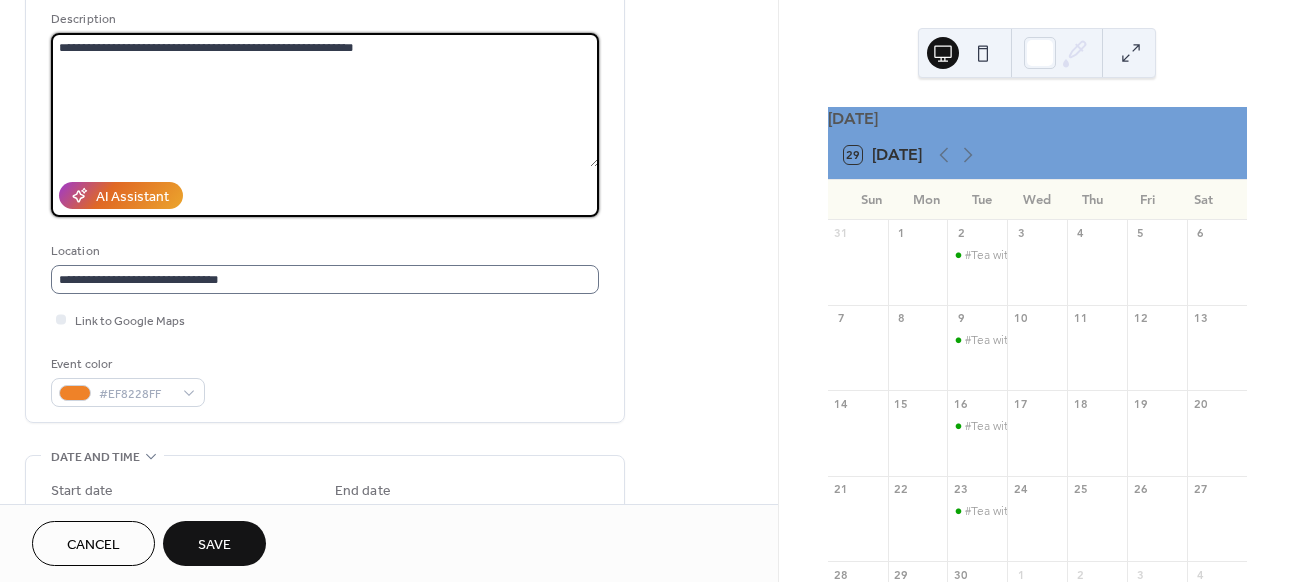 type on "**********" 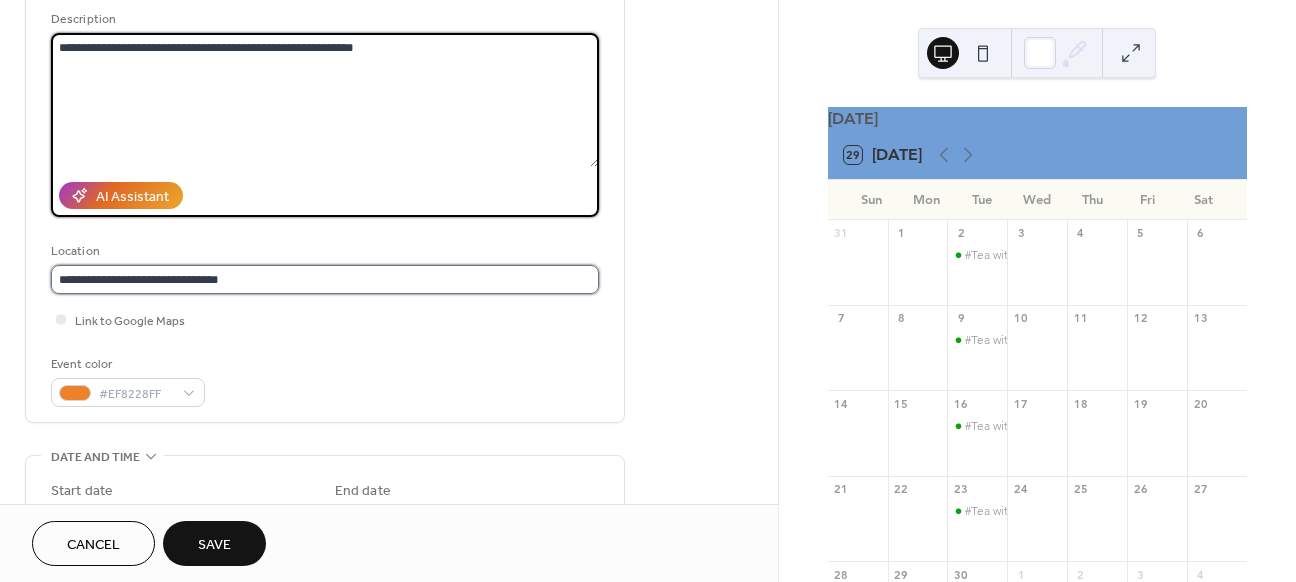 click on "**********" at bounding box center (325, 279) 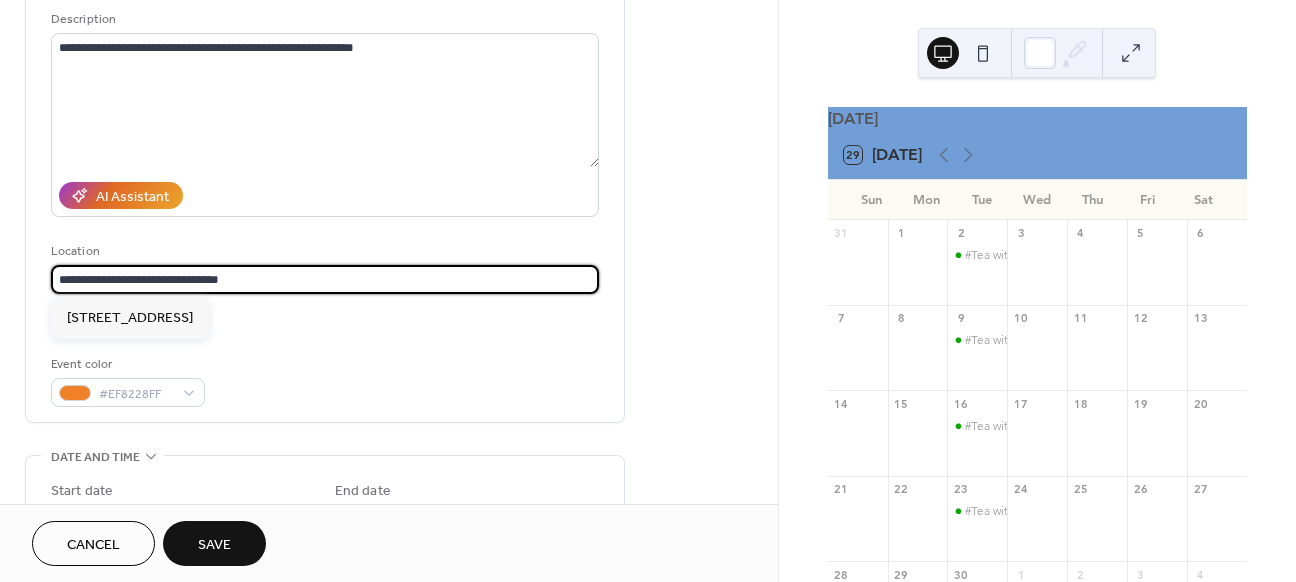 click on "**********" at bounding box center [325, 279] 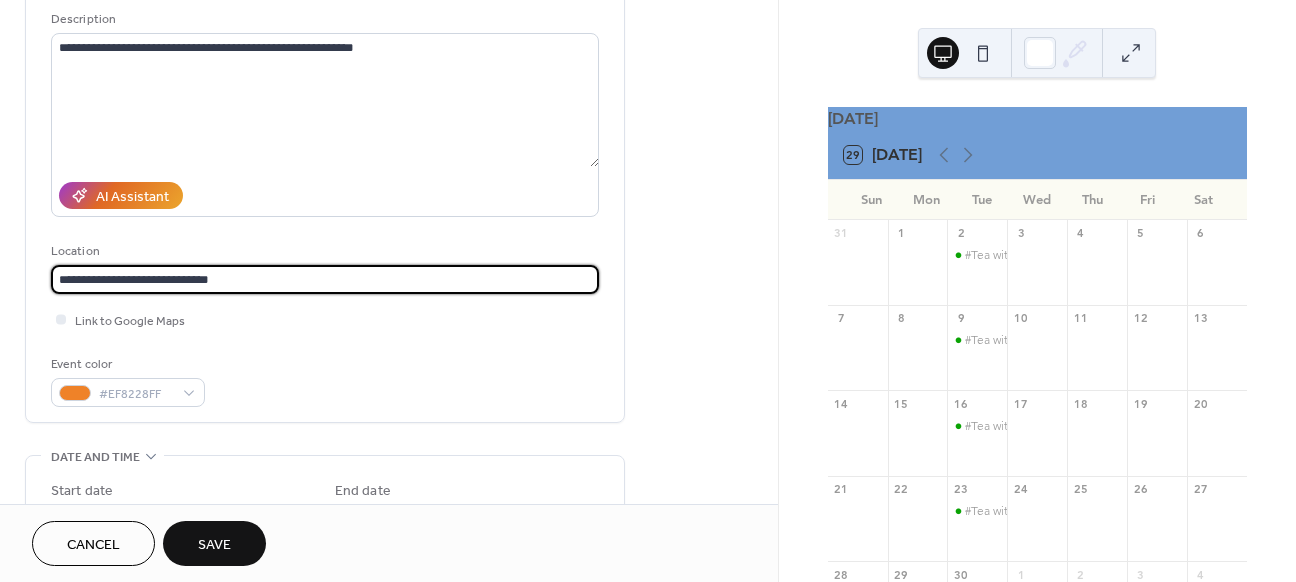 type on "**********" 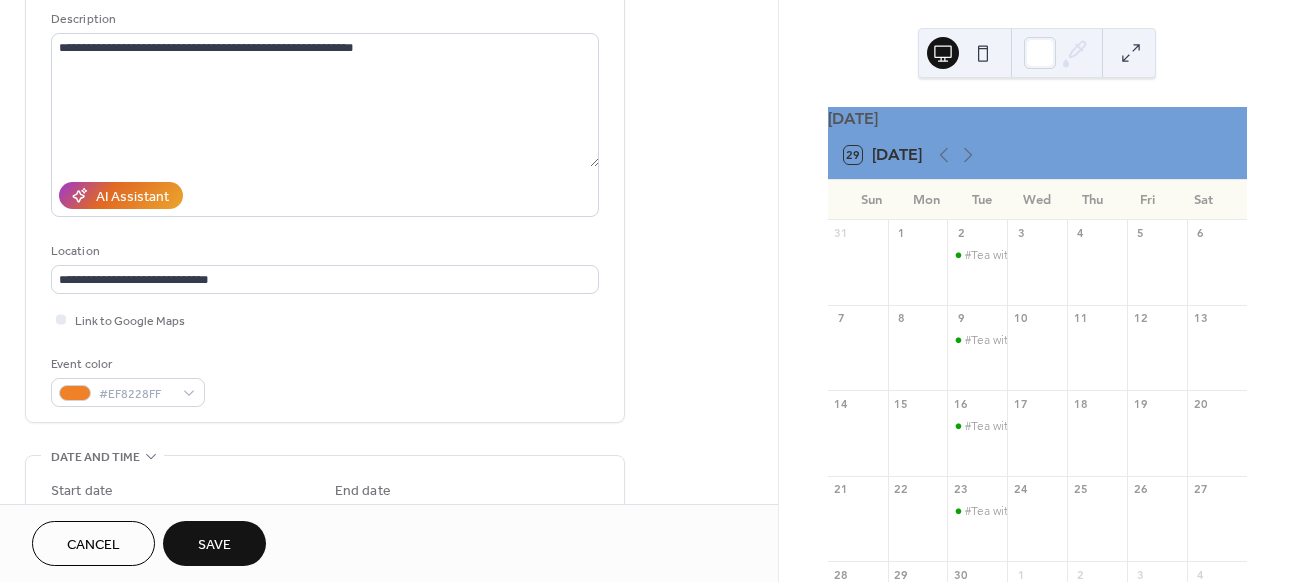 click on "**********" at bounding box center (325, 113) 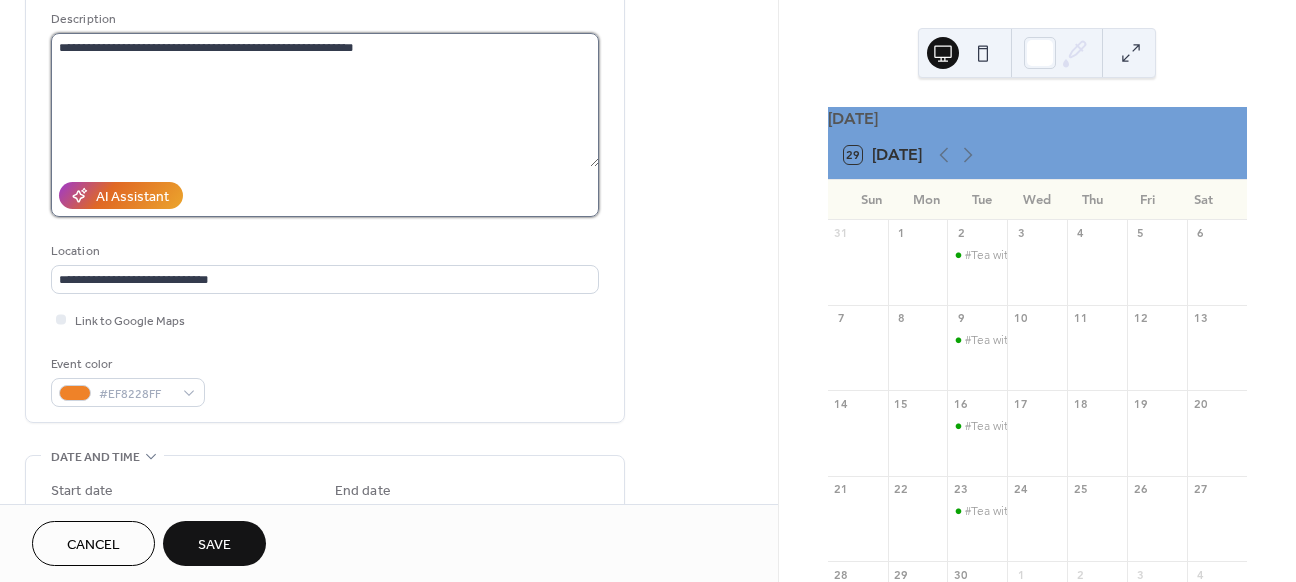 click on "**********" at bounding box center [325, 100] 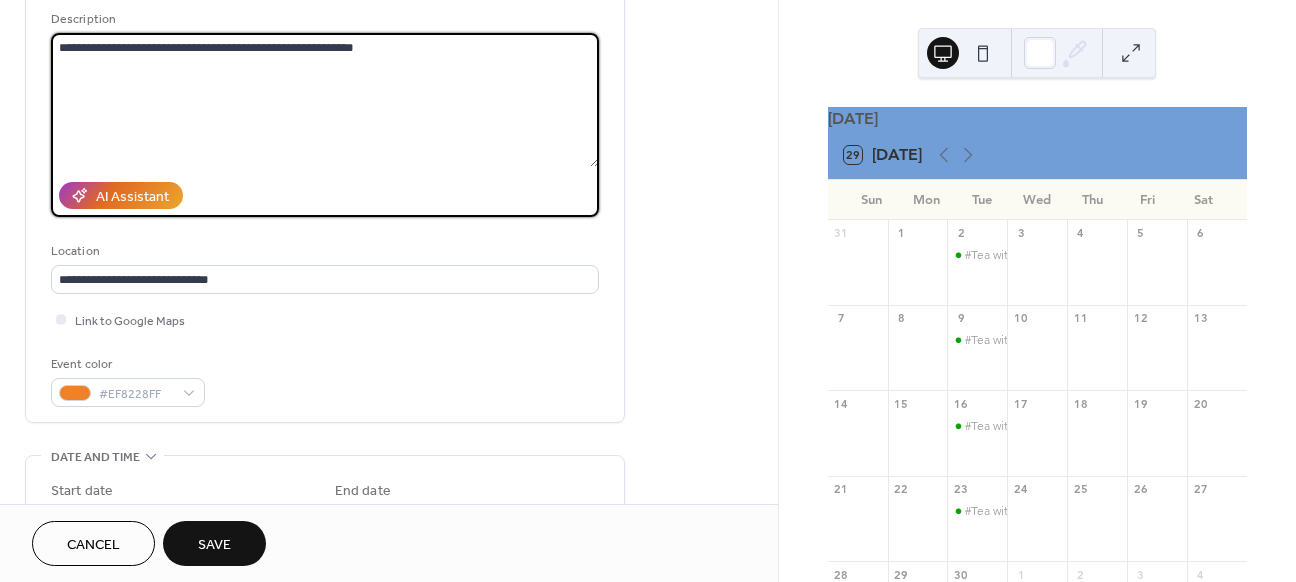 drag, startPoint x: 435, startPoint y: 41, endPoint x: 231, endPoint y: 41, distance: 204 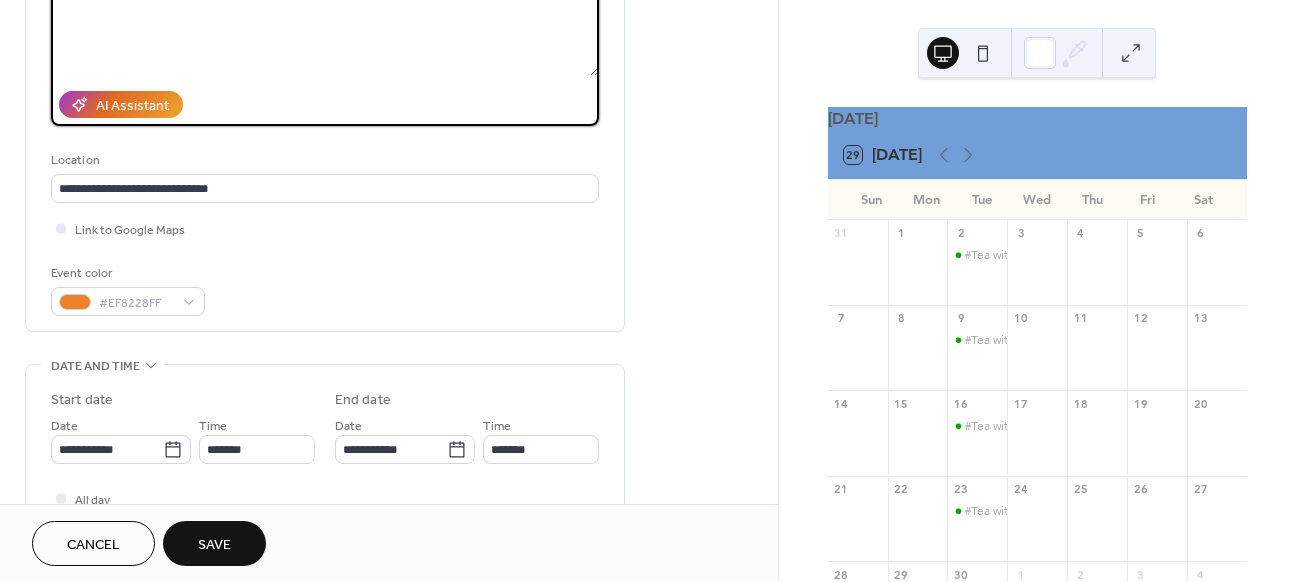 scroll, scrollTop: 300, scrollLeft: 0, axis: vertical 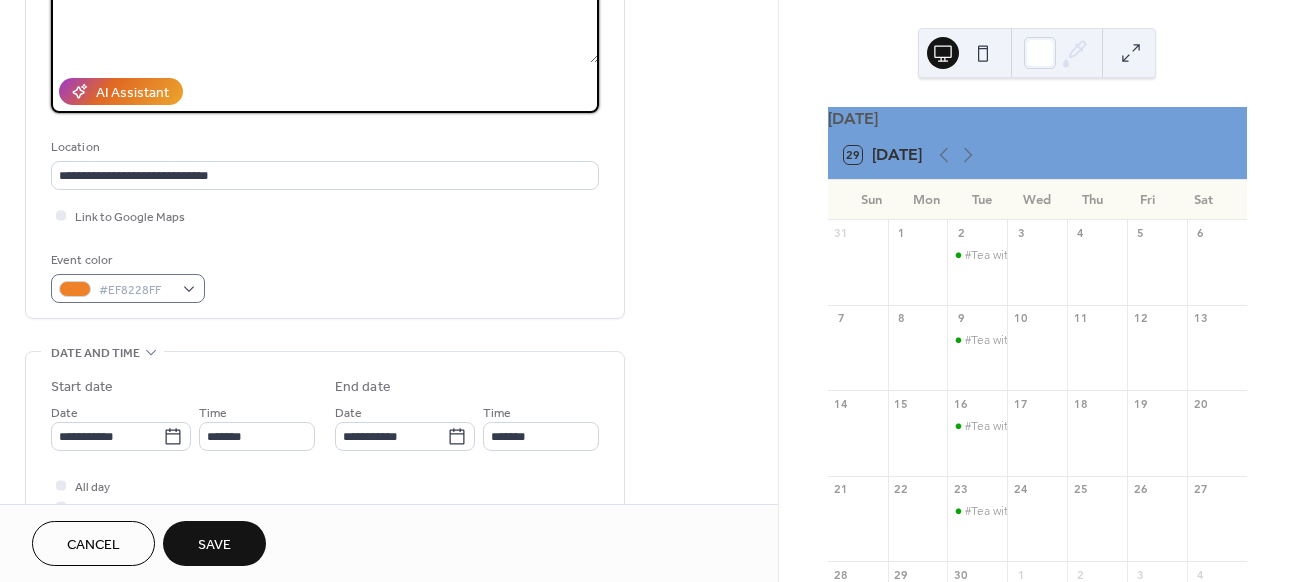 type on "**********" 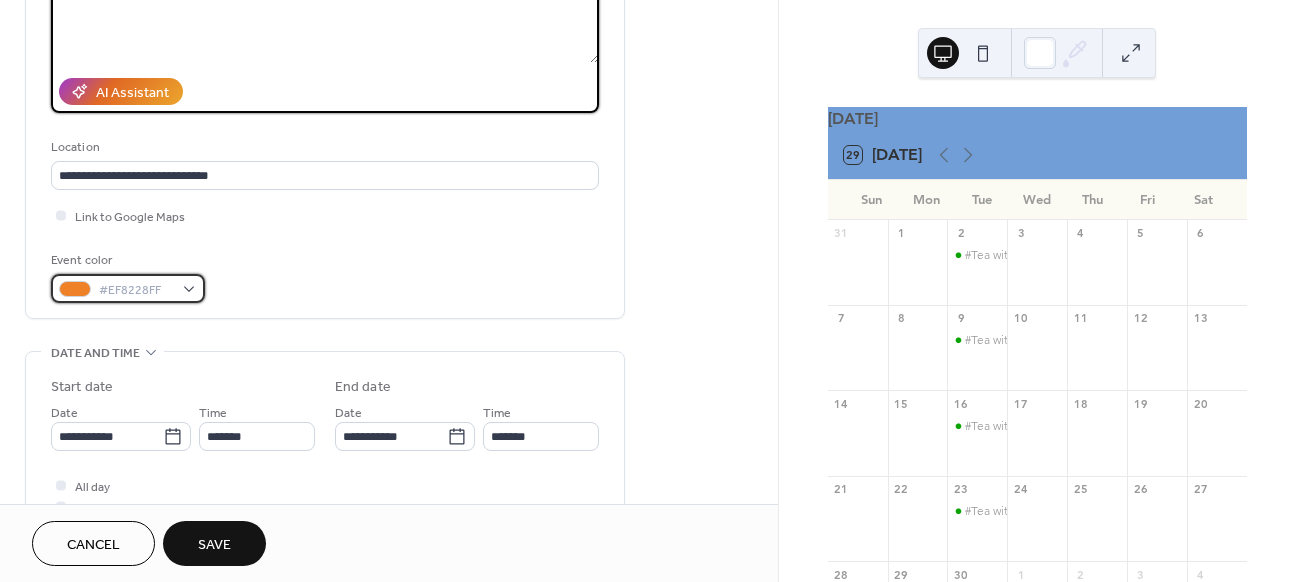 click on "#EF8228FF" at bounding box center (136, 290) 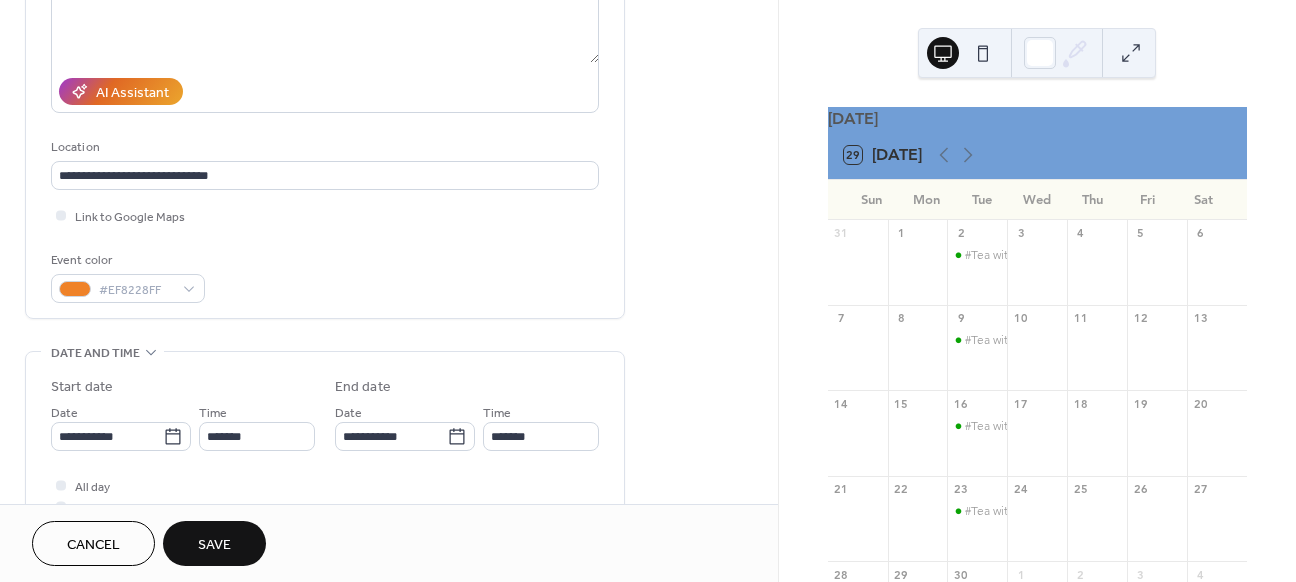 click on "**********" at bounding box center [325, 410] 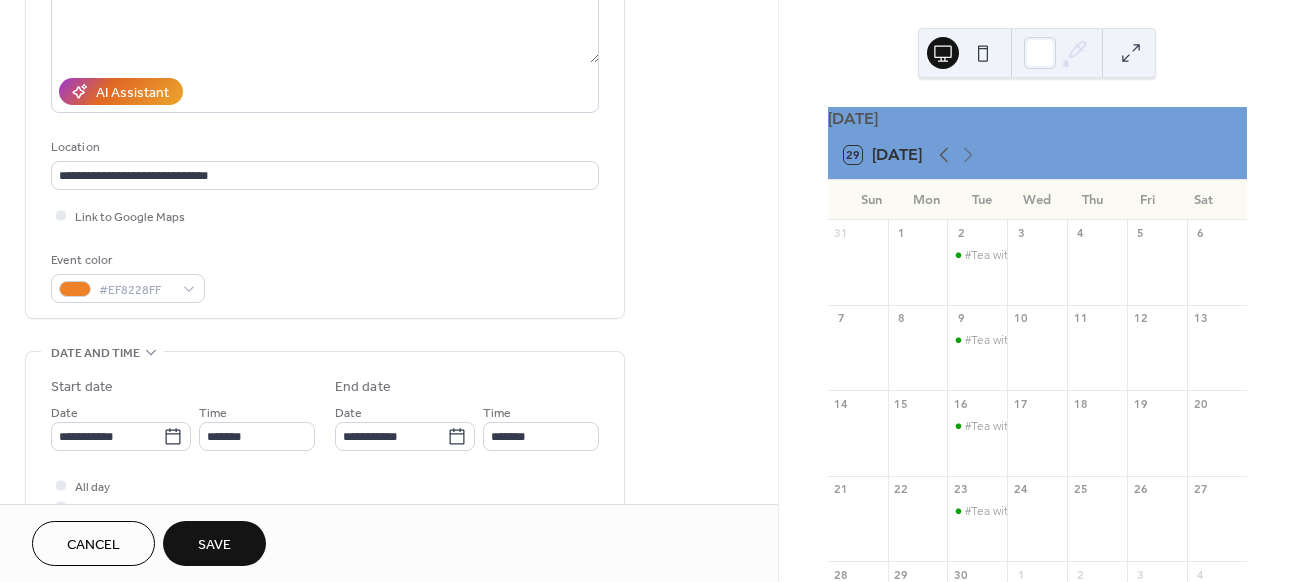 click 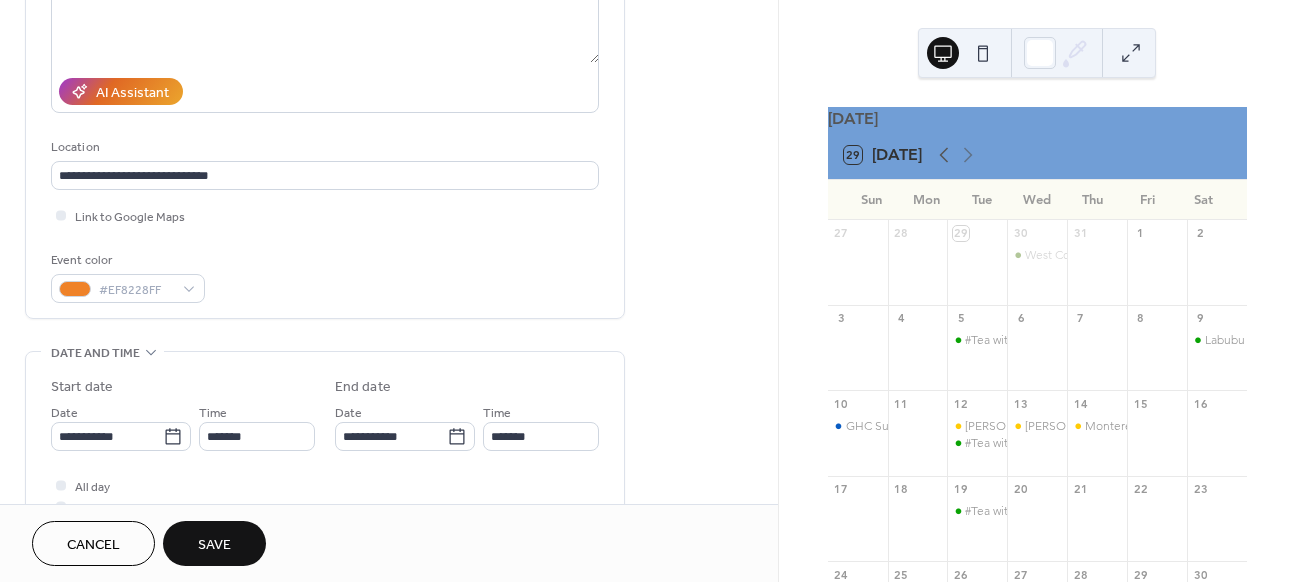 click 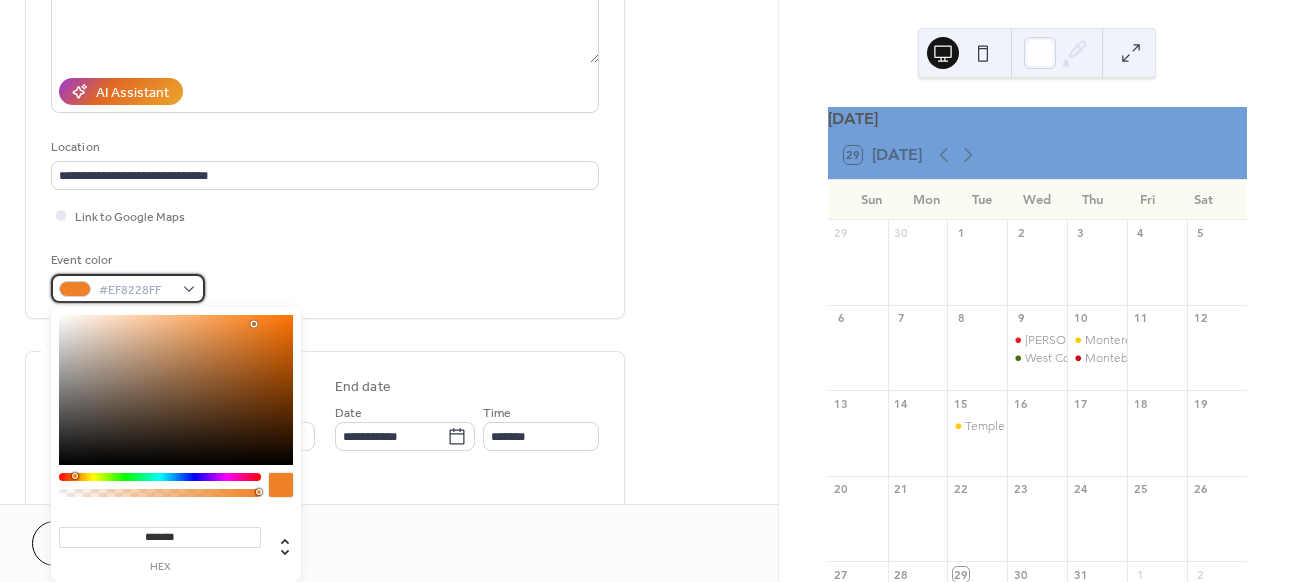 click on "#EF8228FF" at bounding box center [136, 290] 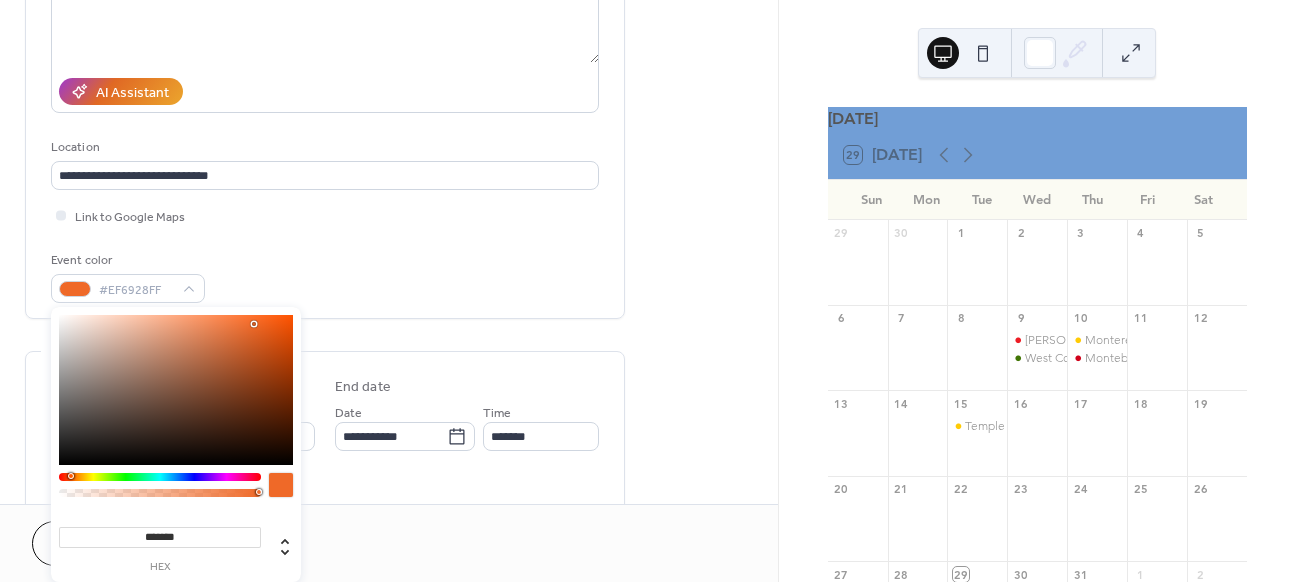 type on "*******" 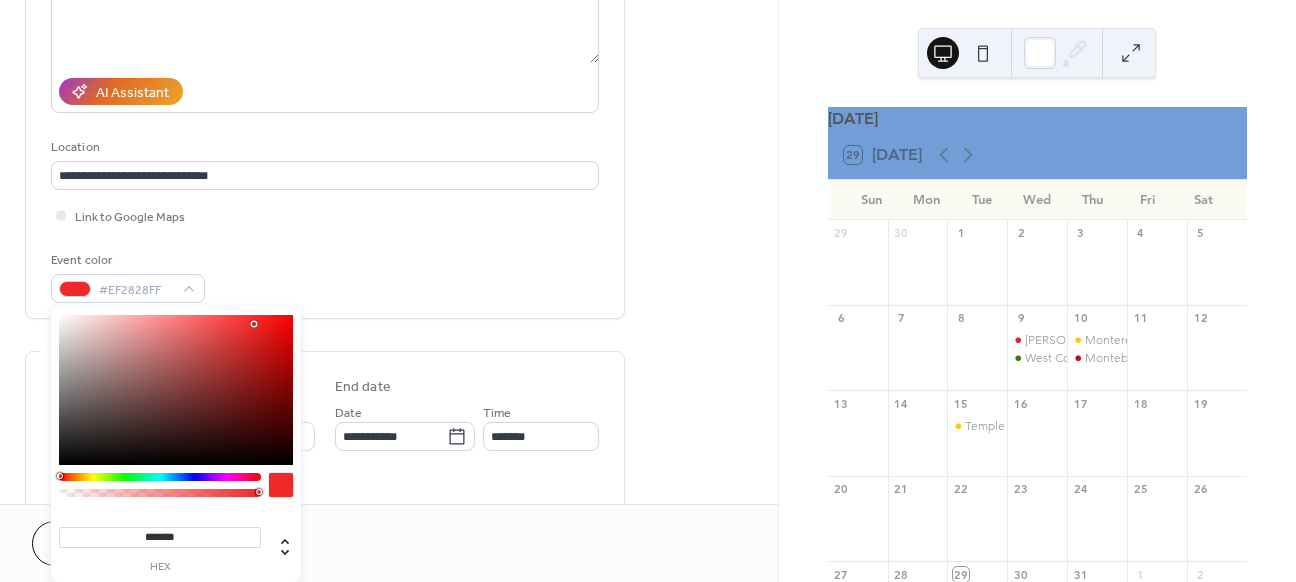 drag, startPoint x: 70, startPoint y: 480, endPoint x: 22, endPoint y: 484, distance: 48.166378 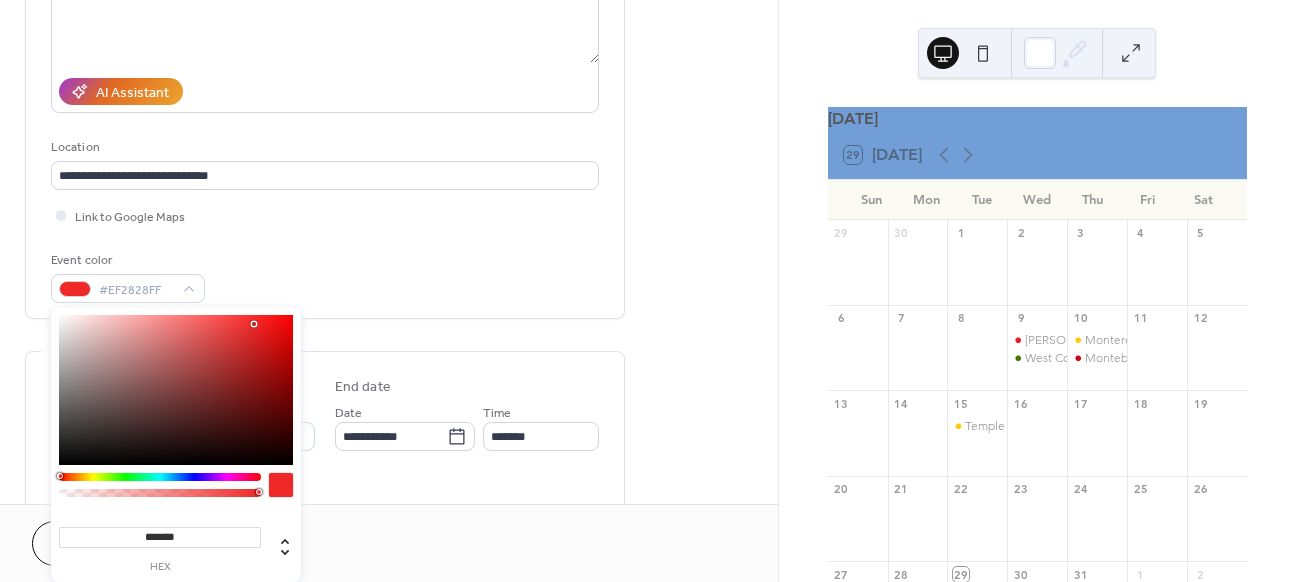 click on "**********" at bounding box center [648, 291] 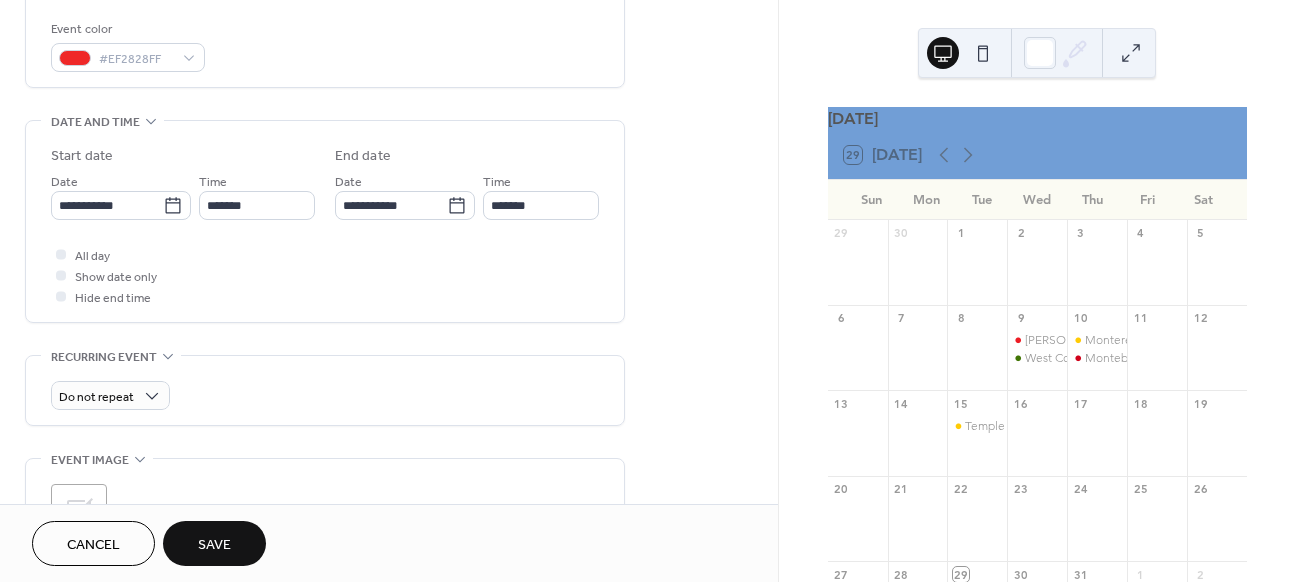 scroll, scrollTop: 558, scrollLeft: 0, axis: vertical 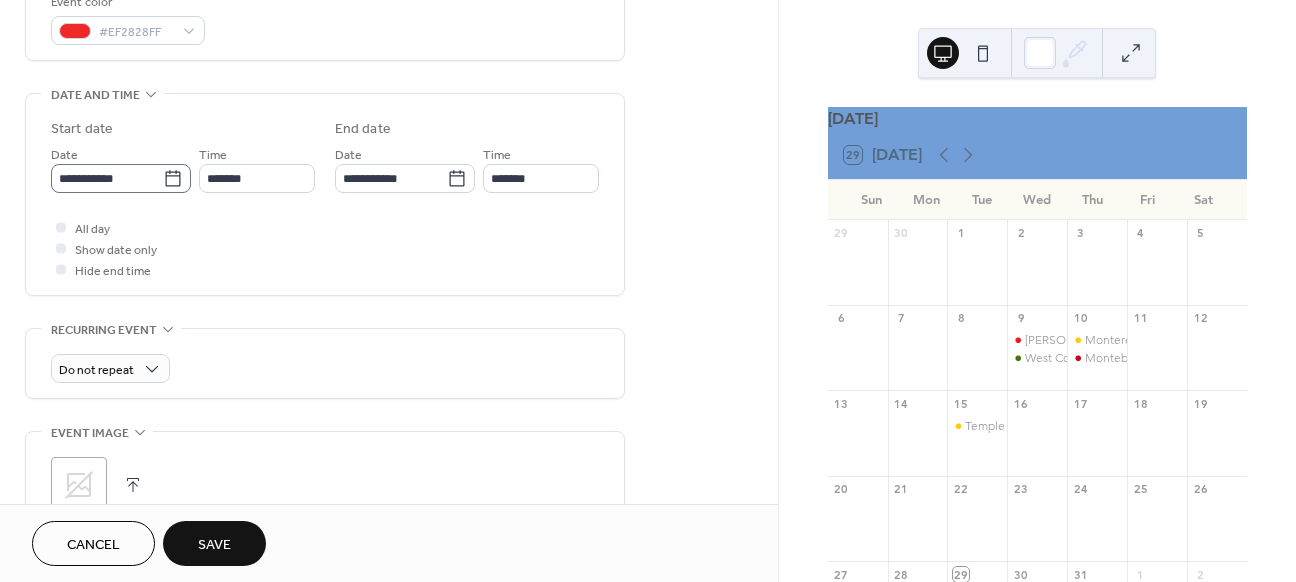 click 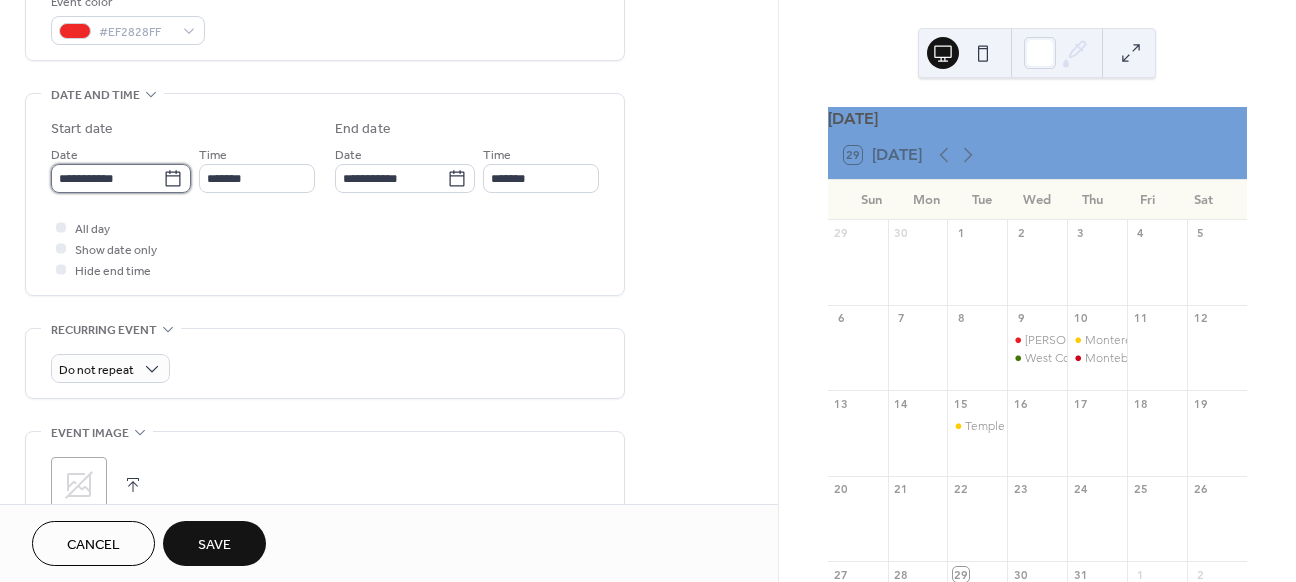 click on "**********" at bounding box center (107, 178) 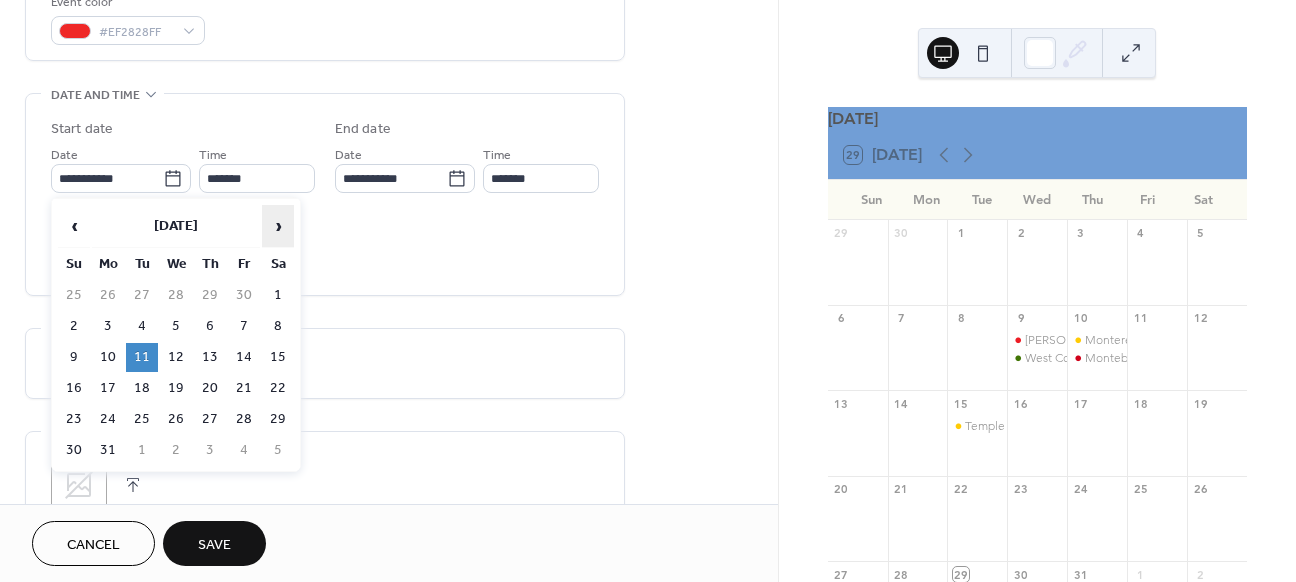 drag, startPoint x: 287, startPoint y: 227, endPoint x: 265, endPoint y: 229, distance: 22.090721 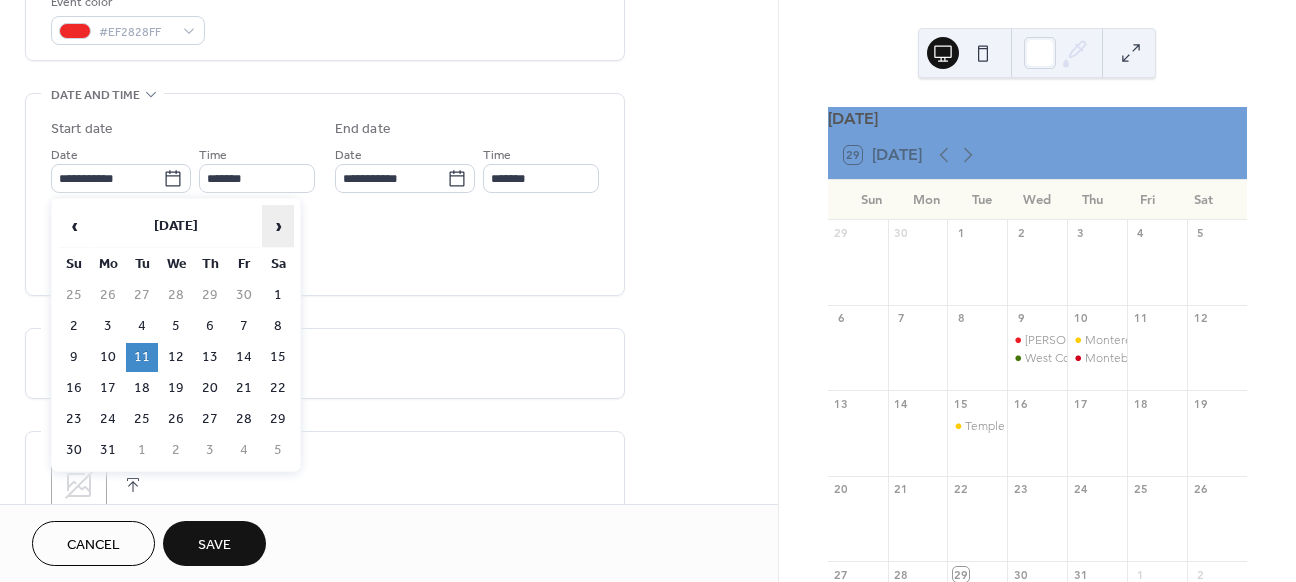click on "›" at bounding box center (278, 226) 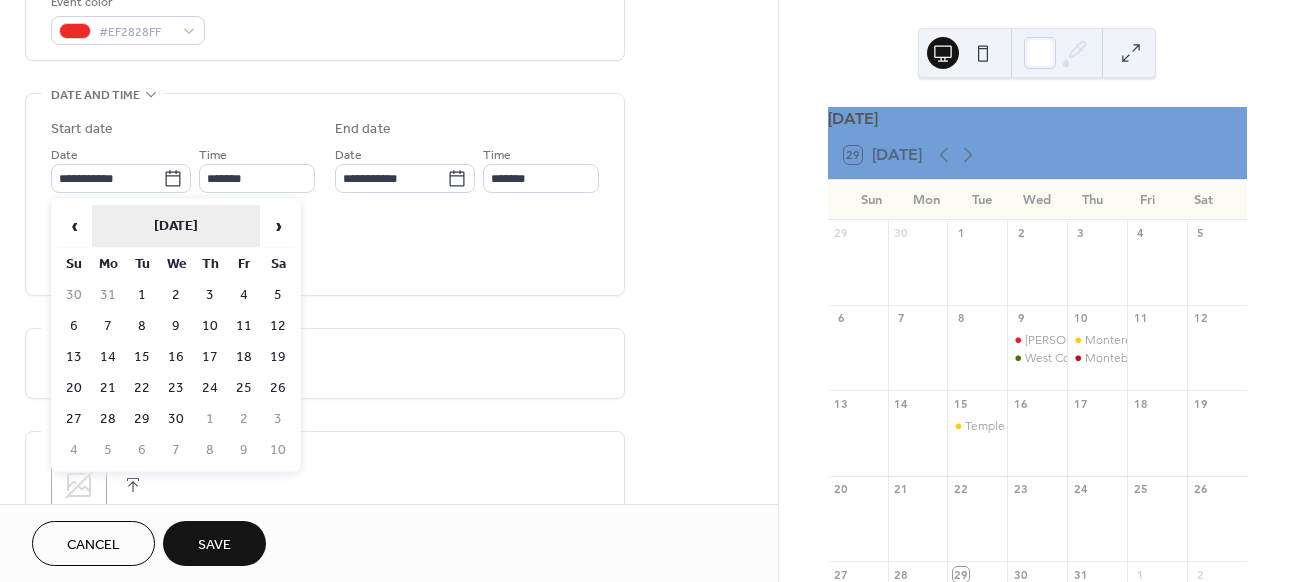 click on "[DATE]" at bounding box center (176, 226) 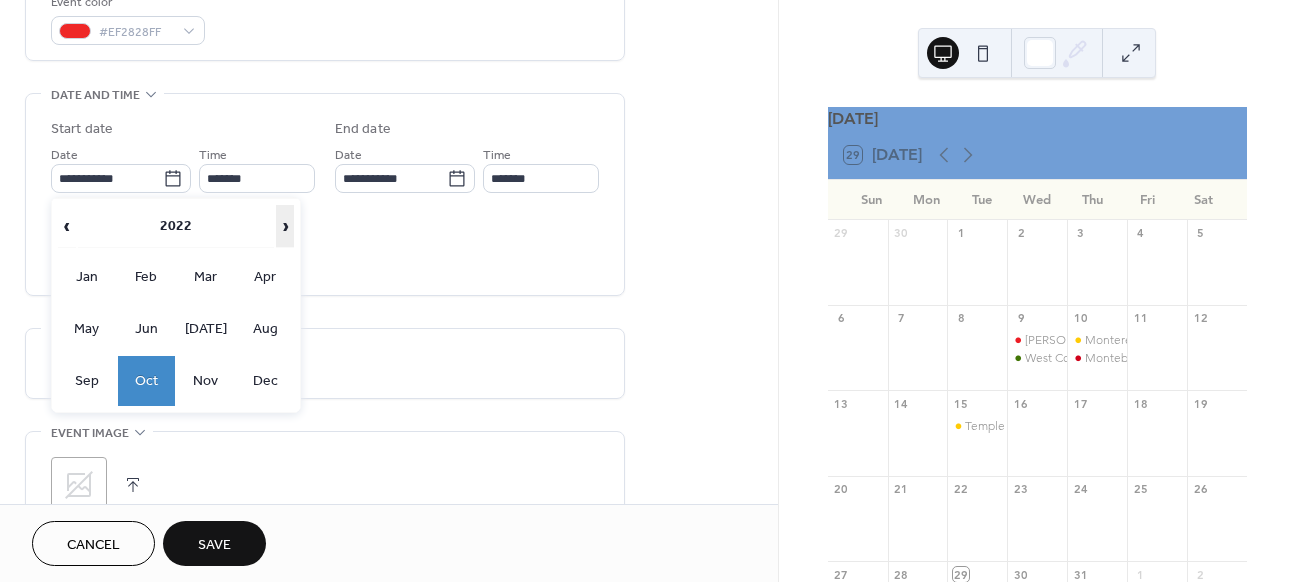click on "›" at bounding box center (285, 226) 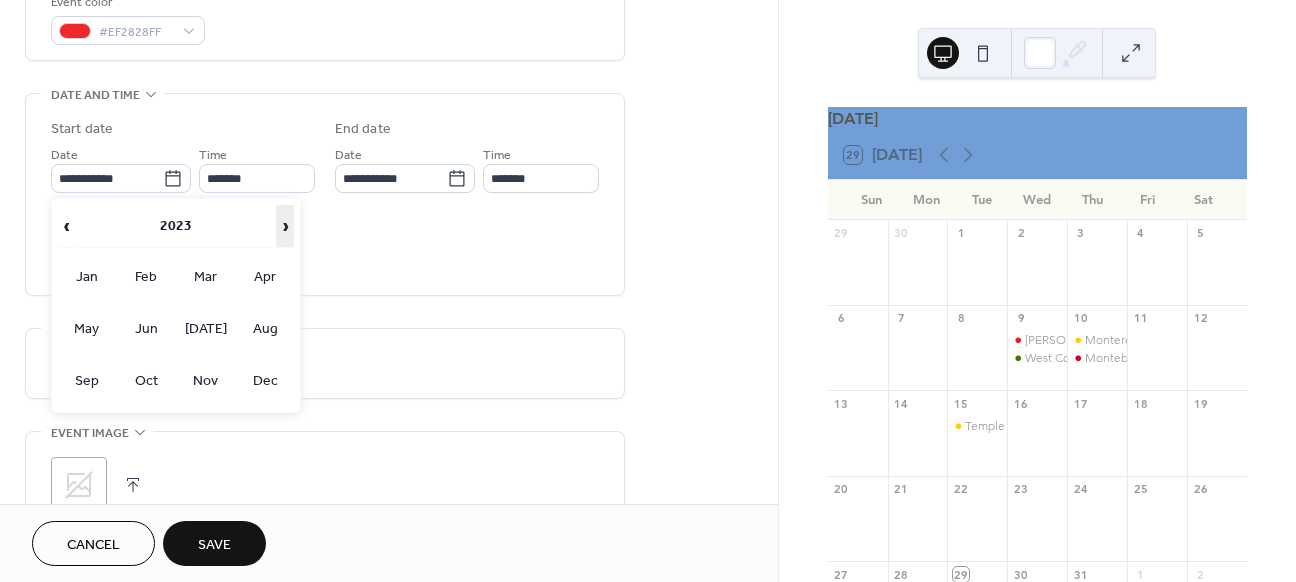click on "›" at bounding box center (285, 226) 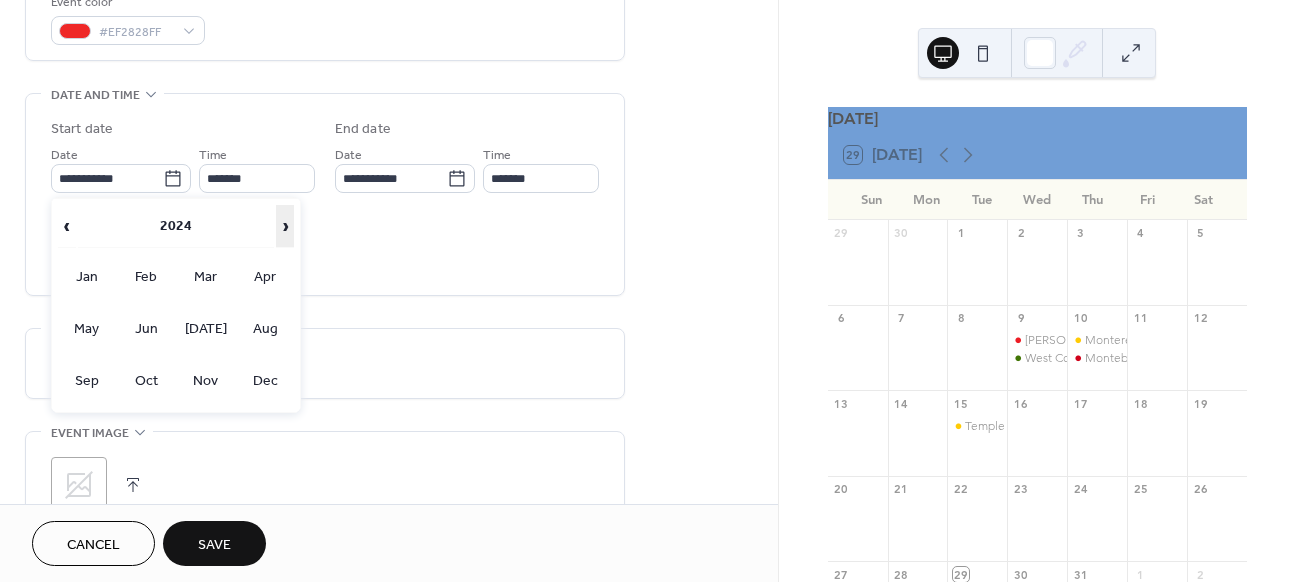 click on "›" at bounding box center [285, 226] 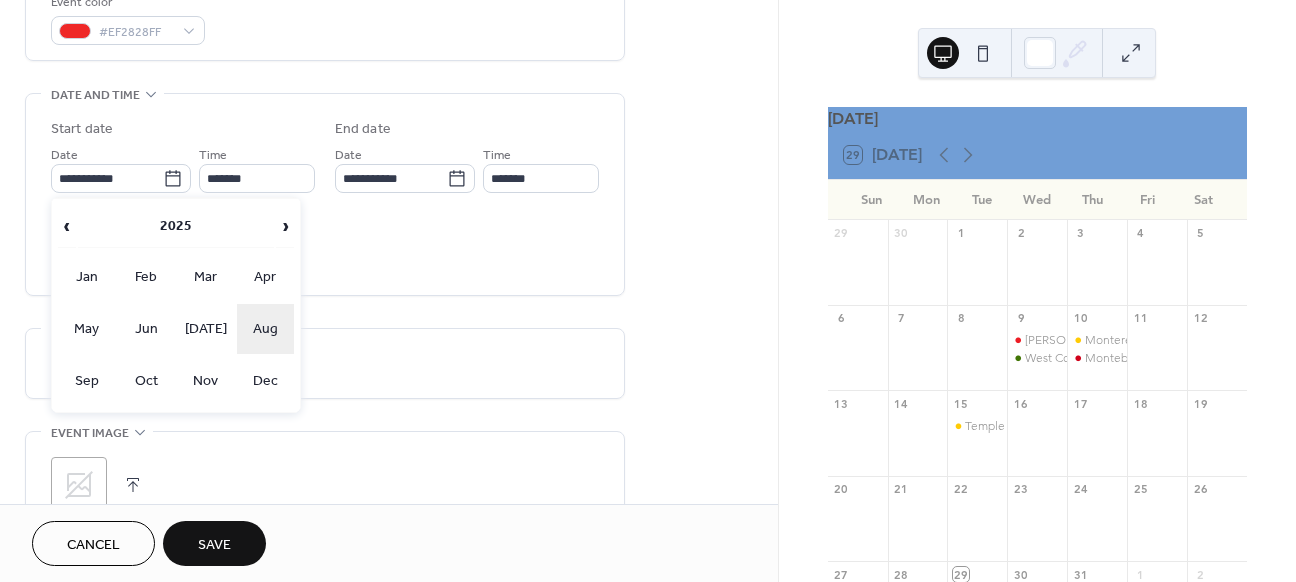 click on "Aug" at bounding box center (266, 329) 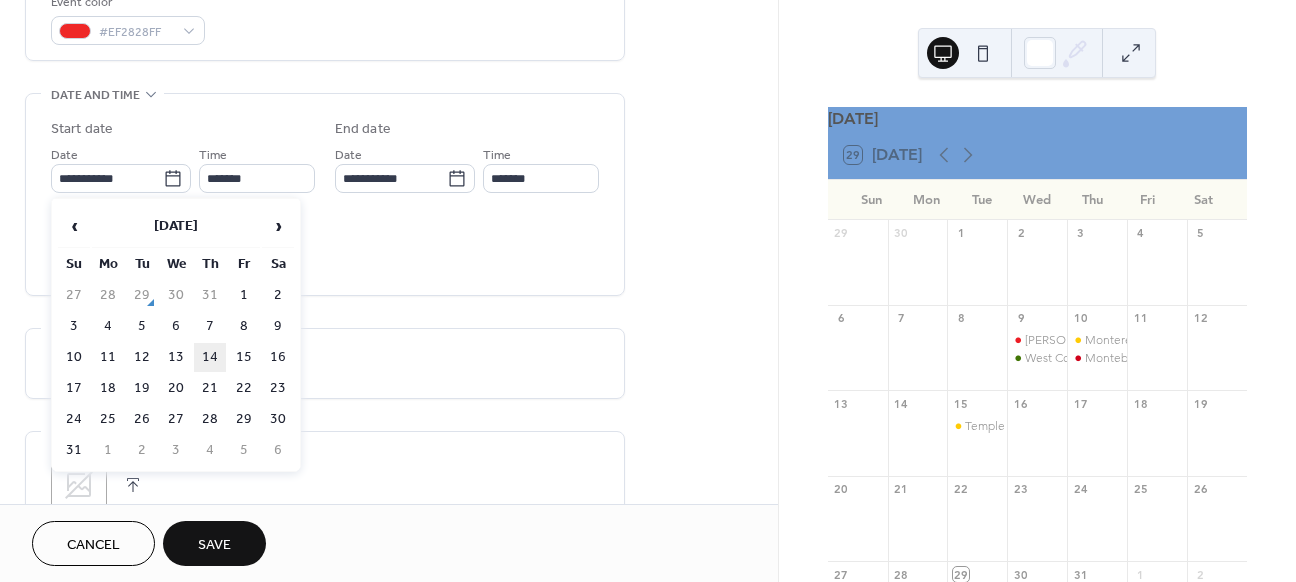 click on "14" at bounding box center [210, 357] 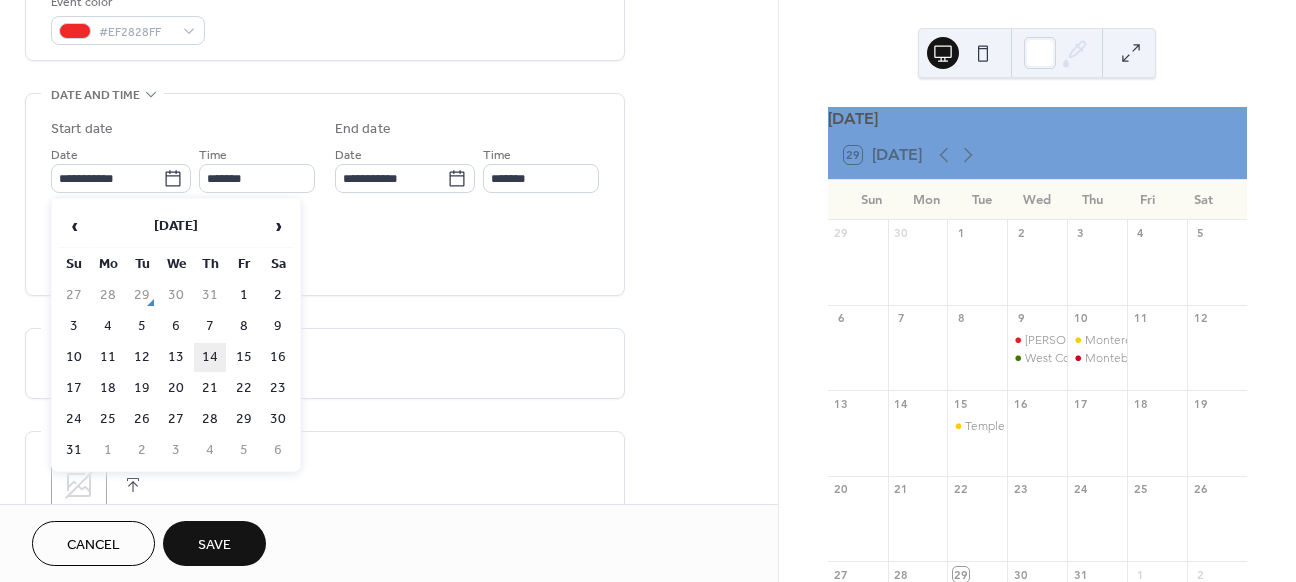 type on "**********" 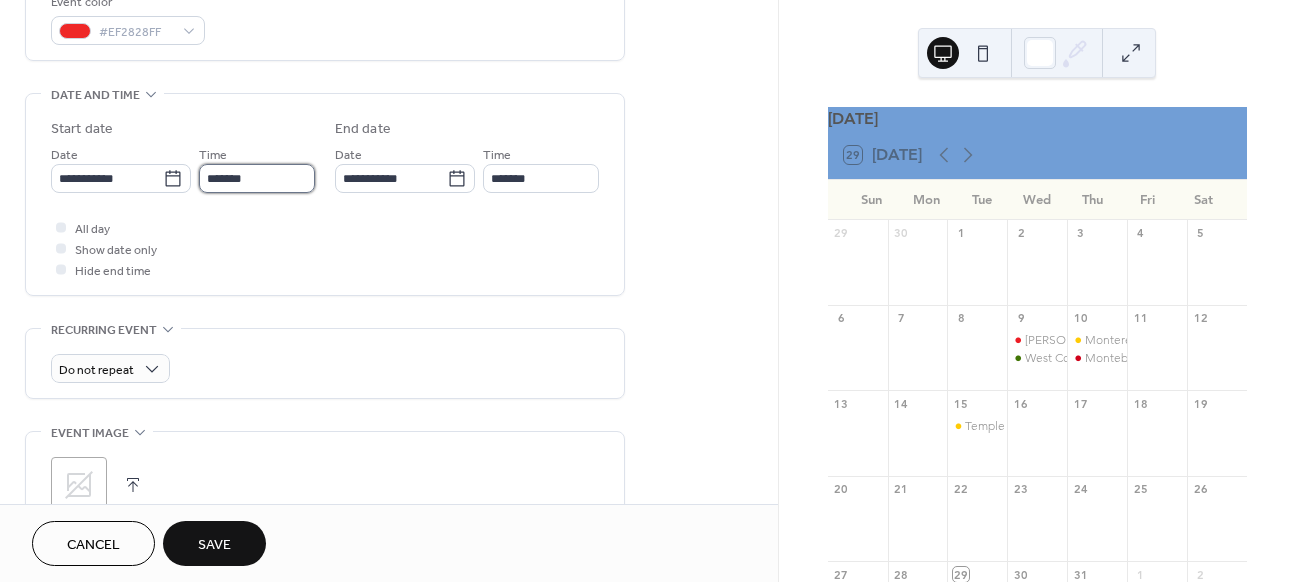 click on "*******" at bounding box center (257, 178) 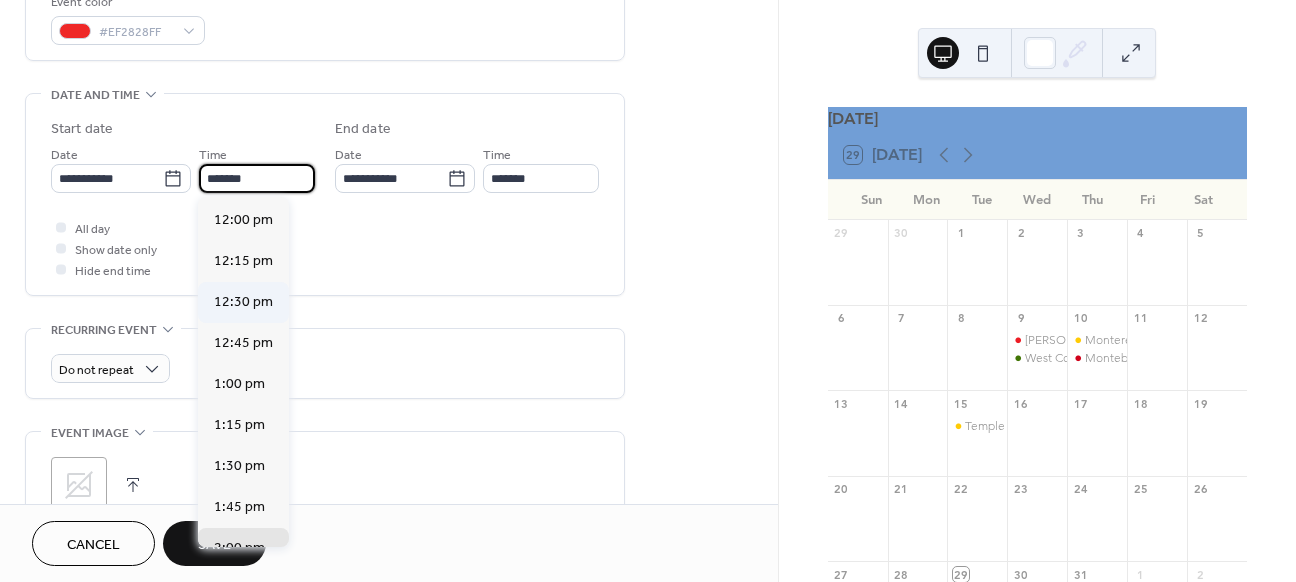 scroll, scrollTop: 1640, scrollLeft: 0, axis: vertical 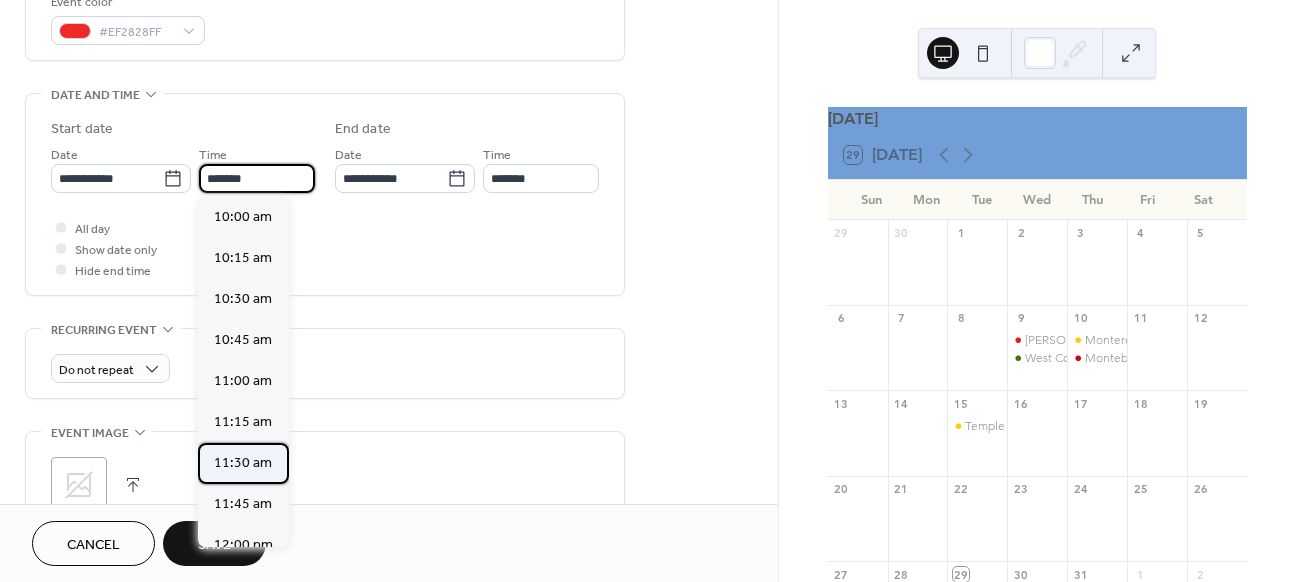 click on "11:30 am" at bounding box center (243, 463) 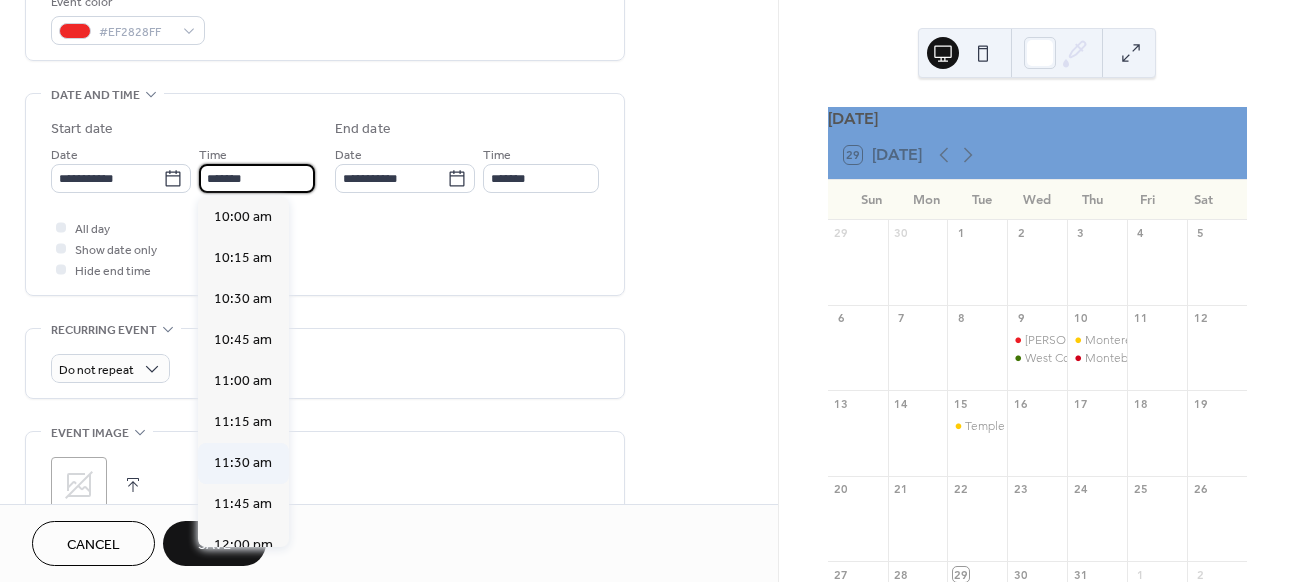 type on "********" 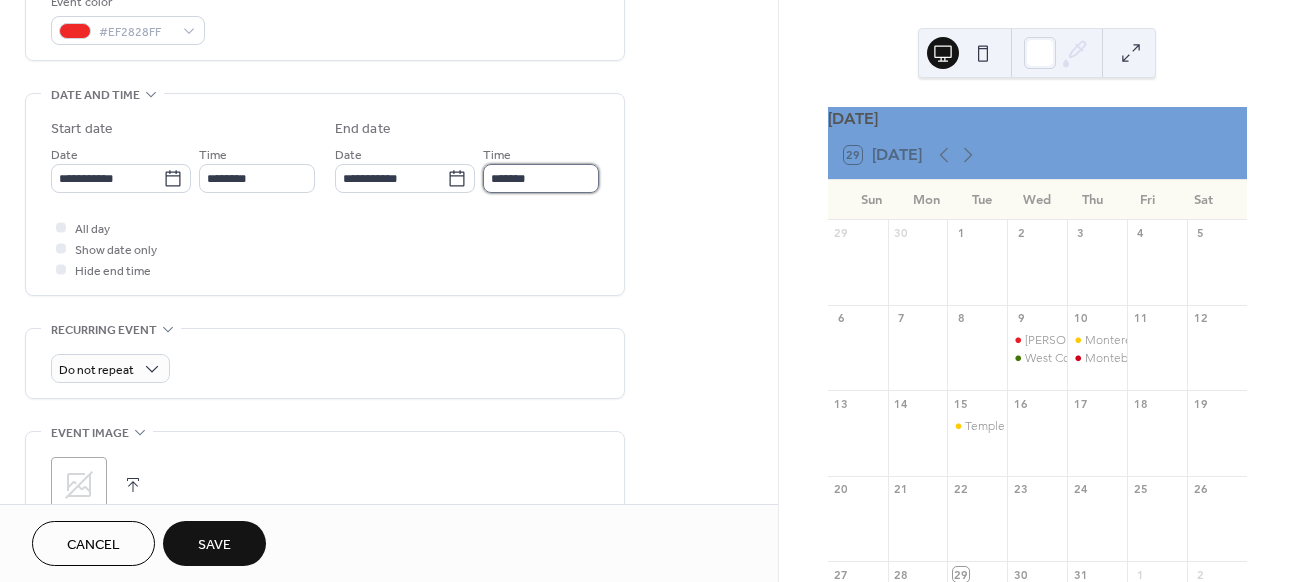 click on "*******" at bounding box center (541, 178) 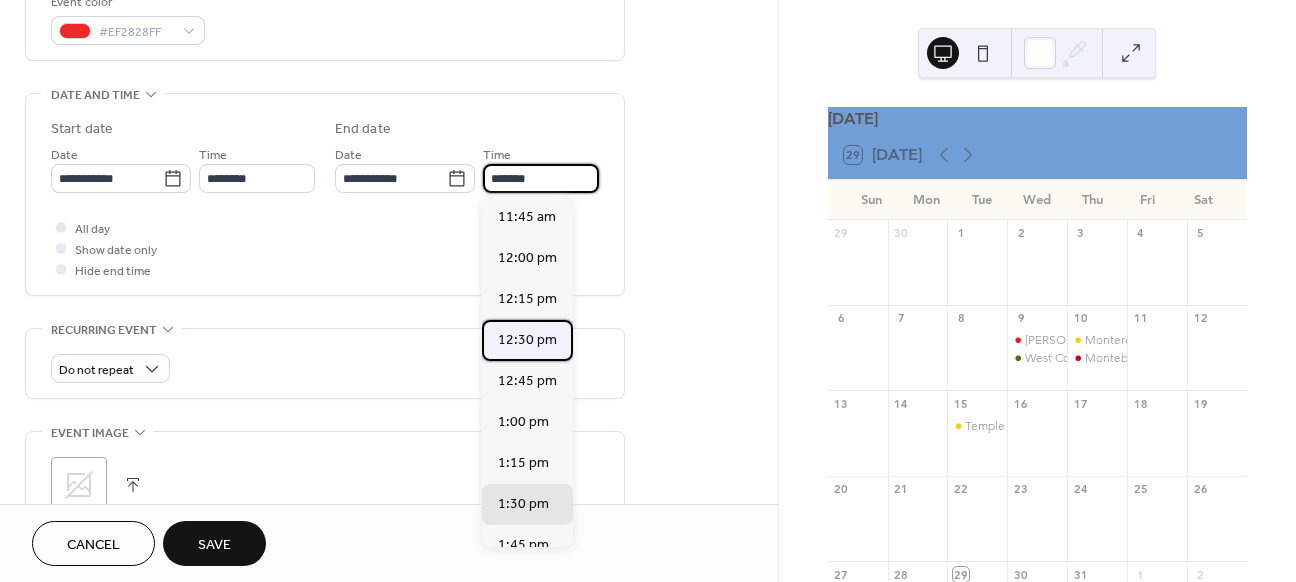 click on "12:30 pm" at bounding box center [527, 340] 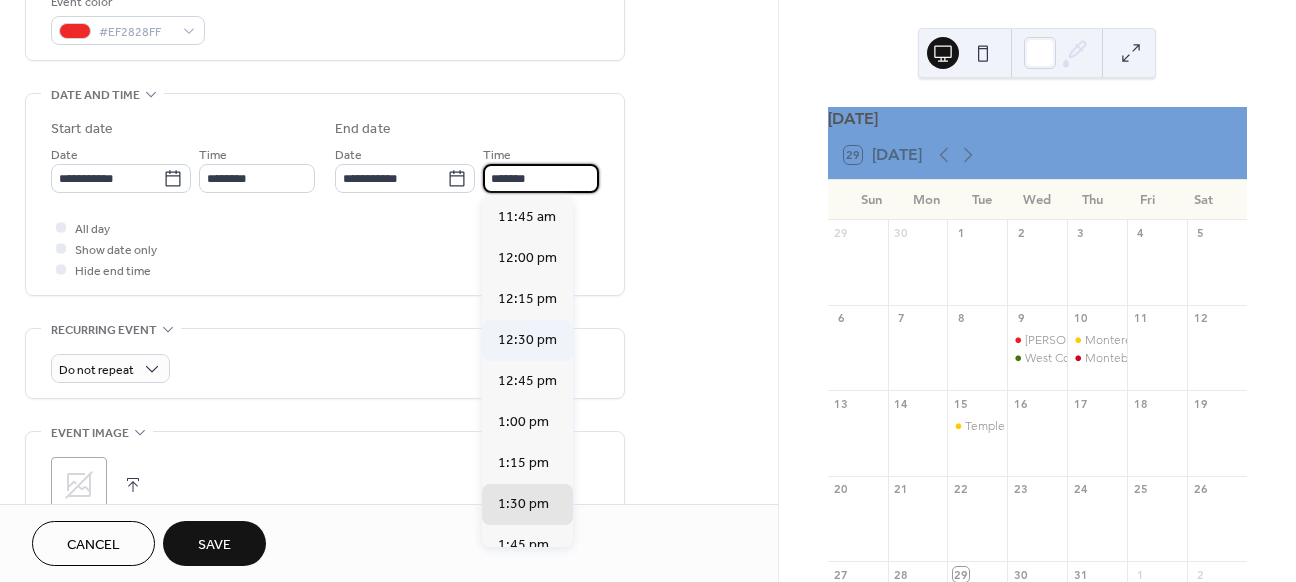 type on "********" 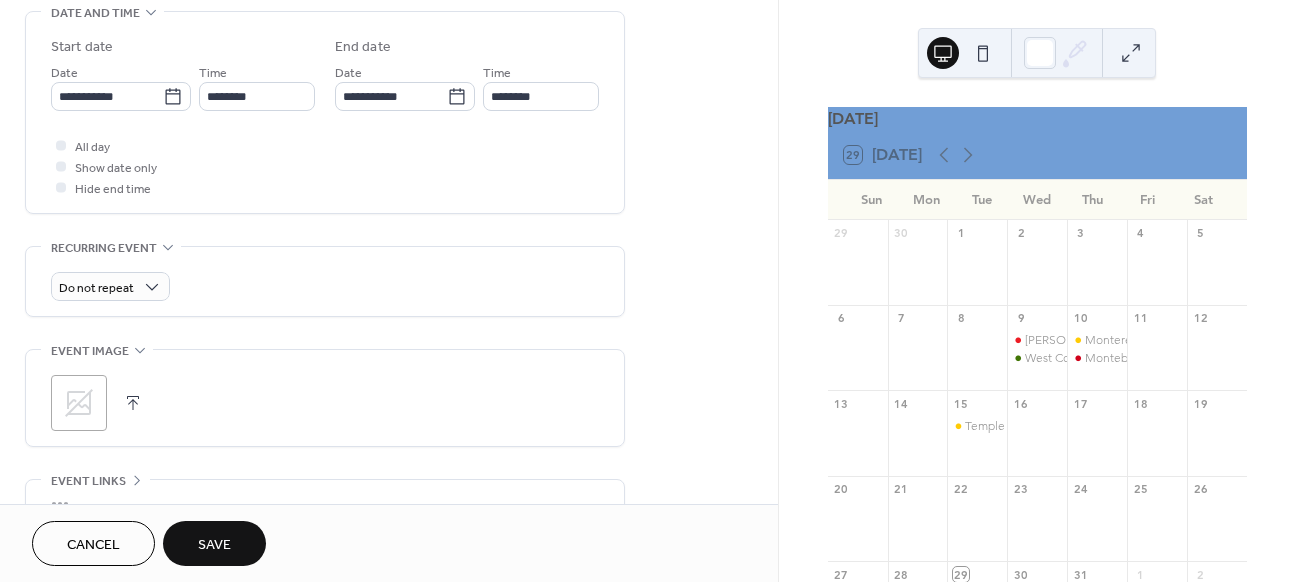 scroll, scrollTop: 395, scrollLeft: 0, axis: vertical 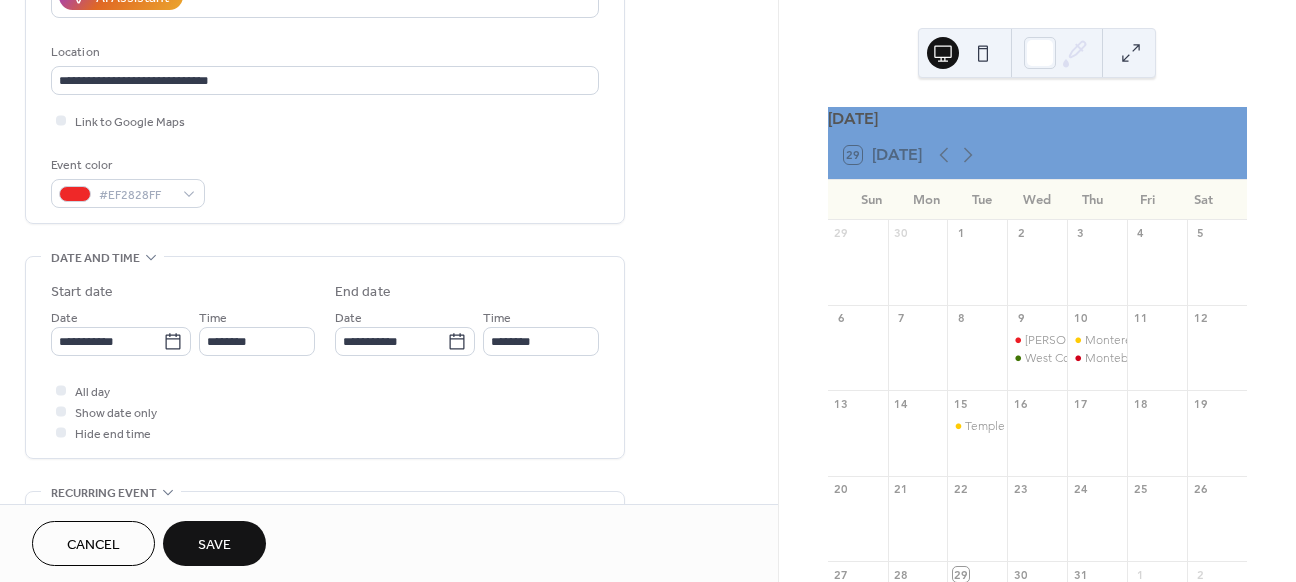 click on "Save" at bounding box center (214, 543) 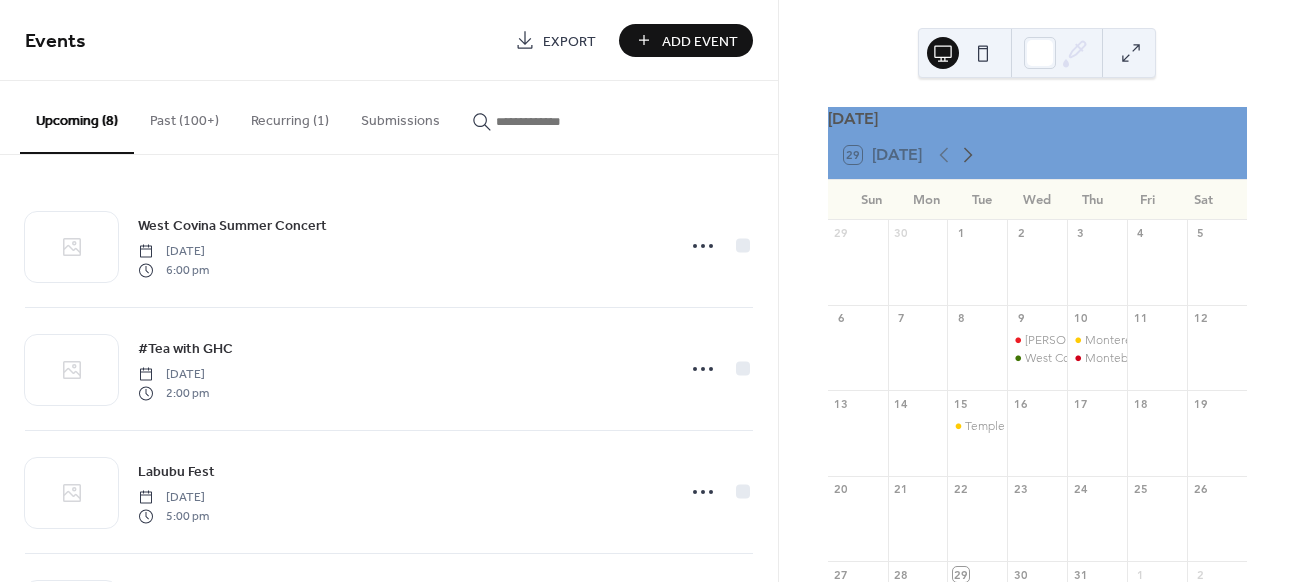 click 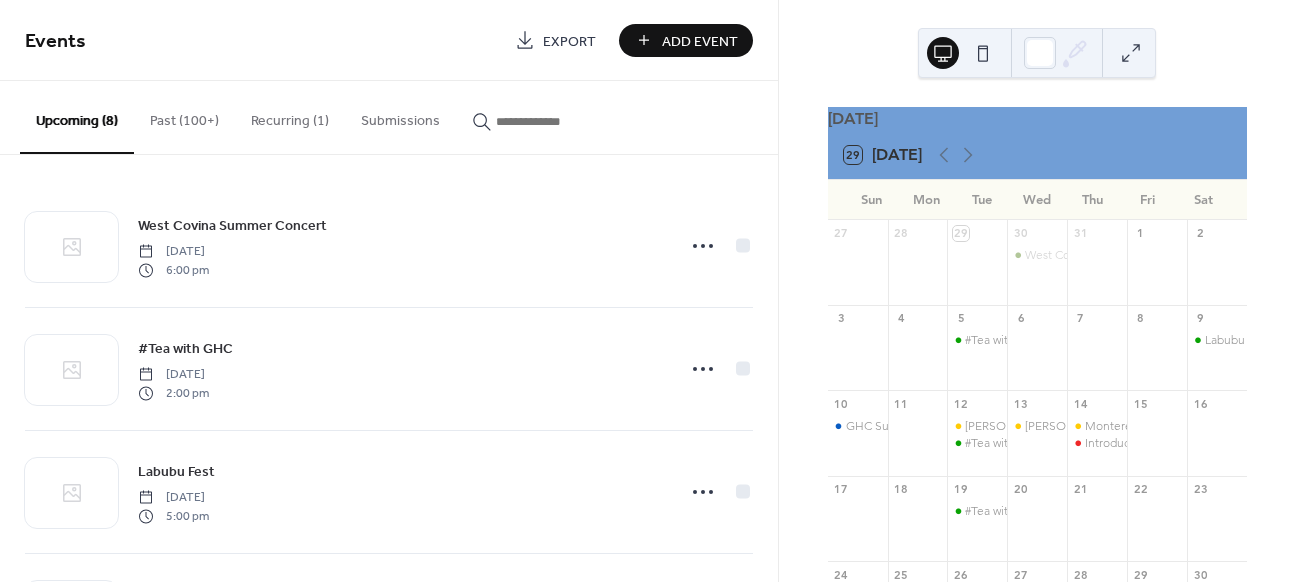 click at bounding box center (556, 121) 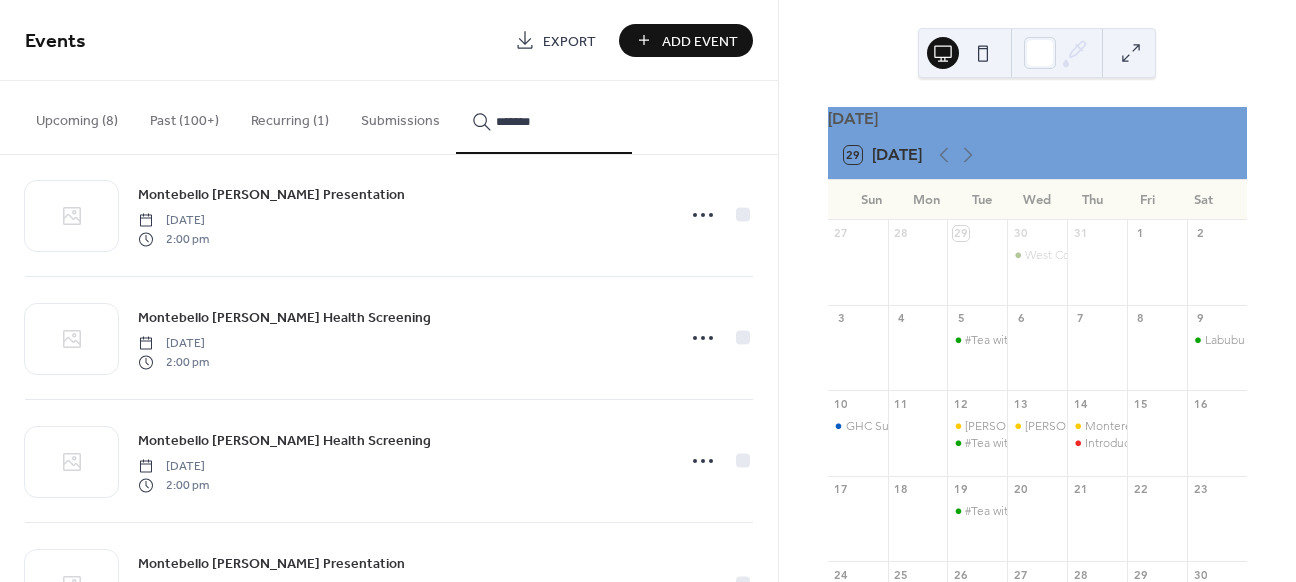 scroll, scrollTop: 2953, scrollLeft: 0, axis: vertical 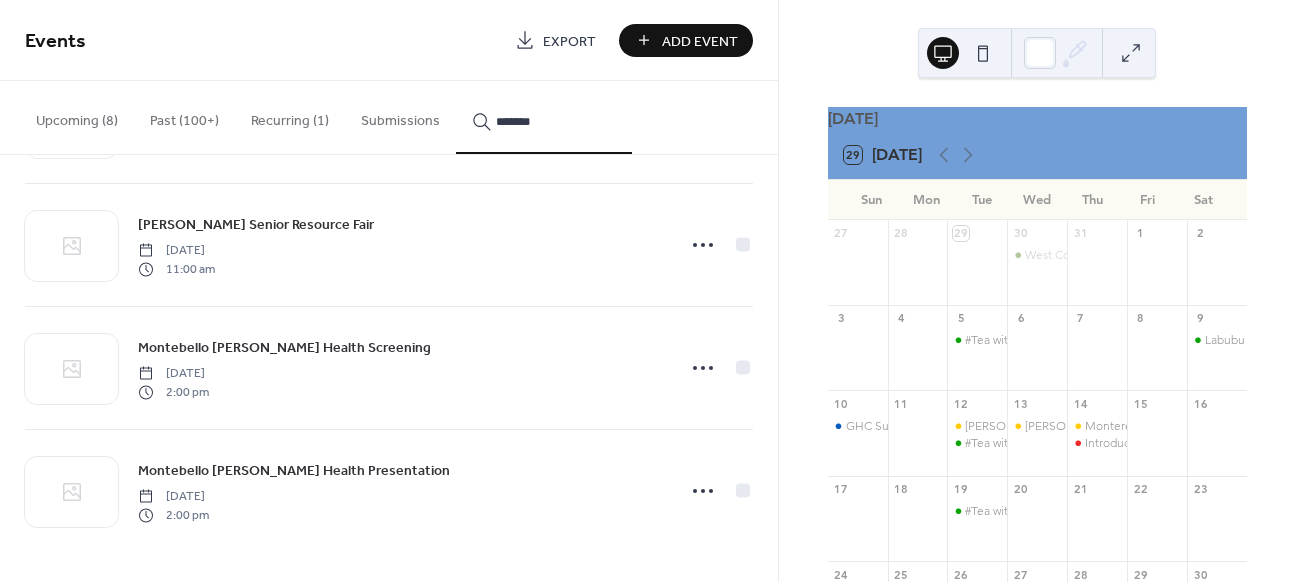 type on "*******" 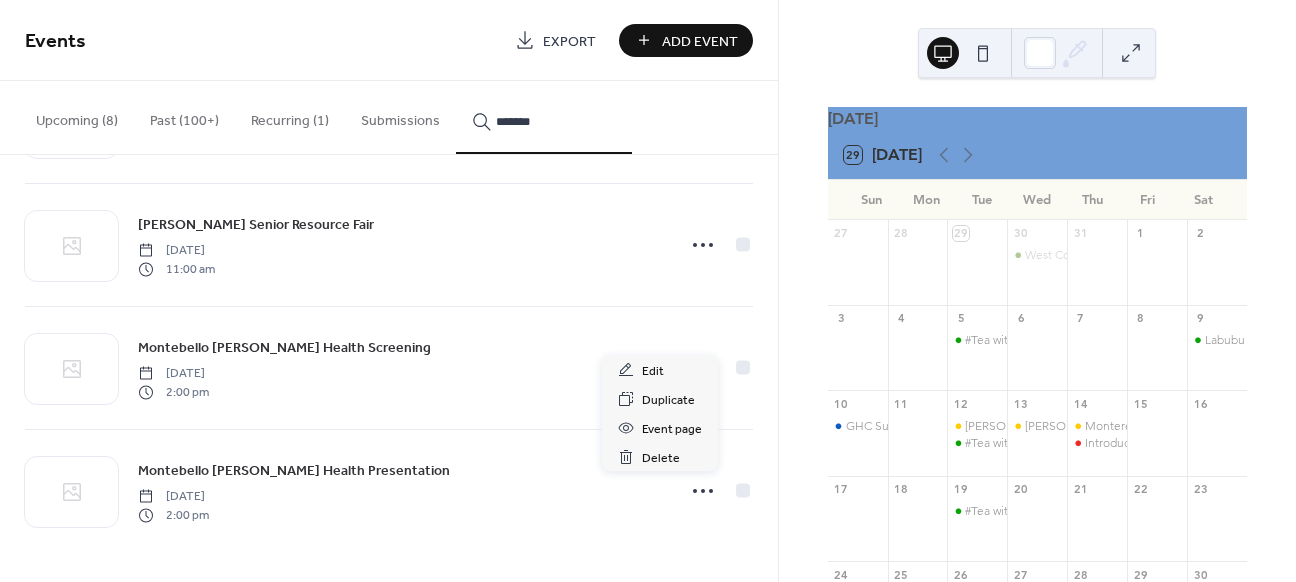 click on "[PERSON_NAME] Senior Resource Fair [DATE] 11:00 am" at bounding box center [389, 245] 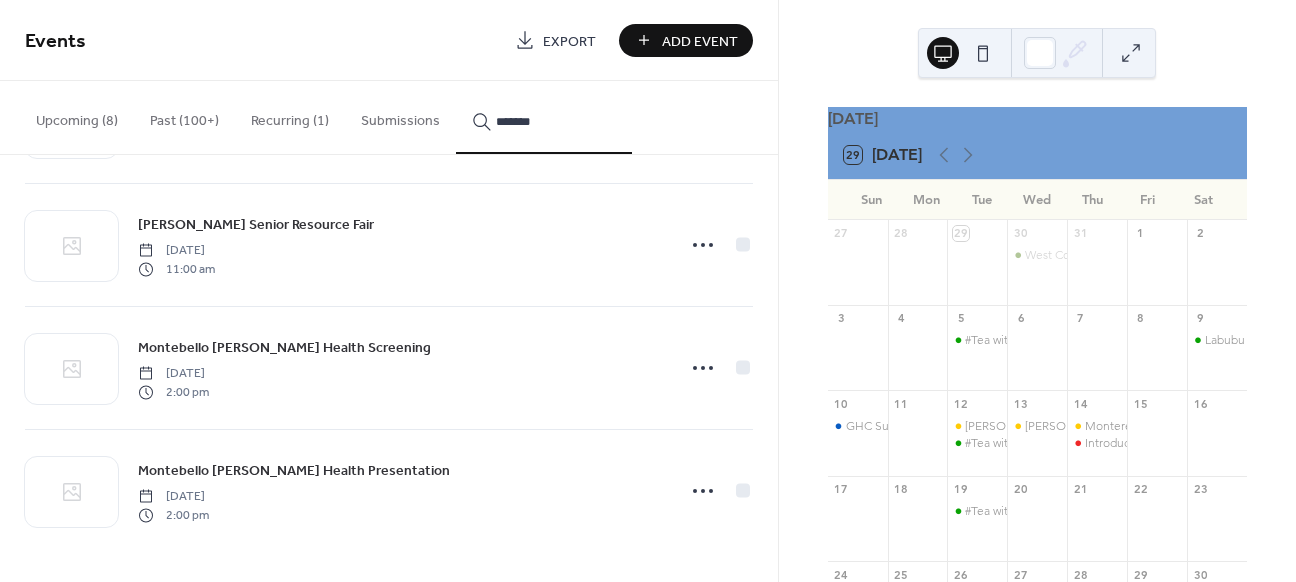 click 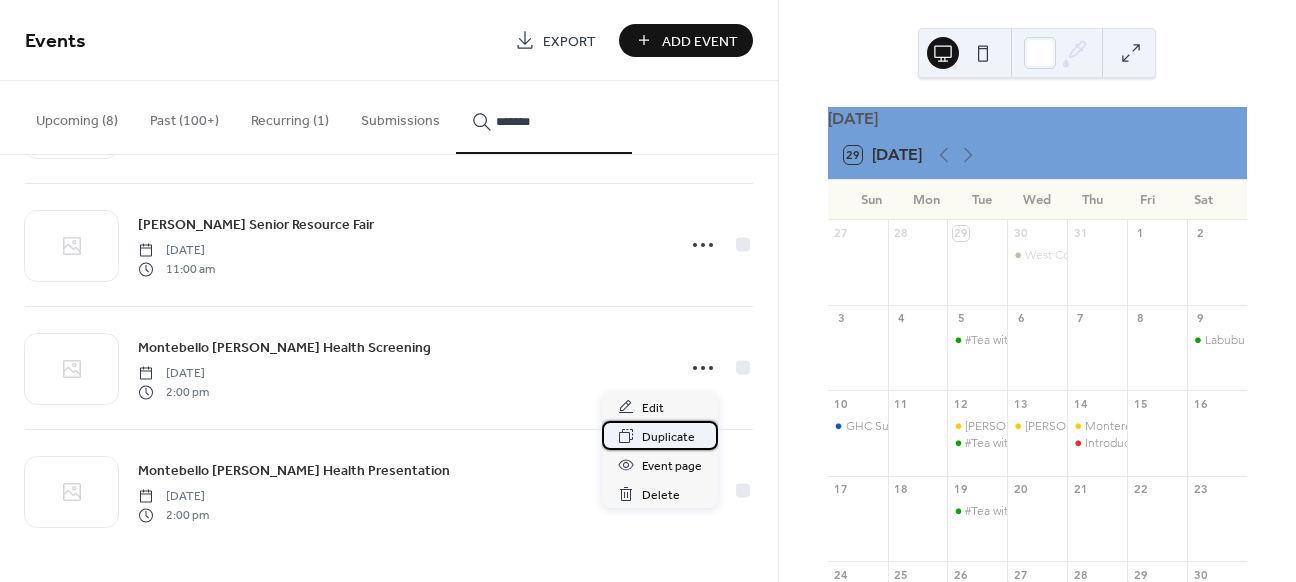 click on "Duplicate" at bounding box center [668, 437] 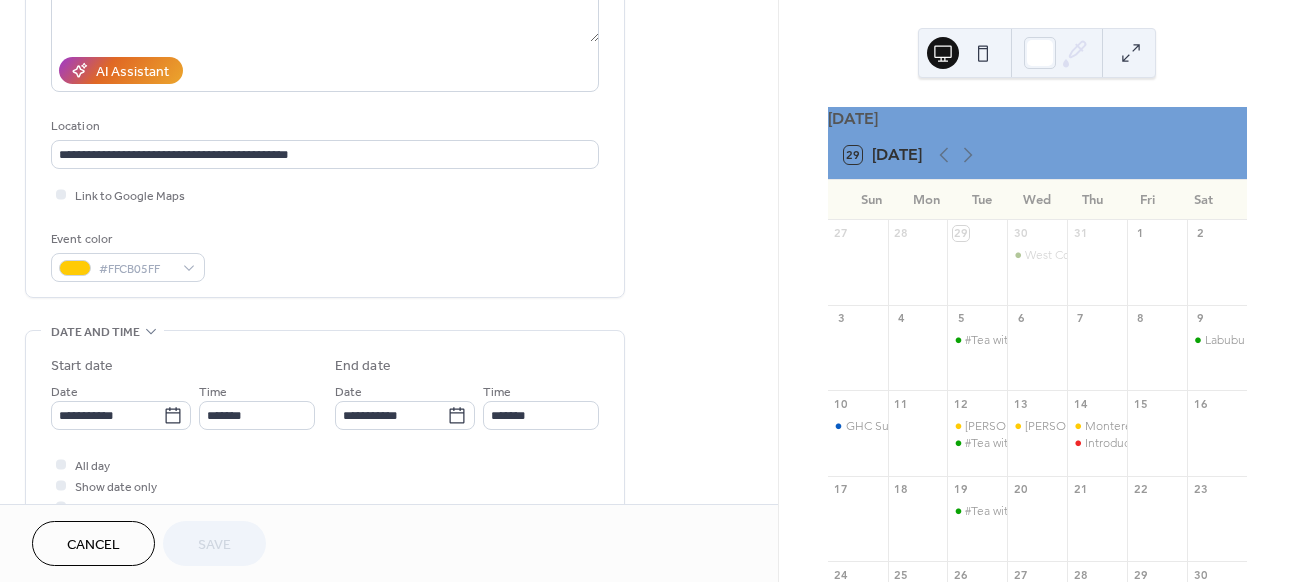 scroll, scrollTop: 424, scrollLeft: 0, axis: vertical 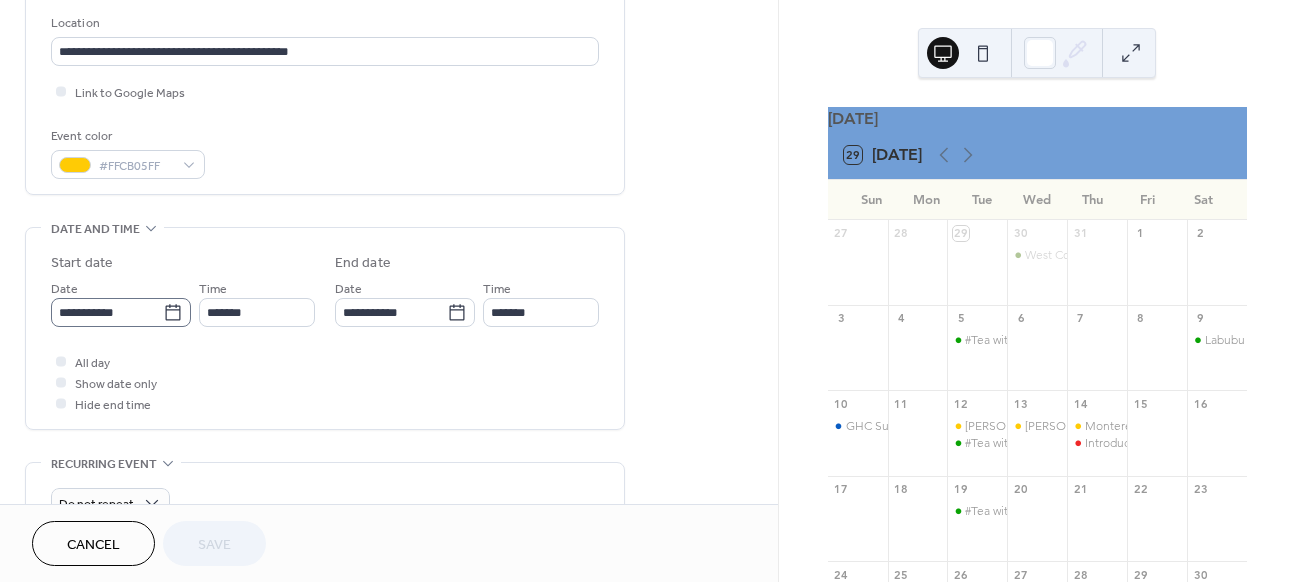 click 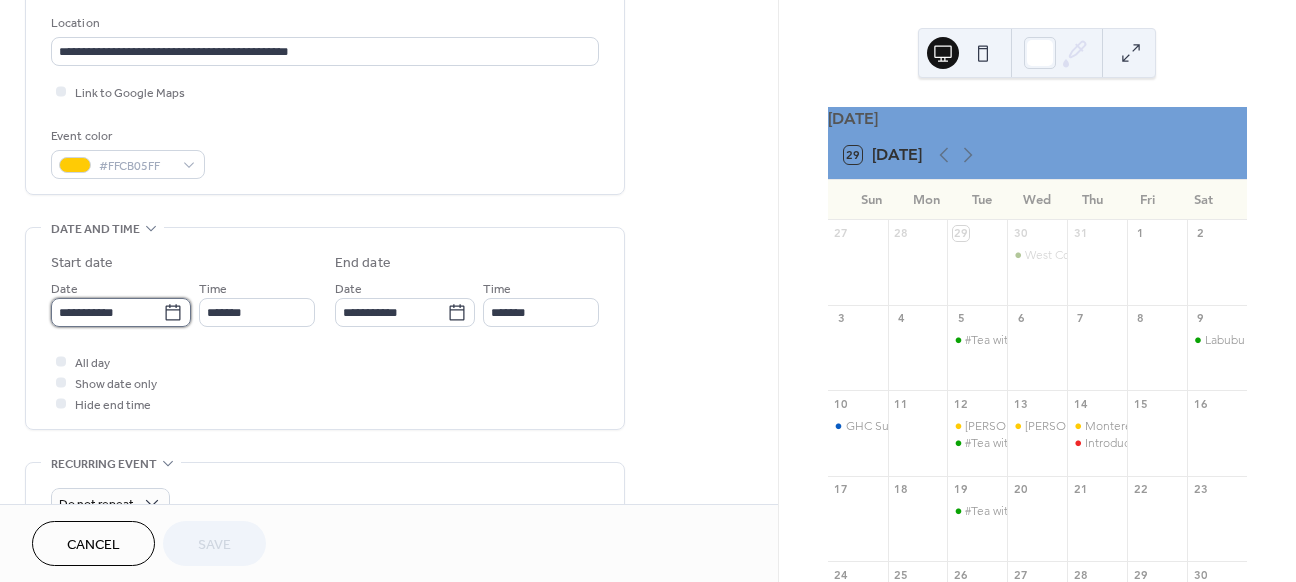 click on "**********" at bounding box center [107, 312] 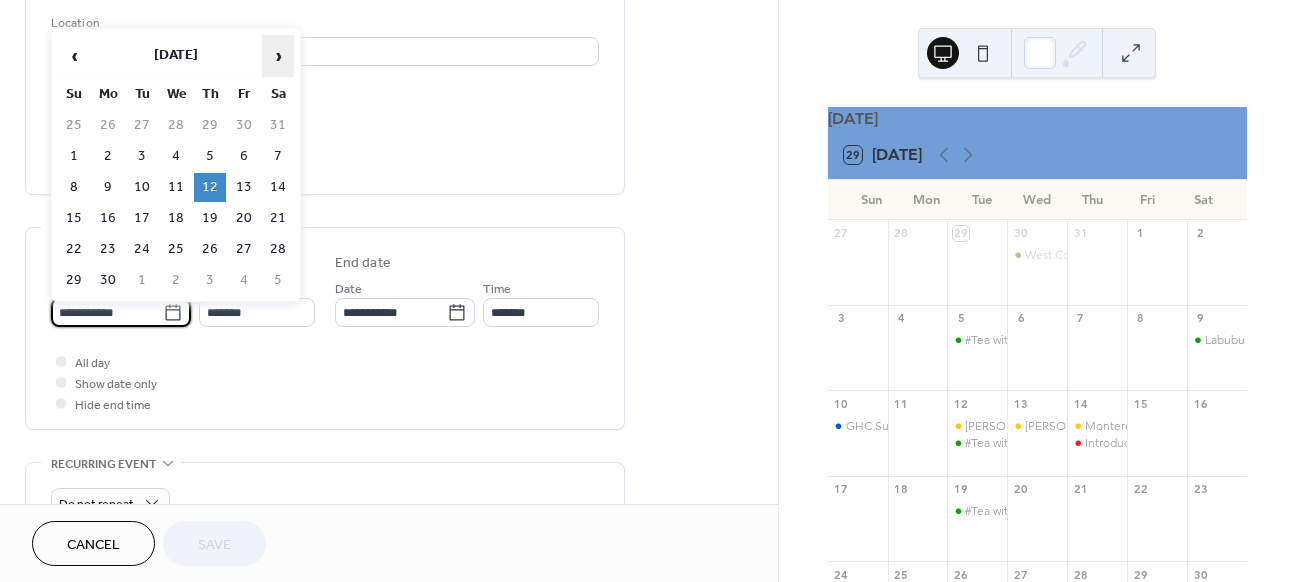 click on "›" at bounding box center [278, 56] 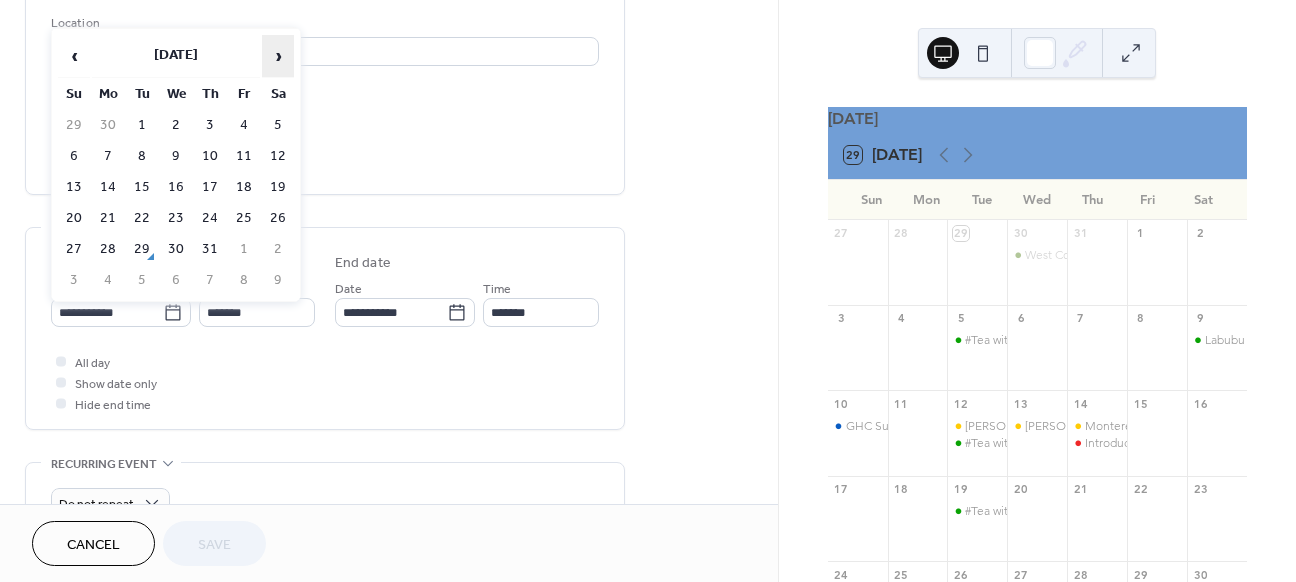 click on "›" at bounding box center (278, 56) 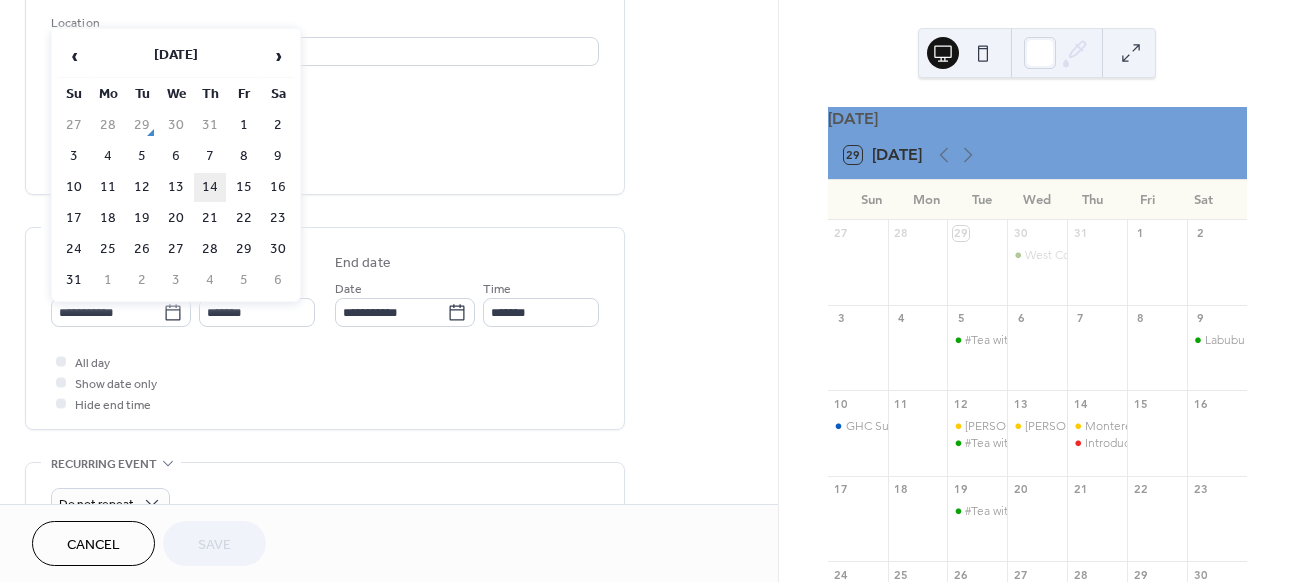 click on "14" at bounding box center [210, 187] 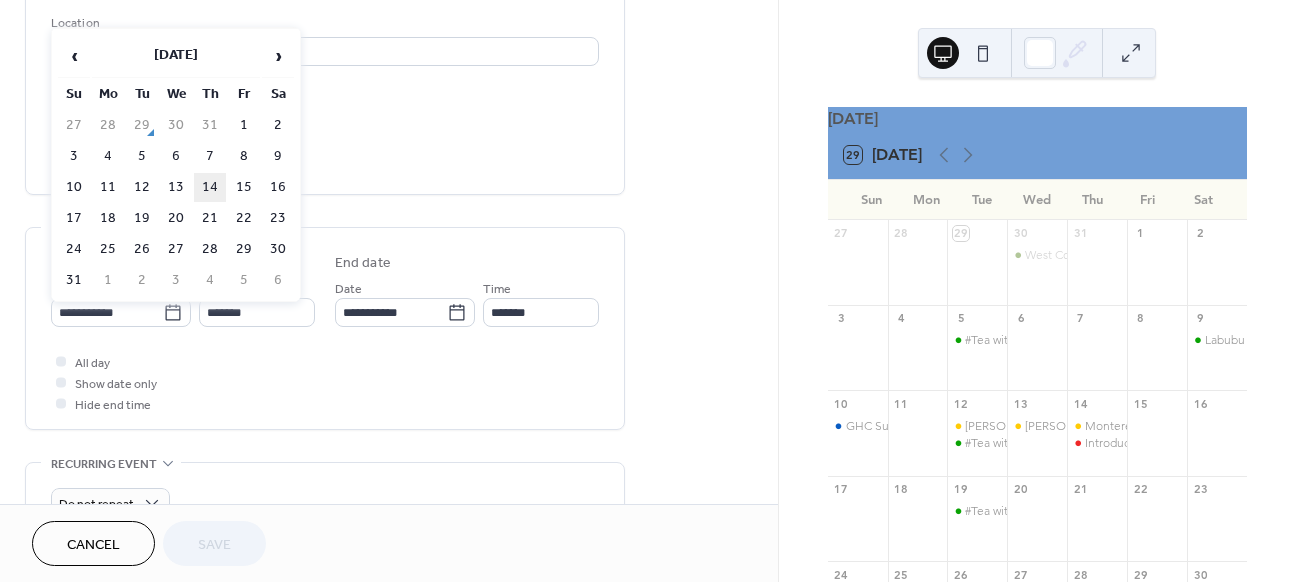 type on "**********" 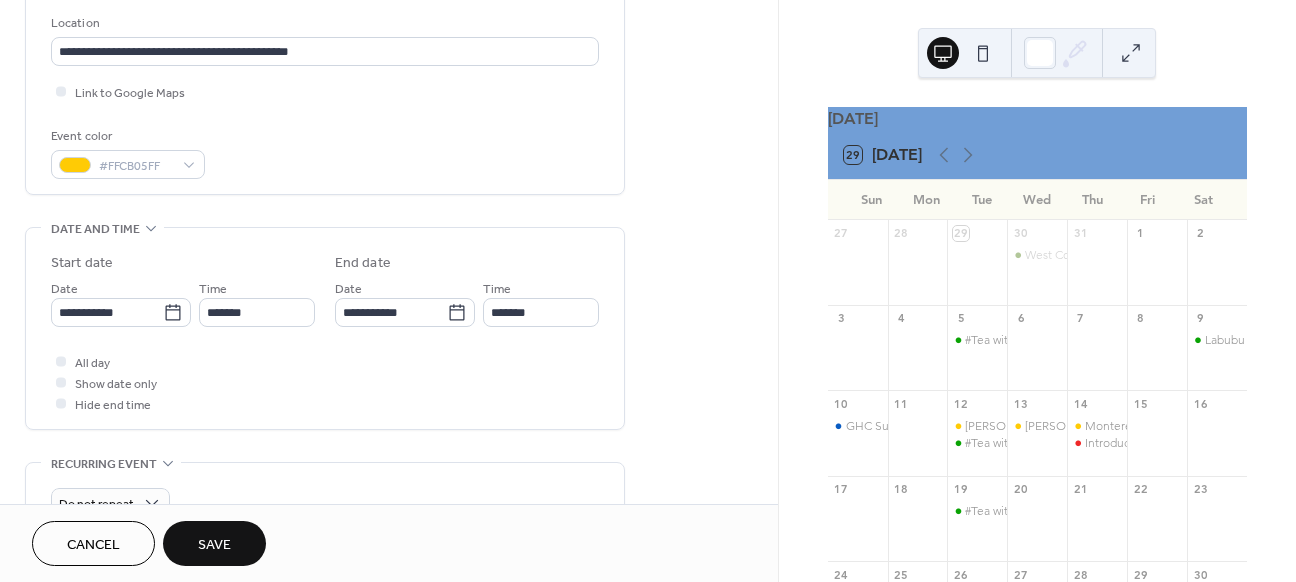 scroll, scrollTop: 450, scrollLeft: 0, axis: vertical 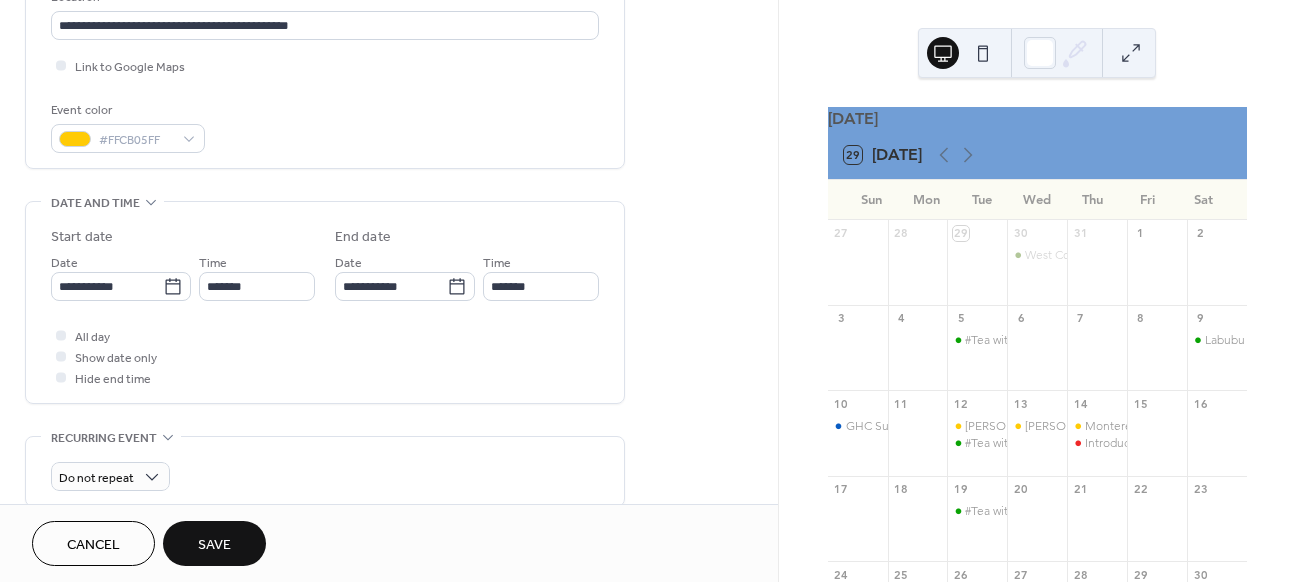 click on "Save" at bounding box center [214, 543] 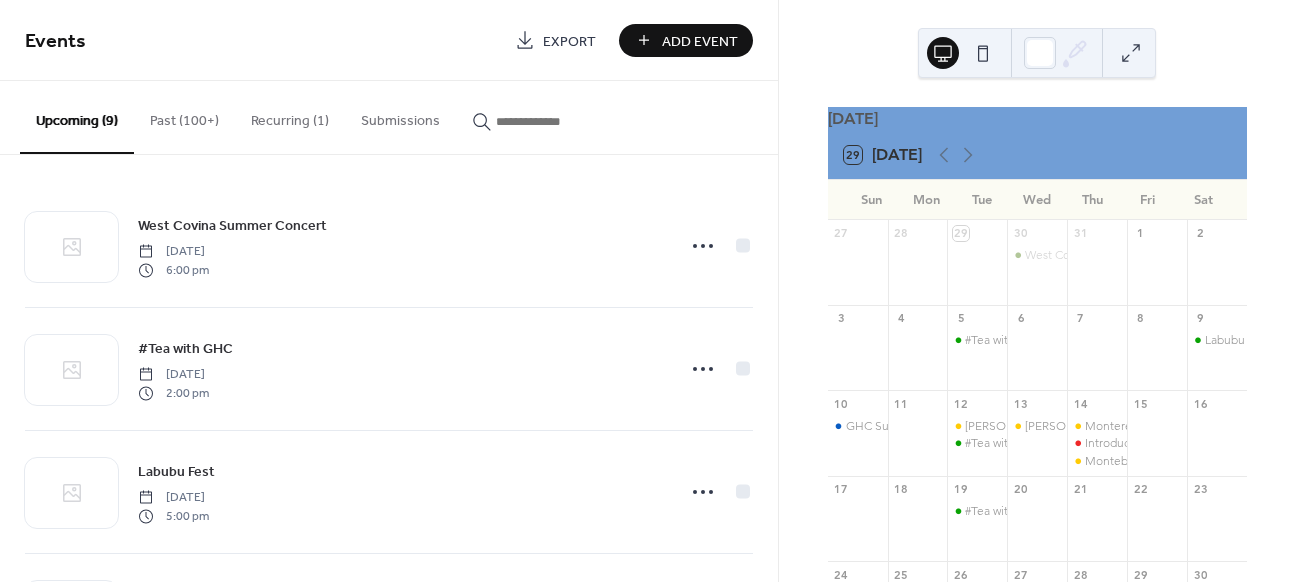 scroll, scrollTop: 244, scrollLeft: 0, axis: vertical 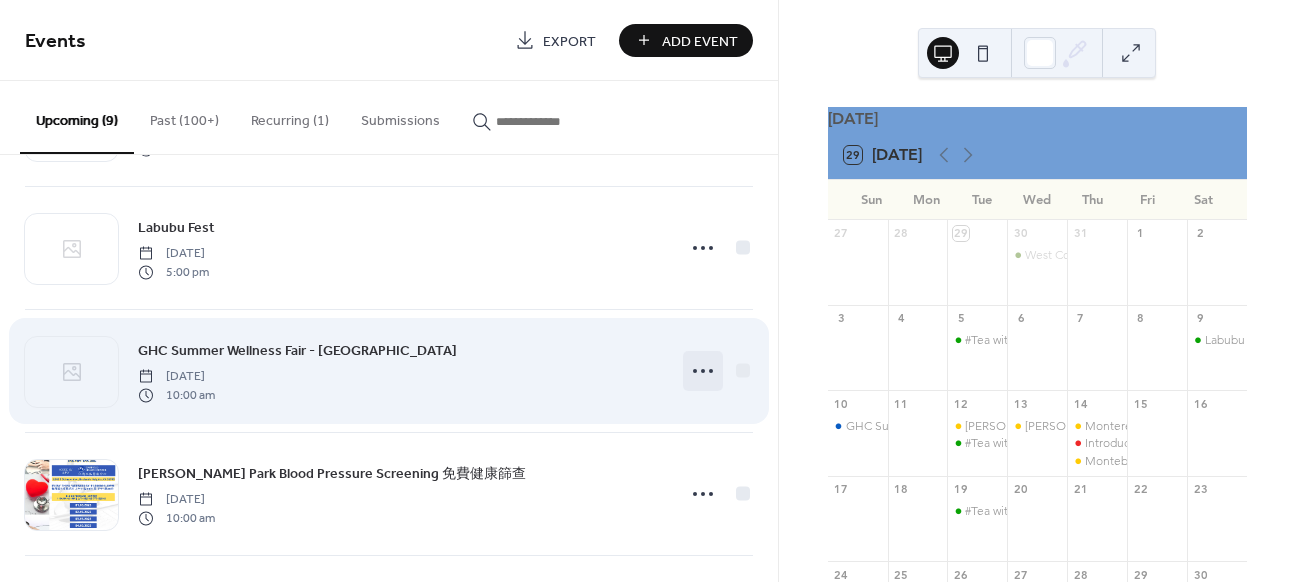 click 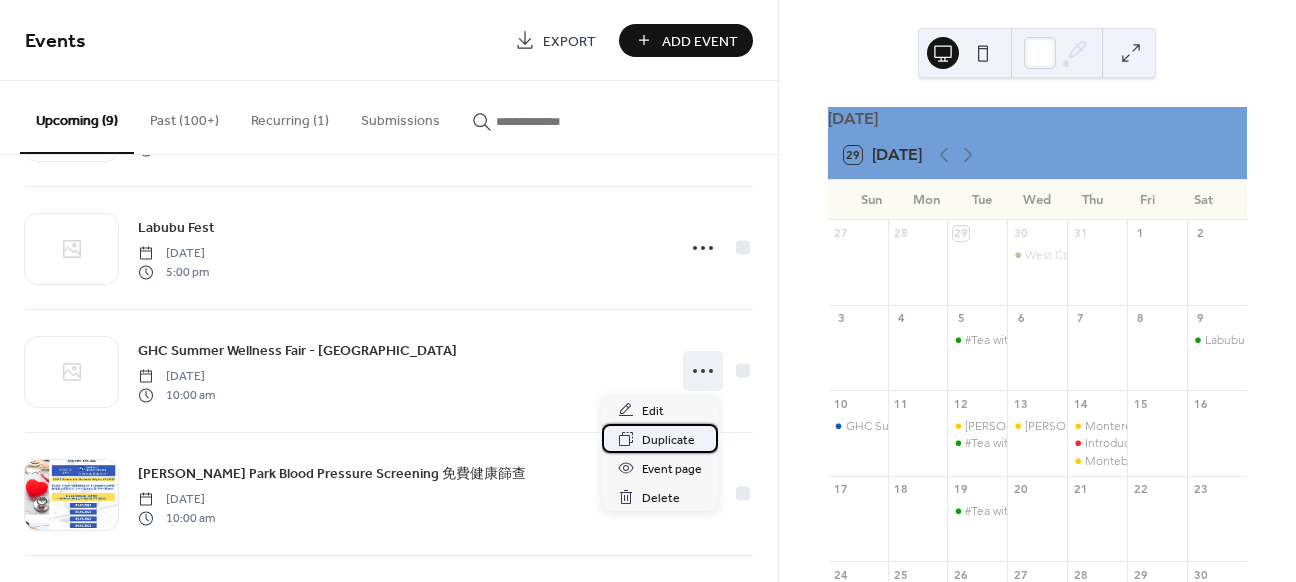 click on "Duplicate" at bounding box center (660, 438) 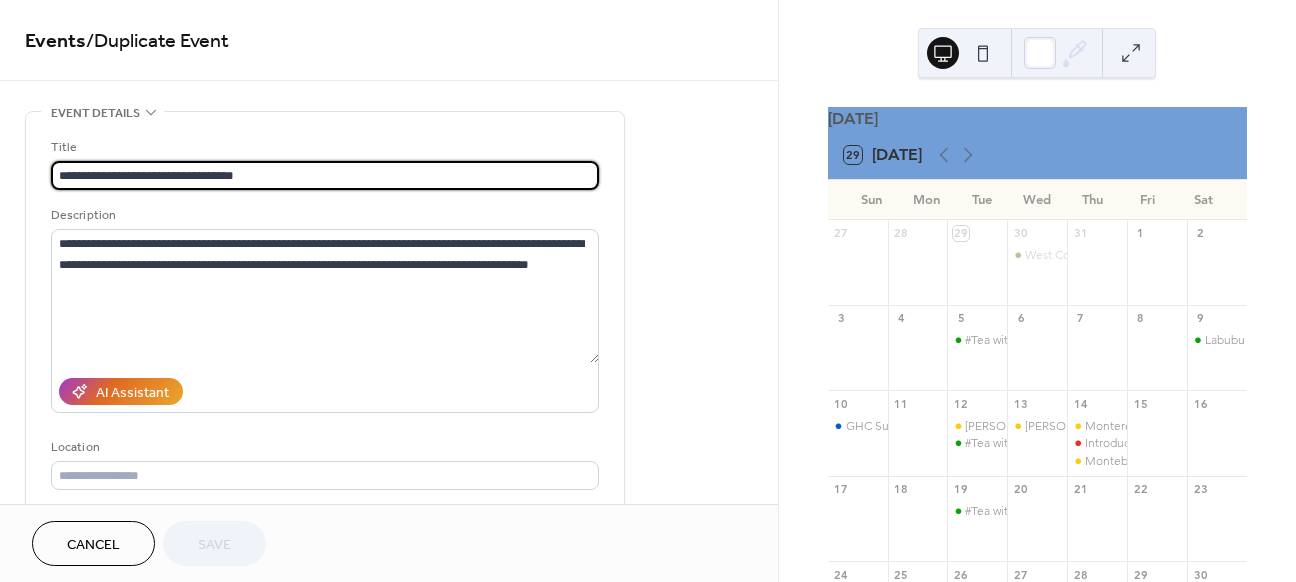 click on "**********" at bounding box center [325, 175] 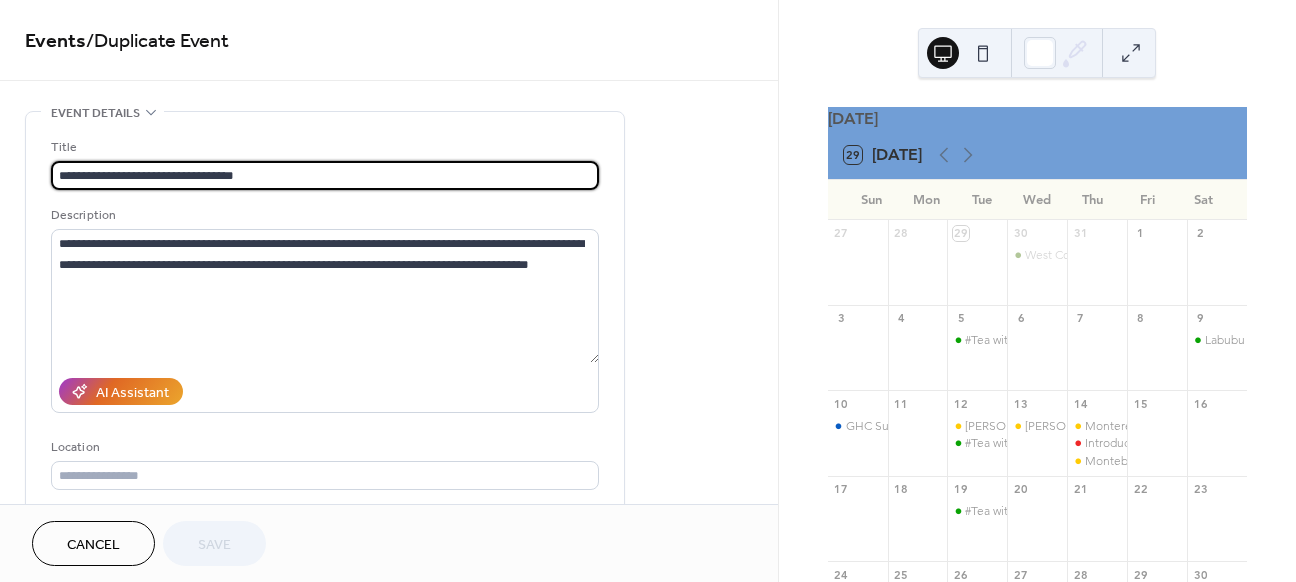 click on "**********" at bounding box center [325, 175] 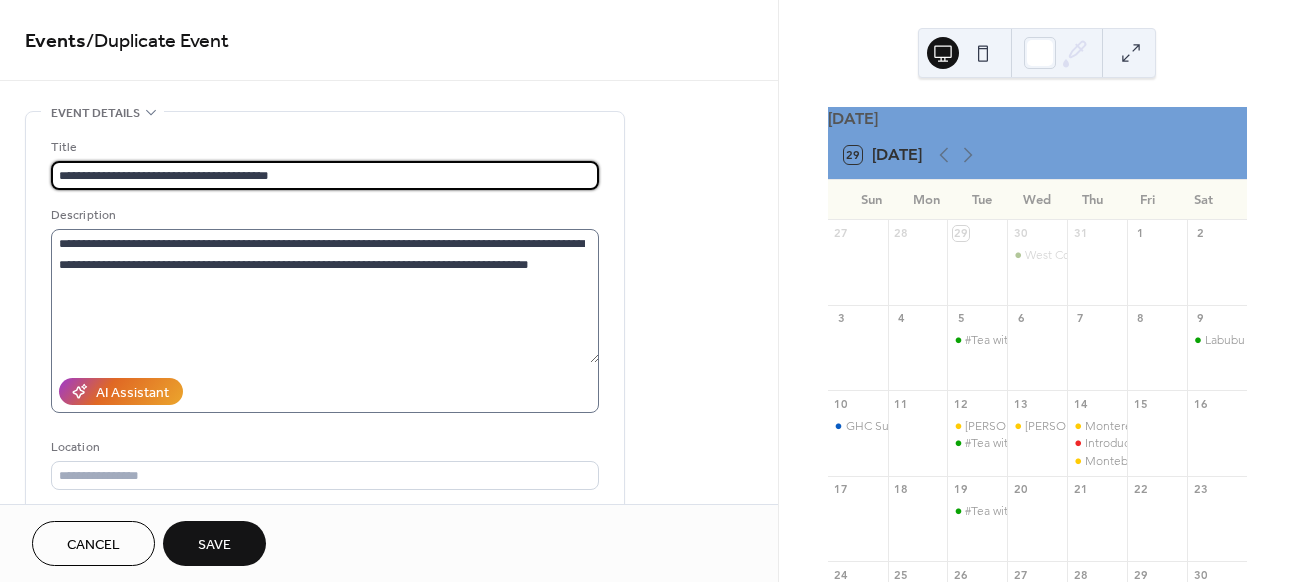 type on "**********" 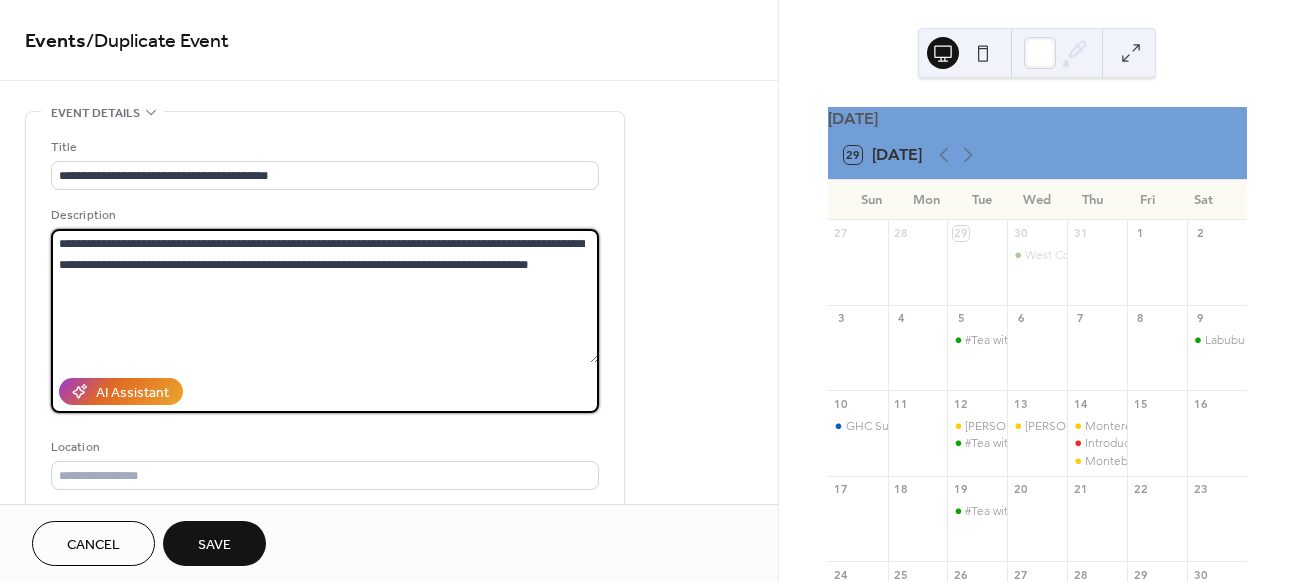 click on "**********" at bounding box center (325, 296) 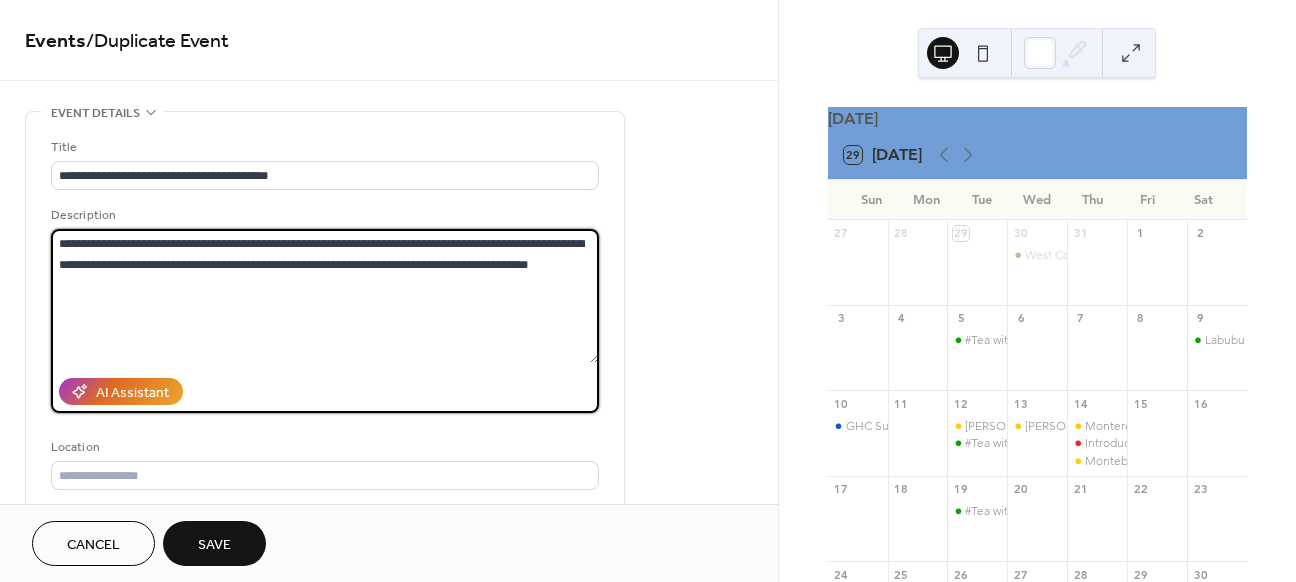 click on "**********" at bounding box center (325, 296) 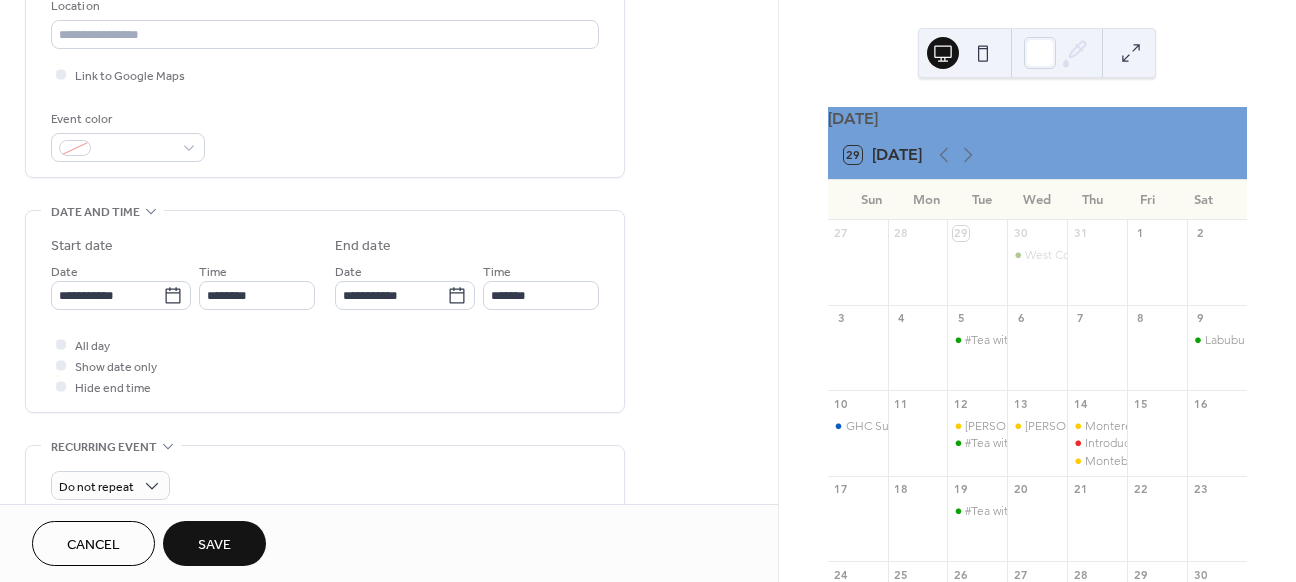 scroll, scrollTop: 454, scrollLeft: 0, axis: vertical 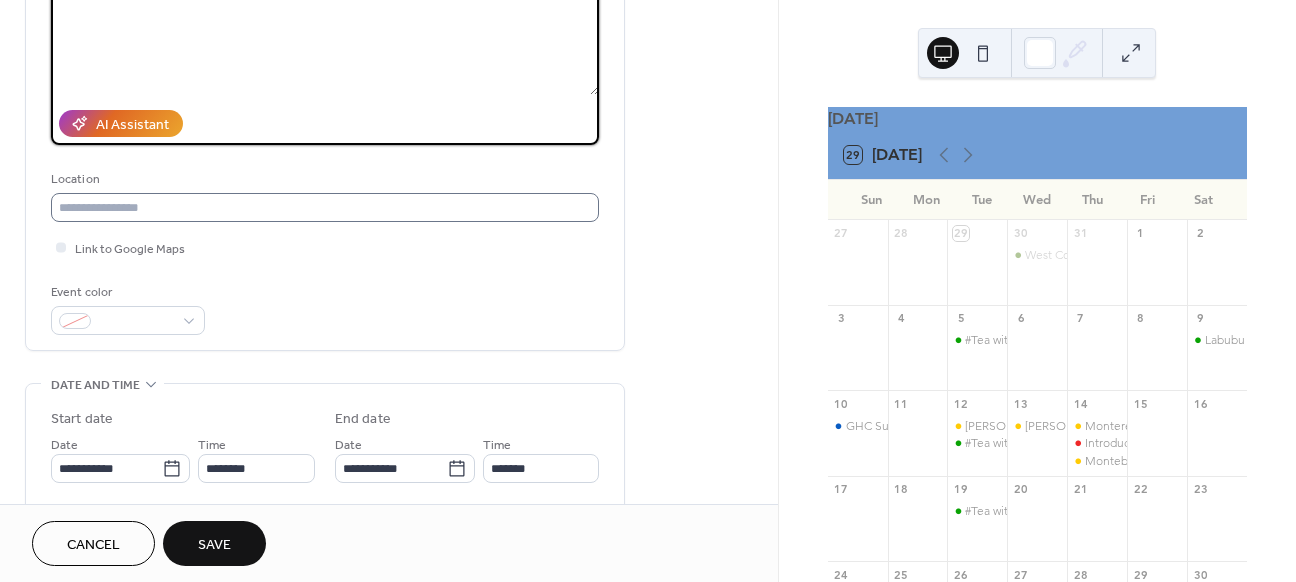 type on "**********" 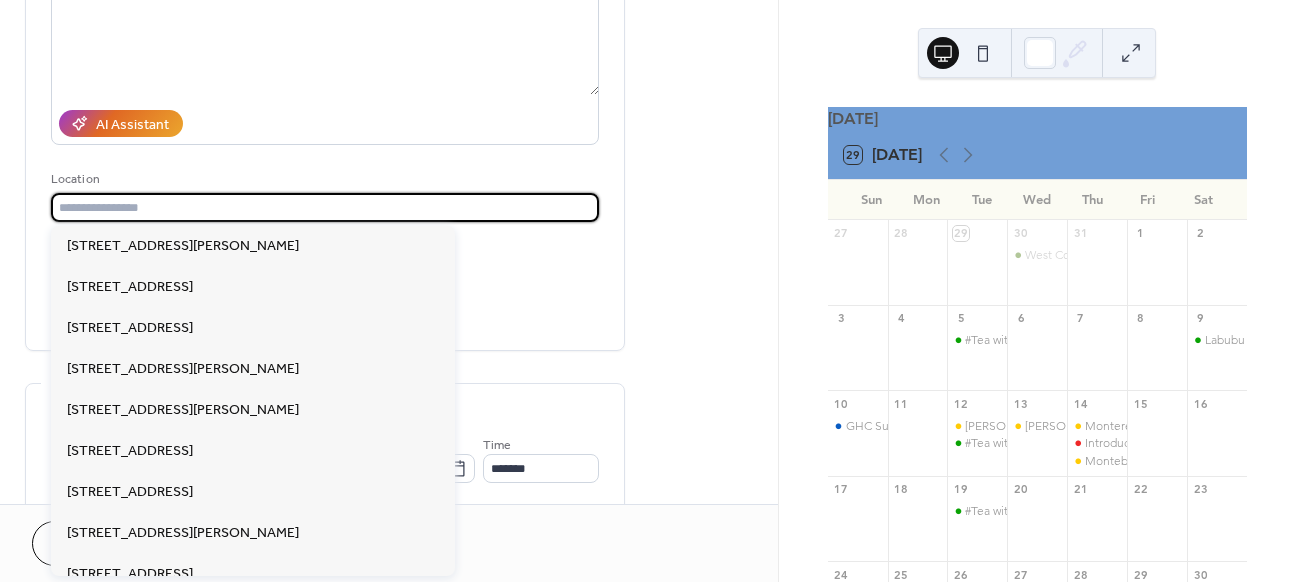 click at bounding box center [325, 207] 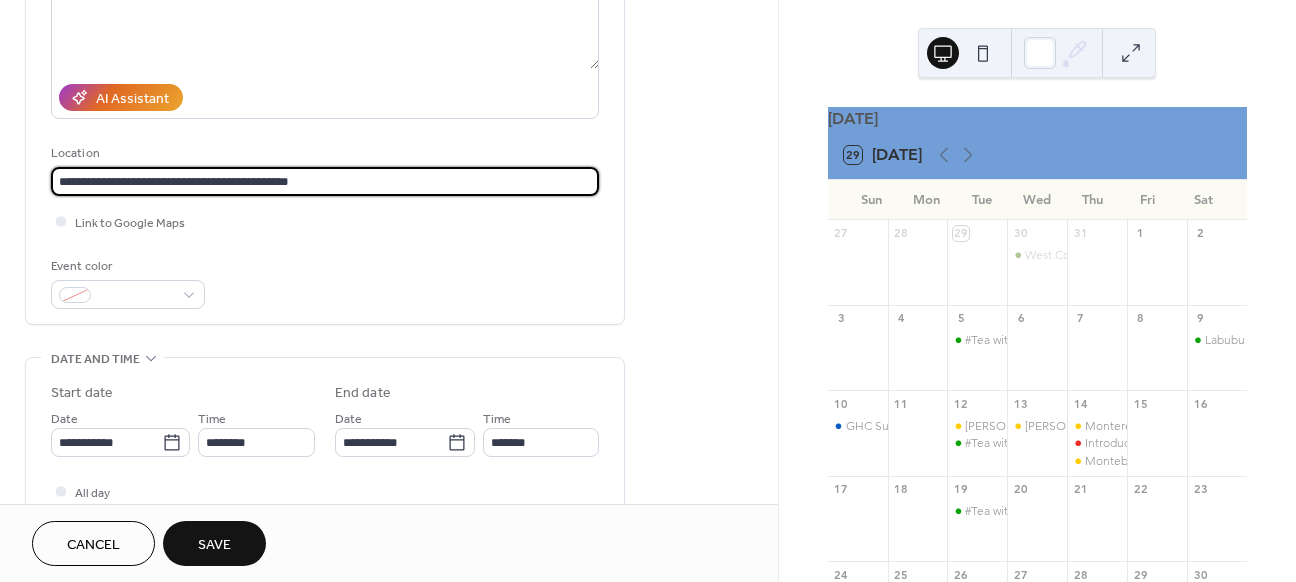 scroll, scrollTop: 380, scrollLeft: 0, axis: vertical 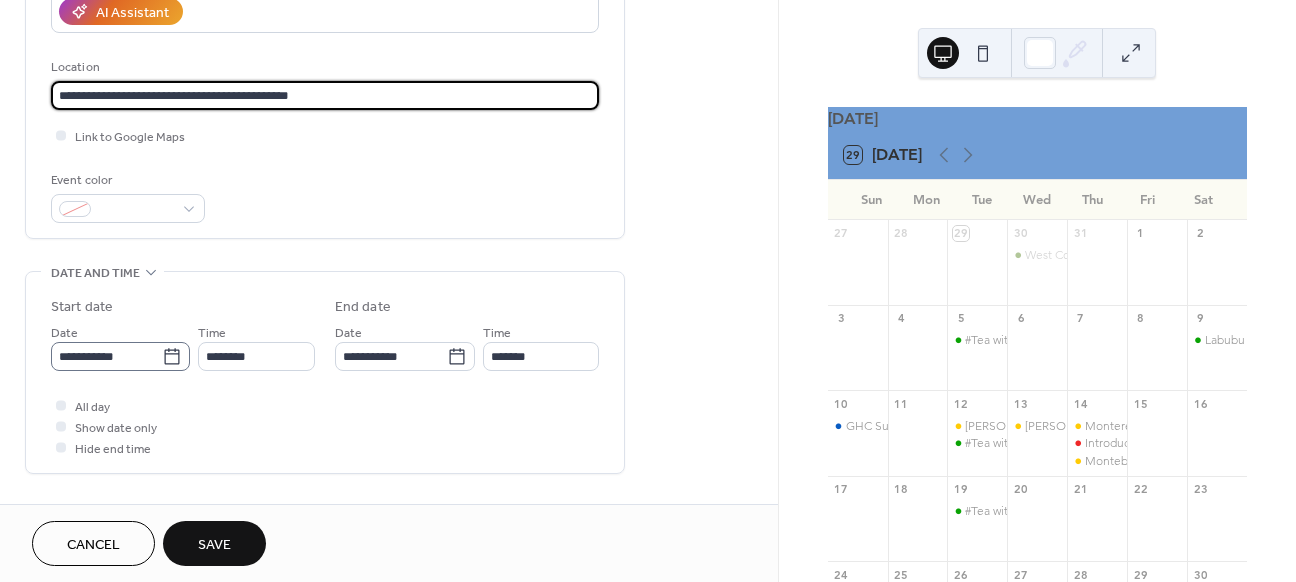 type on "**********" 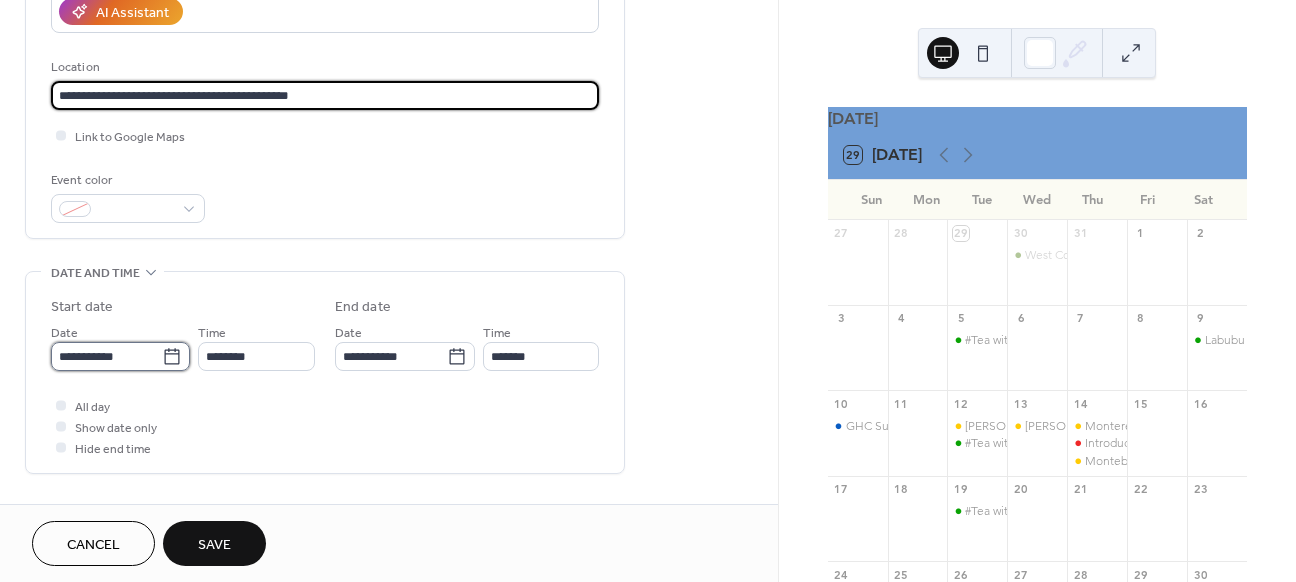 click on "**********" at bounding box center (106, 356) 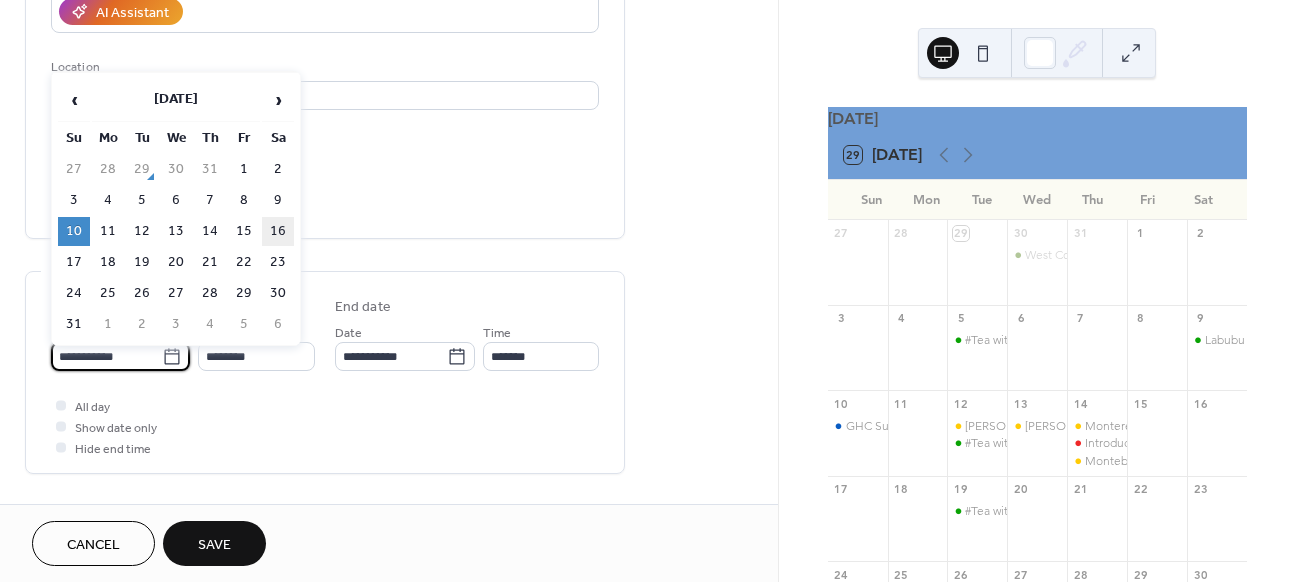 click on "16" at bounding box center [278, 231] 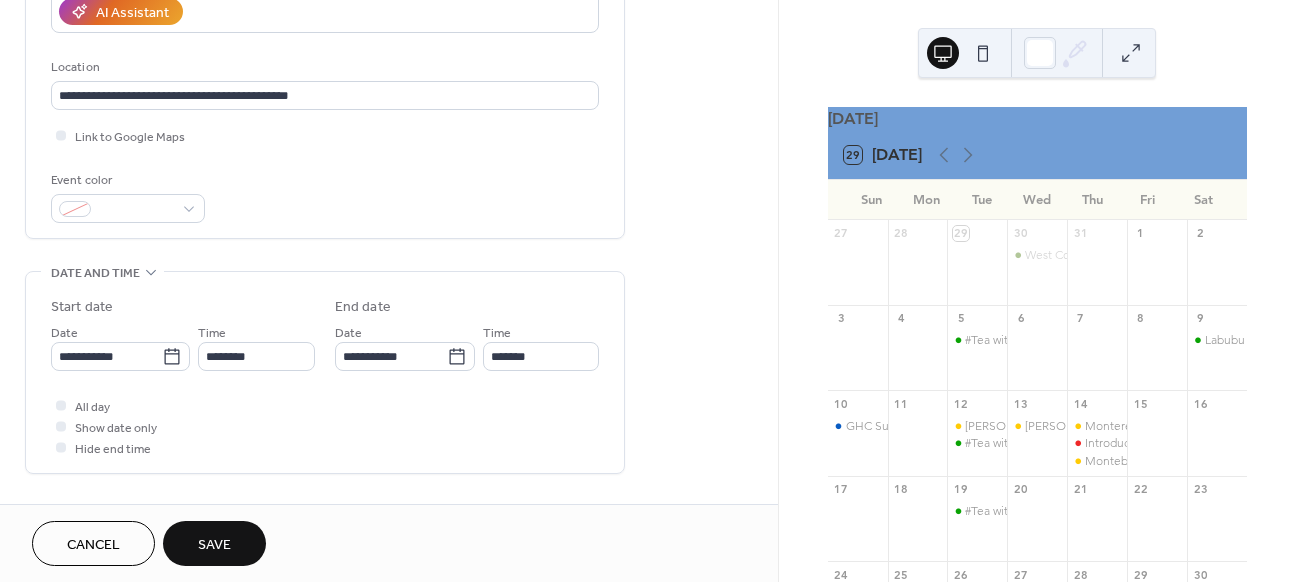 click on "Save" at bounding box center [214, 545] 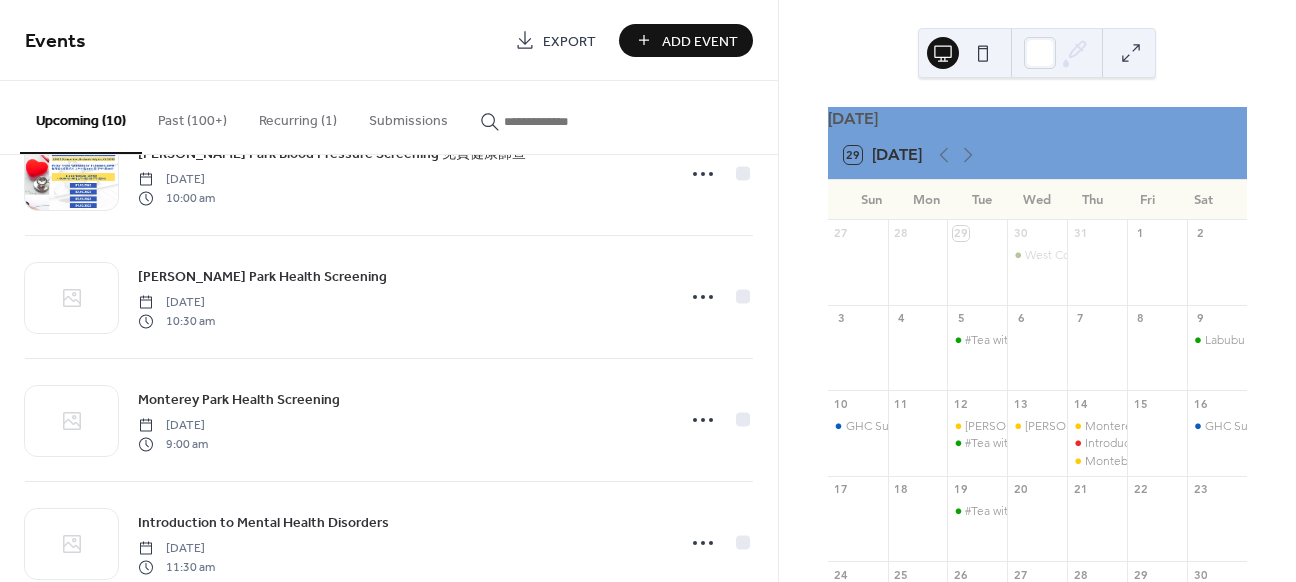 scroll, scrollTop: 359, scrollLeft: 0, axis: vertical 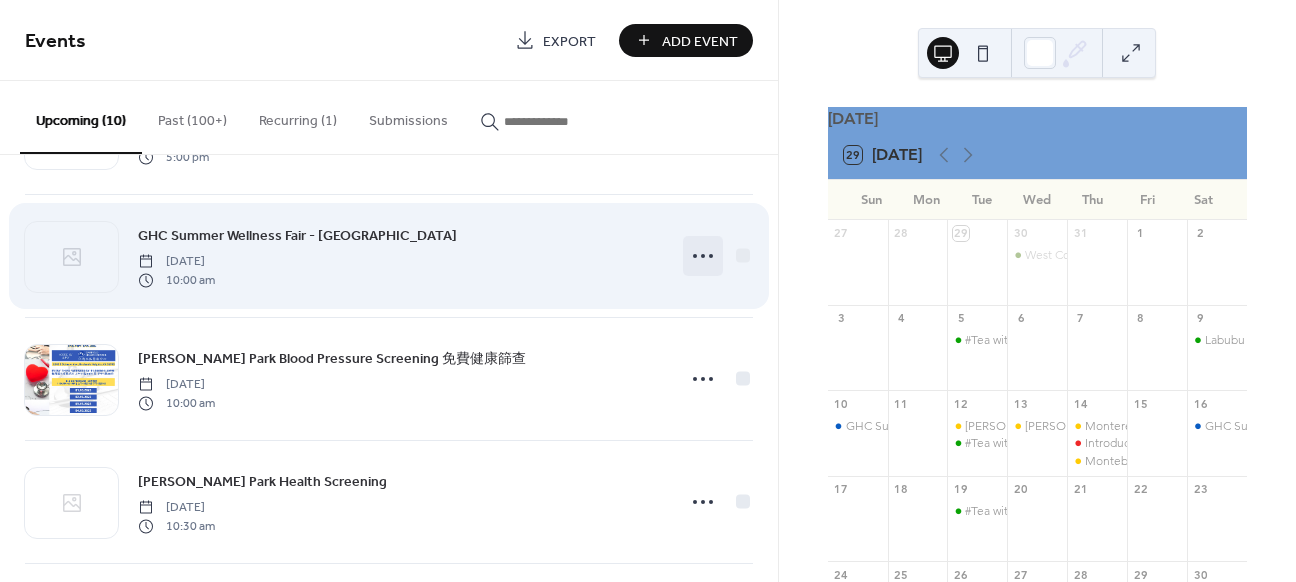 click 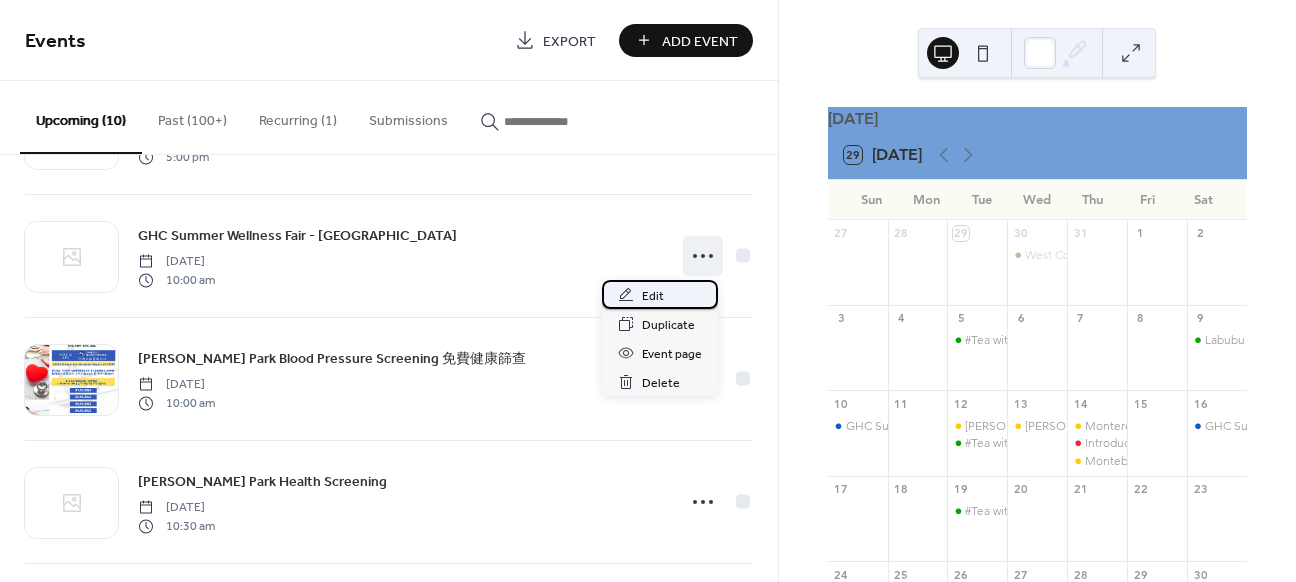 click on "Edit" at bounding box center (660, 294) 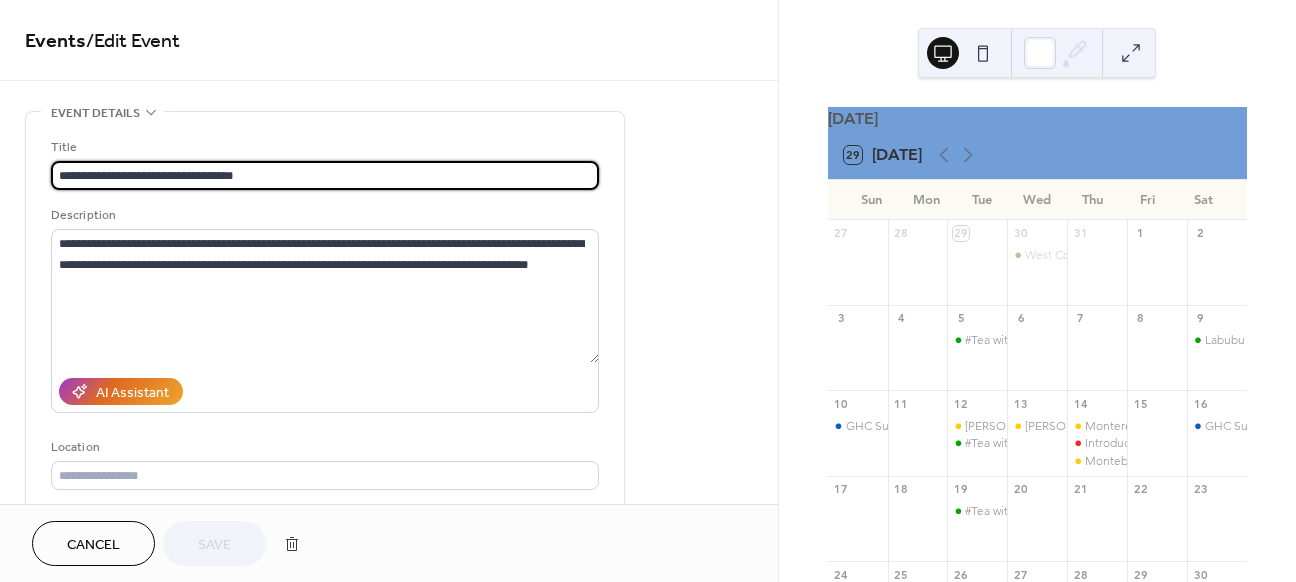 scroll, scrollTop: 294, scrollLeft: 0, axis: vertical 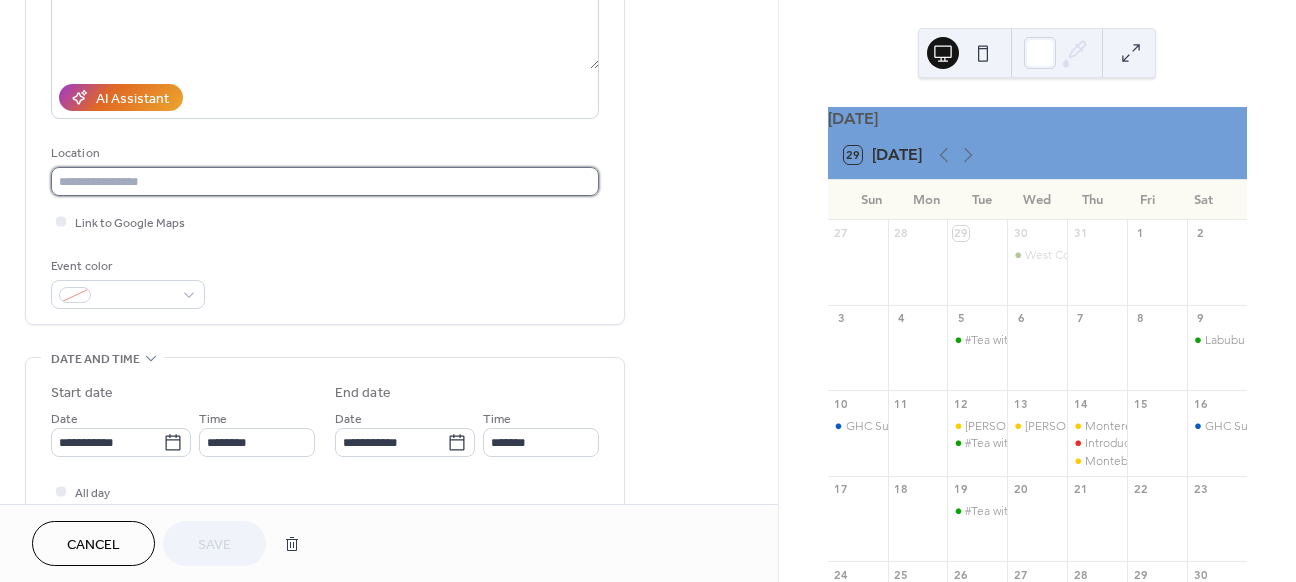 click at bounding box center (325, 181) 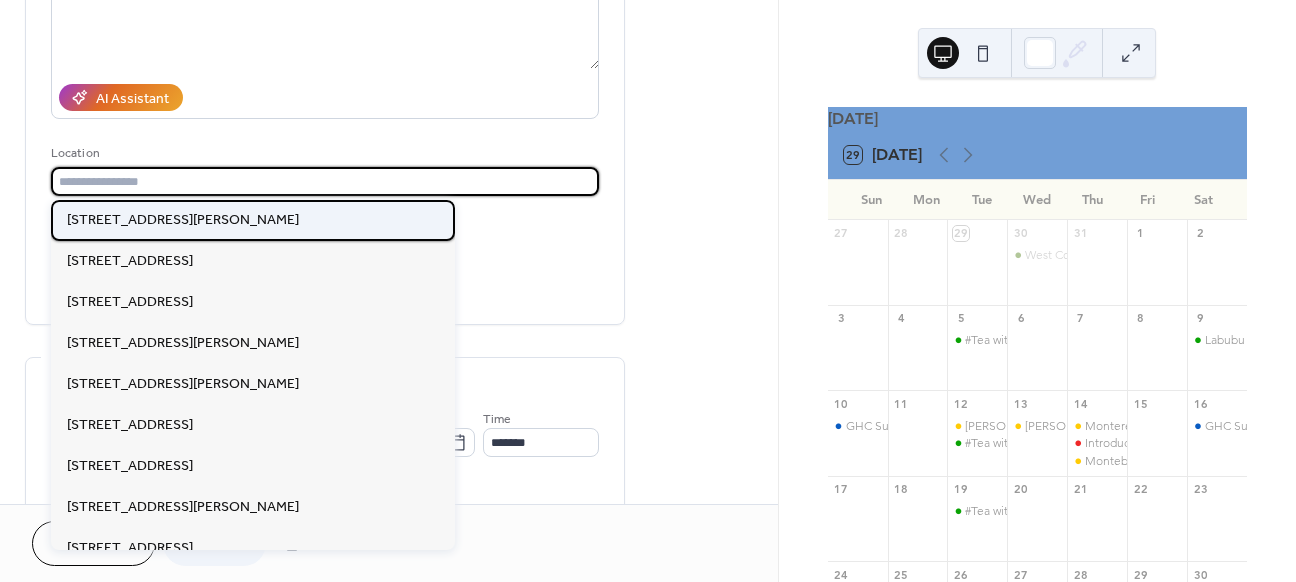 click on "[STREET_ADDRESS][PERSON_NAME]" at bounding box center [183, 220] 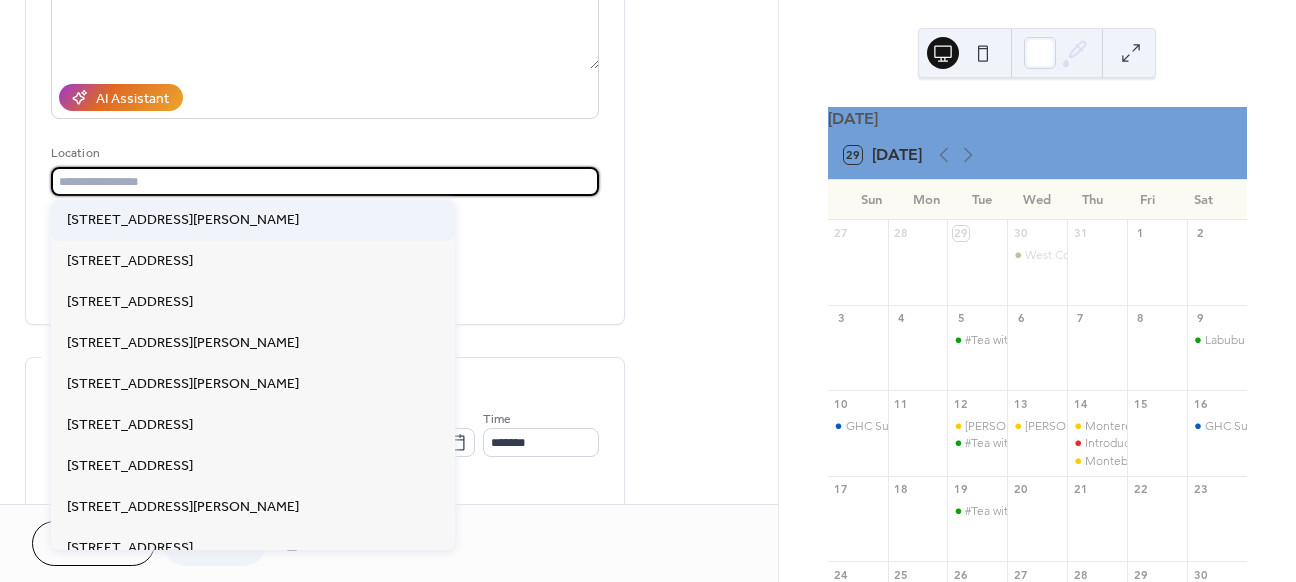type on "**********" 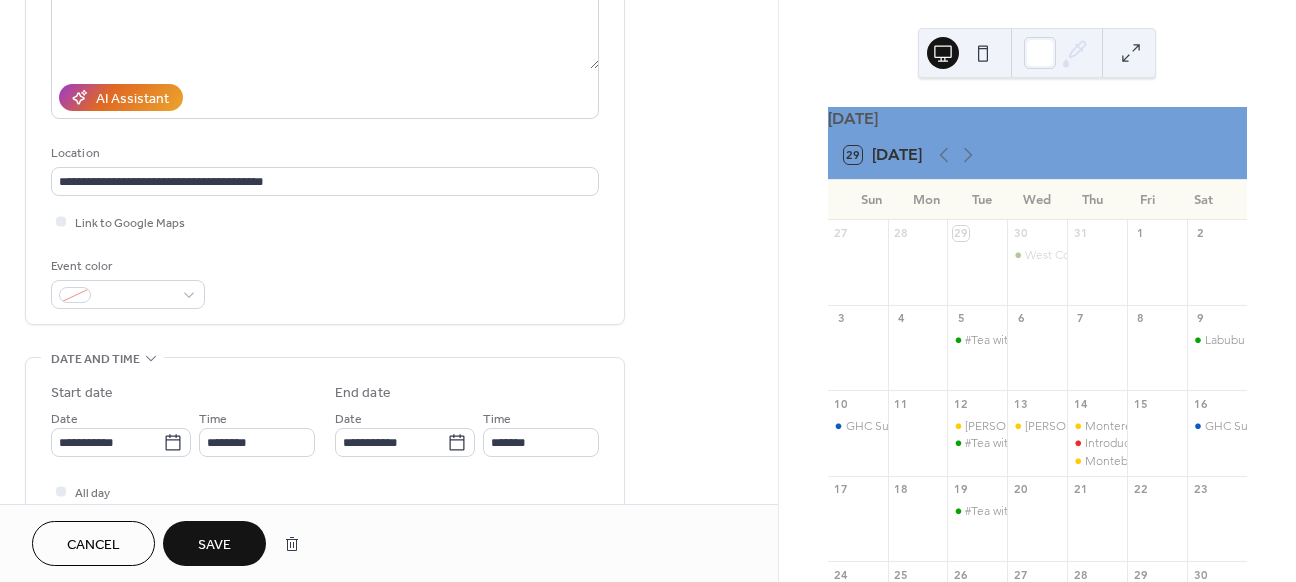 click on "Save" at bounding box center [214, 543] 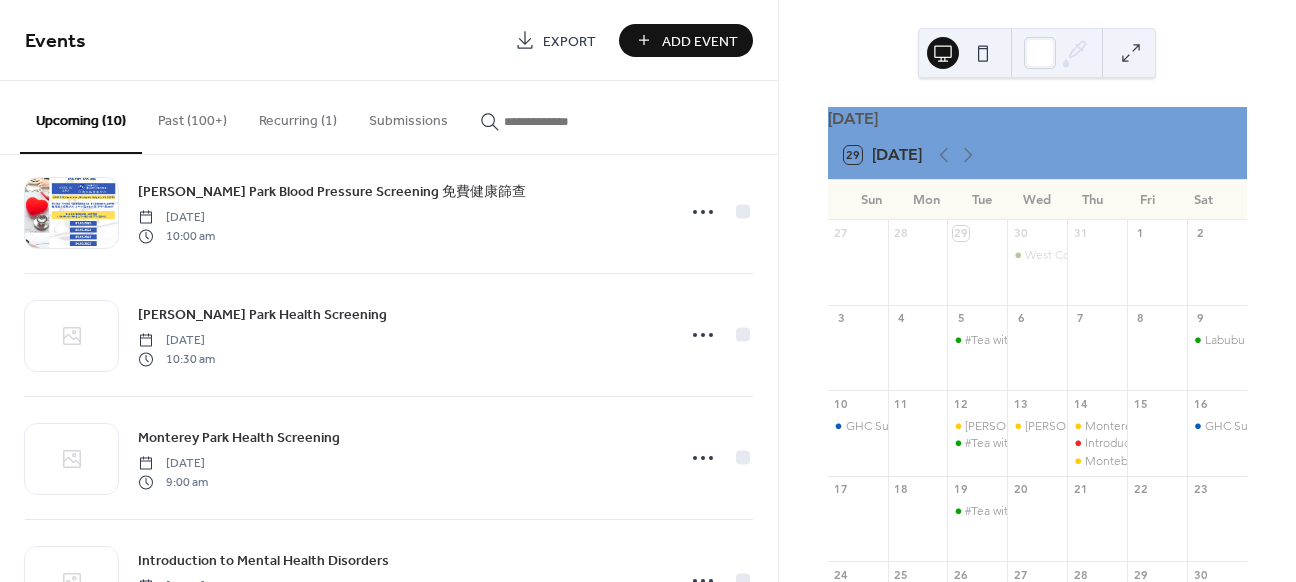 scroll, scrollTop: 862, scrollLeft: 0, axis: vertical 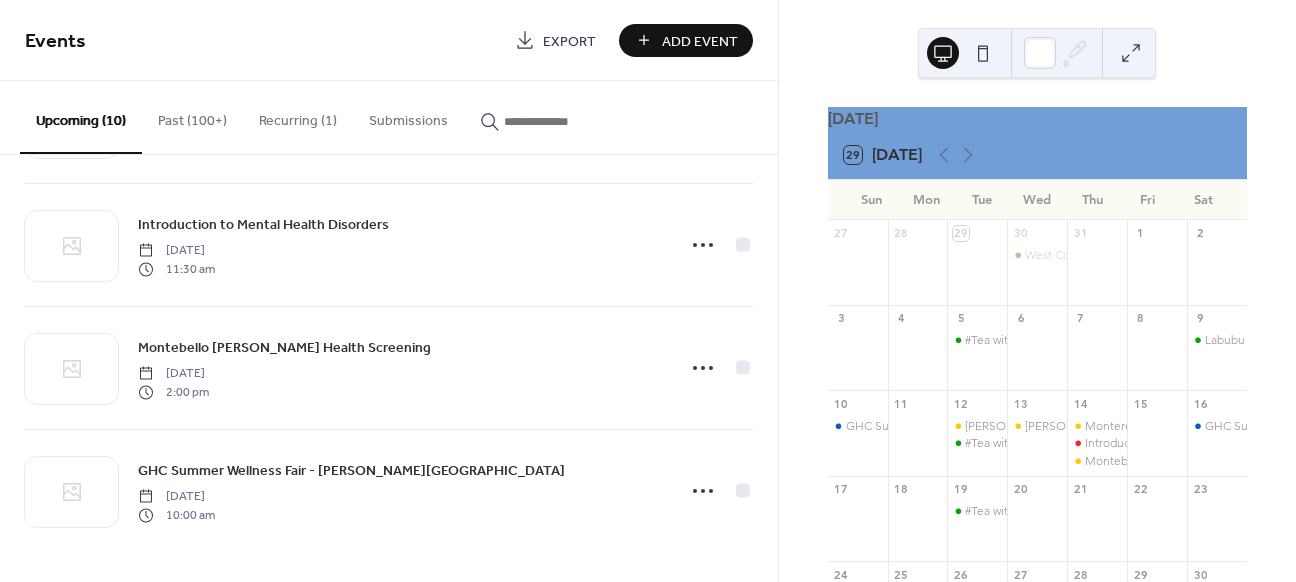 click at bounding box center [564, 121] 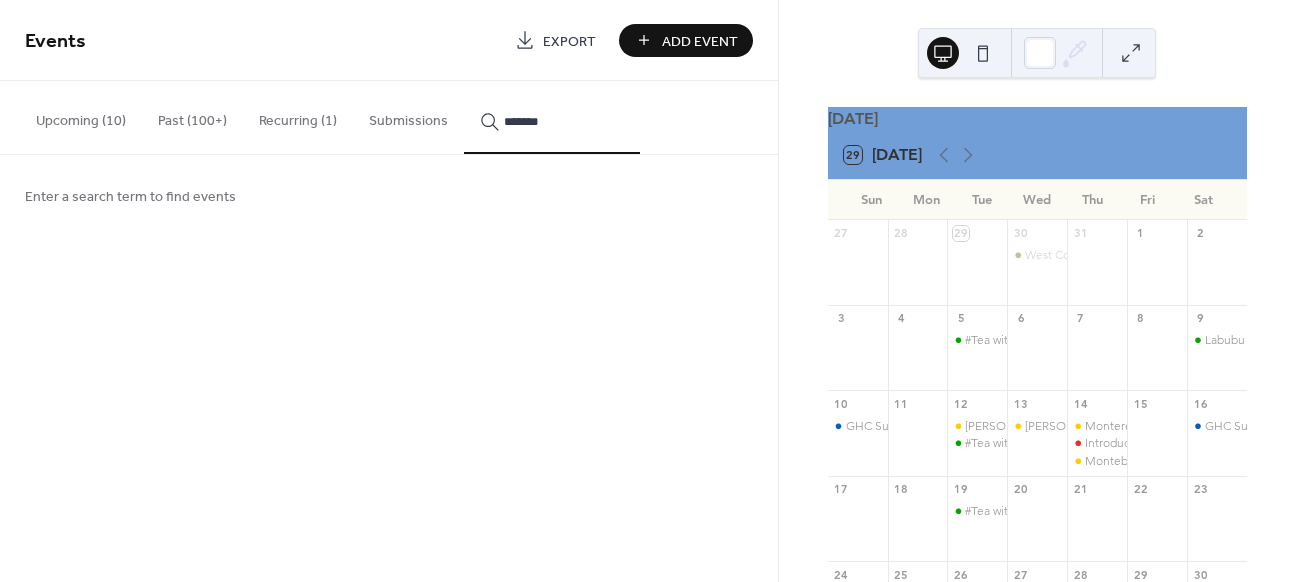 click on "******" at bounding box center [552, 117] 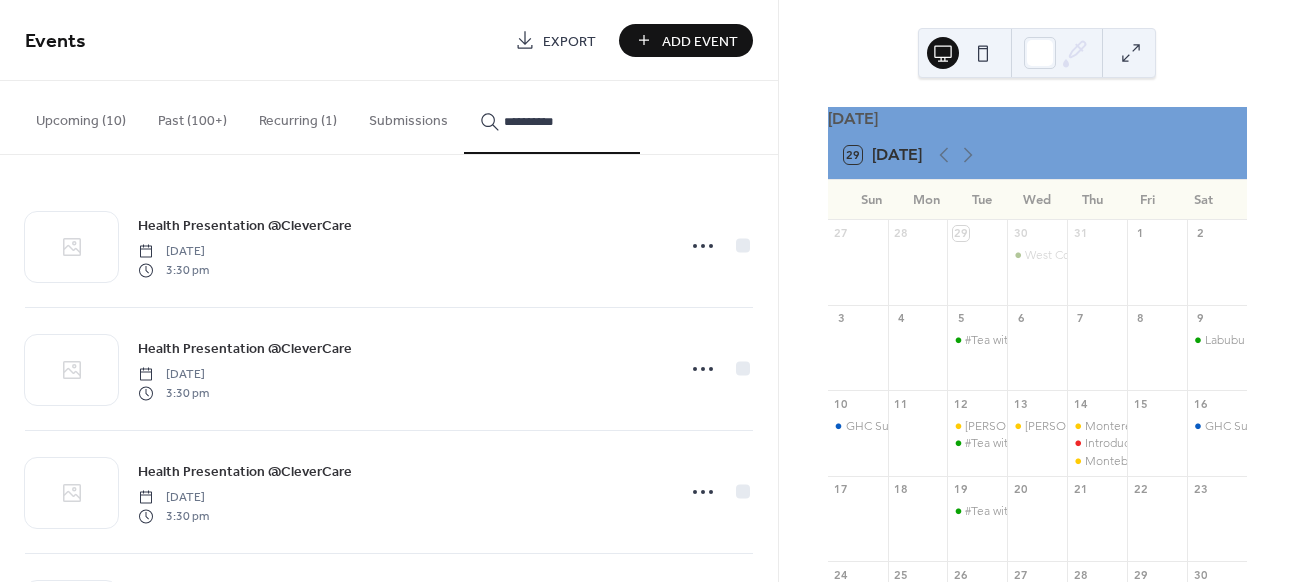 scroll, scrollTop: 1600, scrollLeft: 0, axis: vertical 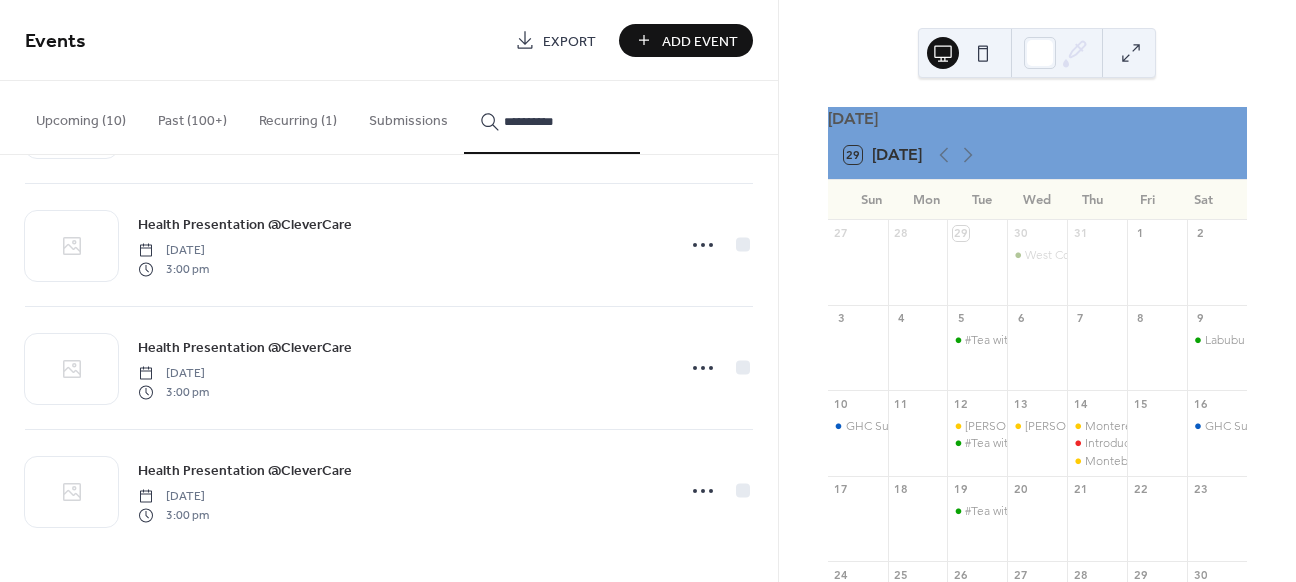 type on "**********" 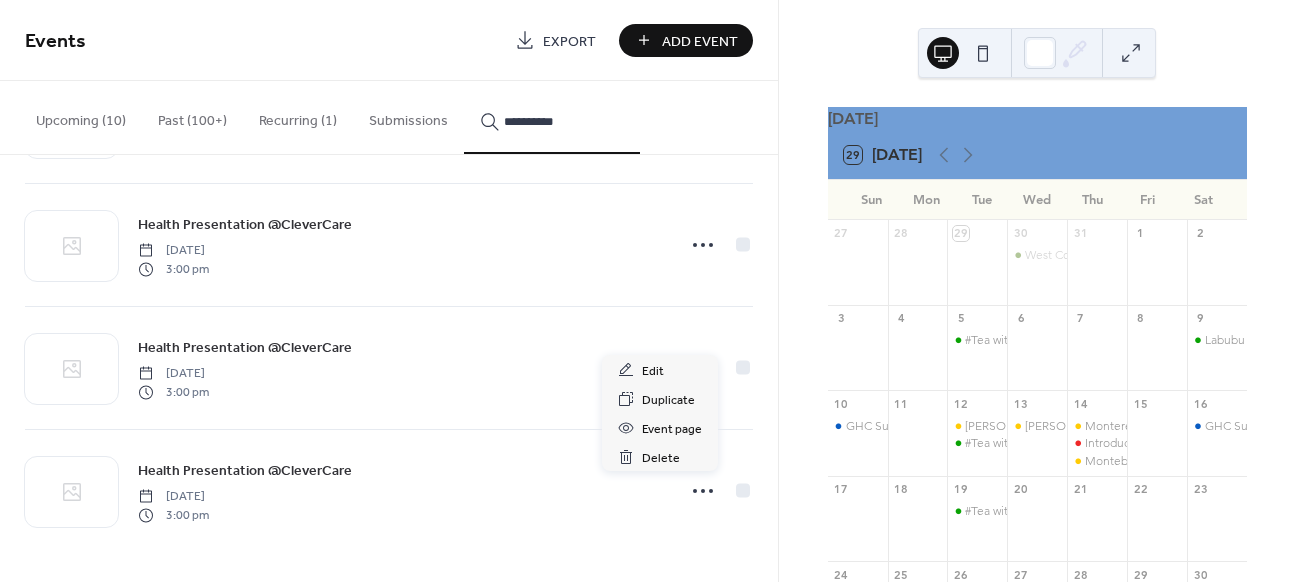 click 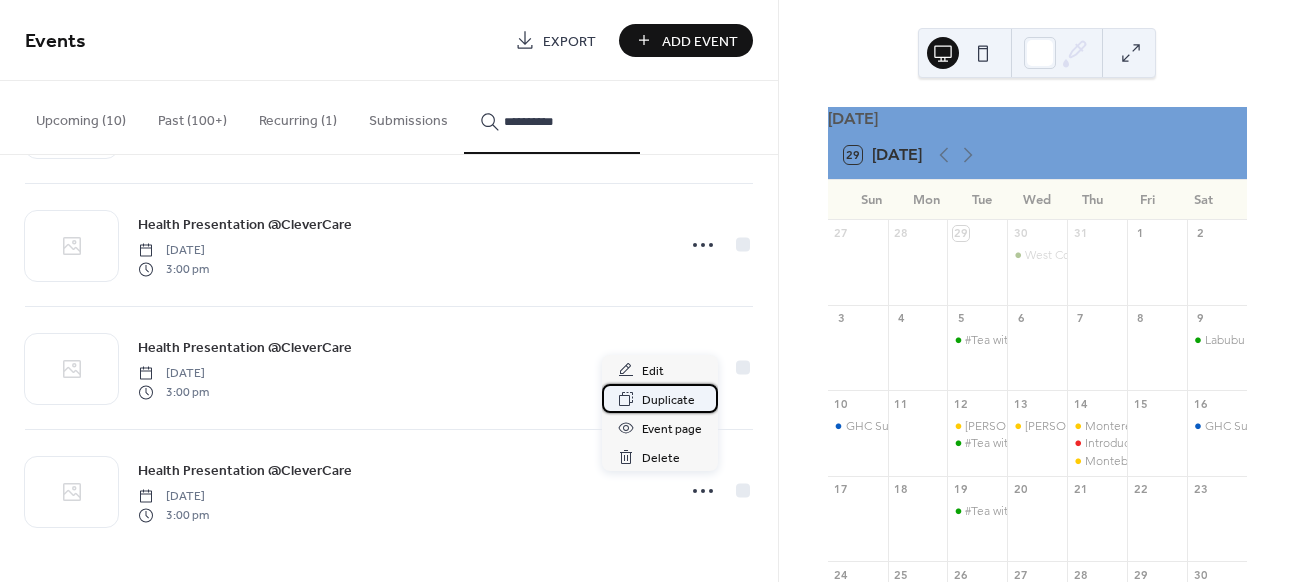 click on "Duplicate" at bounding box center [668, 400] 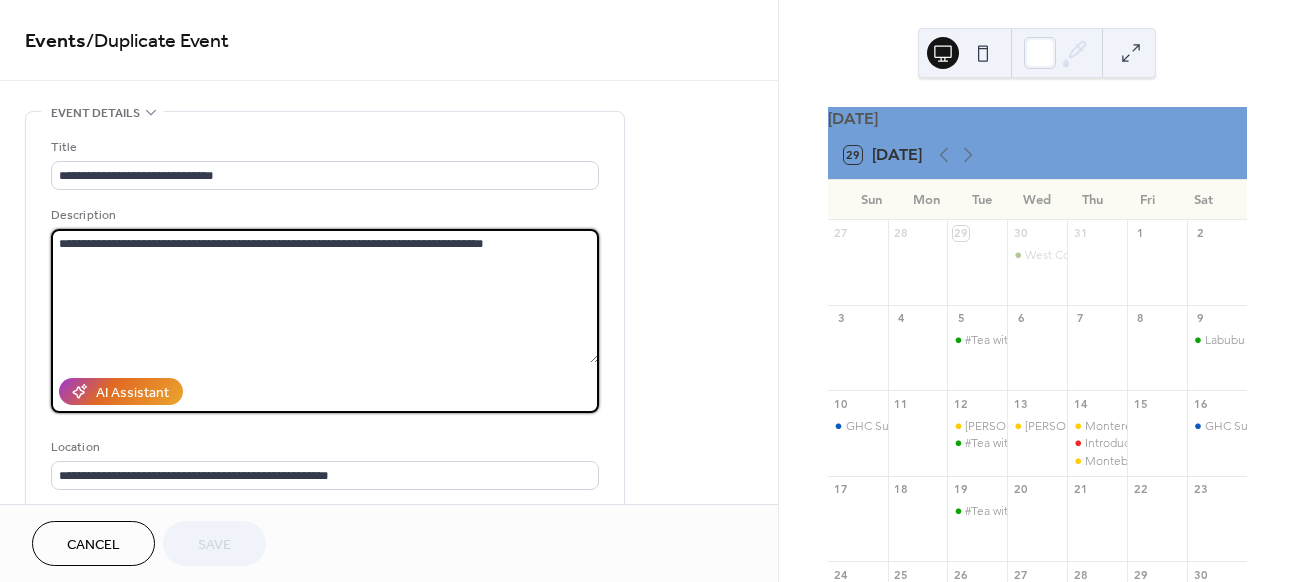 click on "**********" at bounding box center [325, 296] 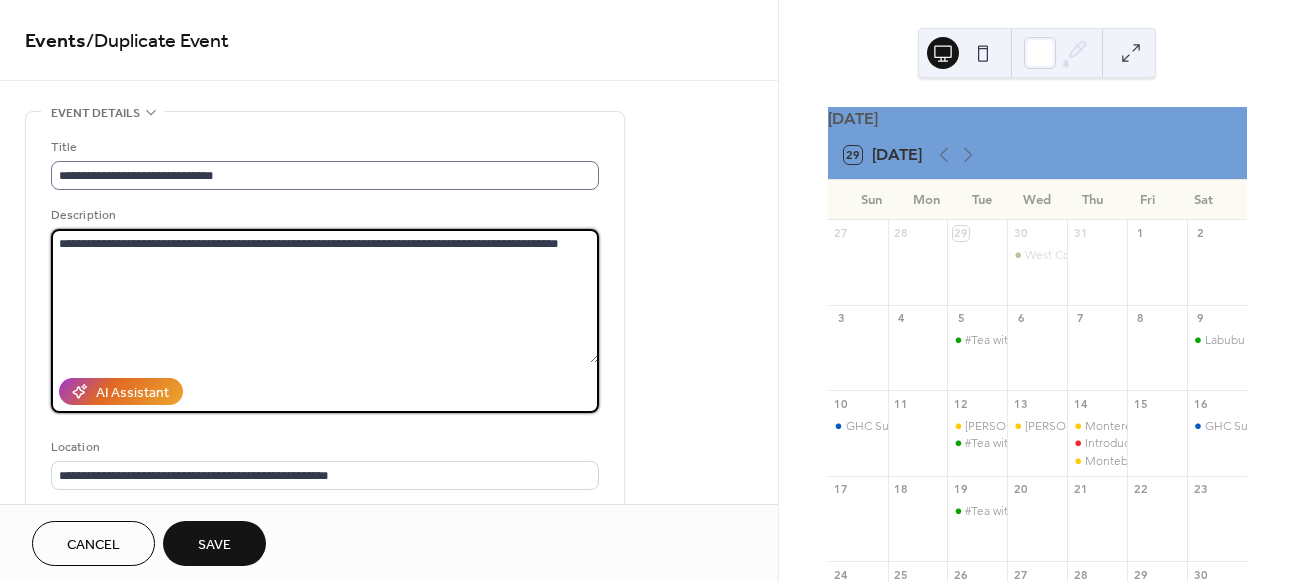 scroll, scrollTop: 1, scrollLeft: 0, axis: vertical 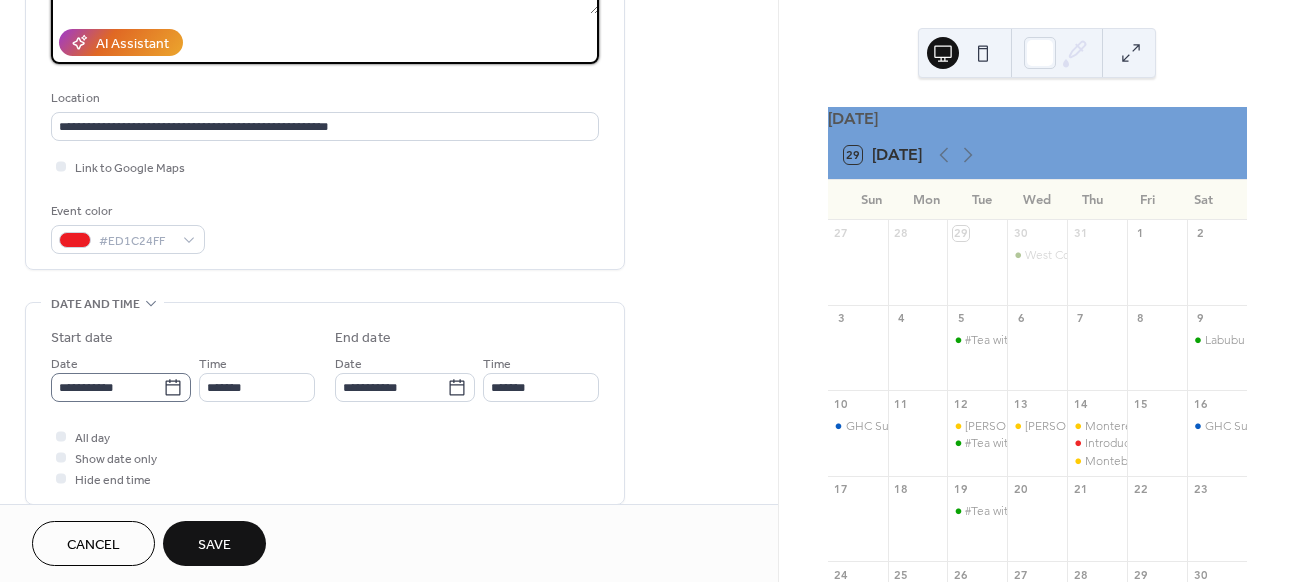 type on "**********" 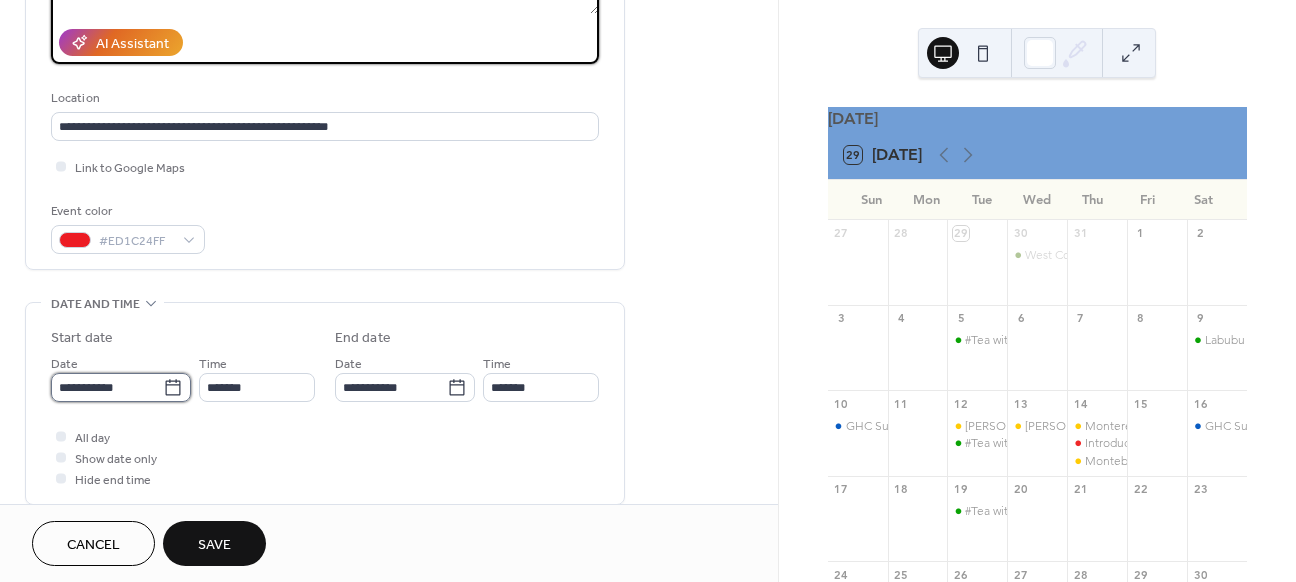 click on "**********" at bounding box center [107, 387] 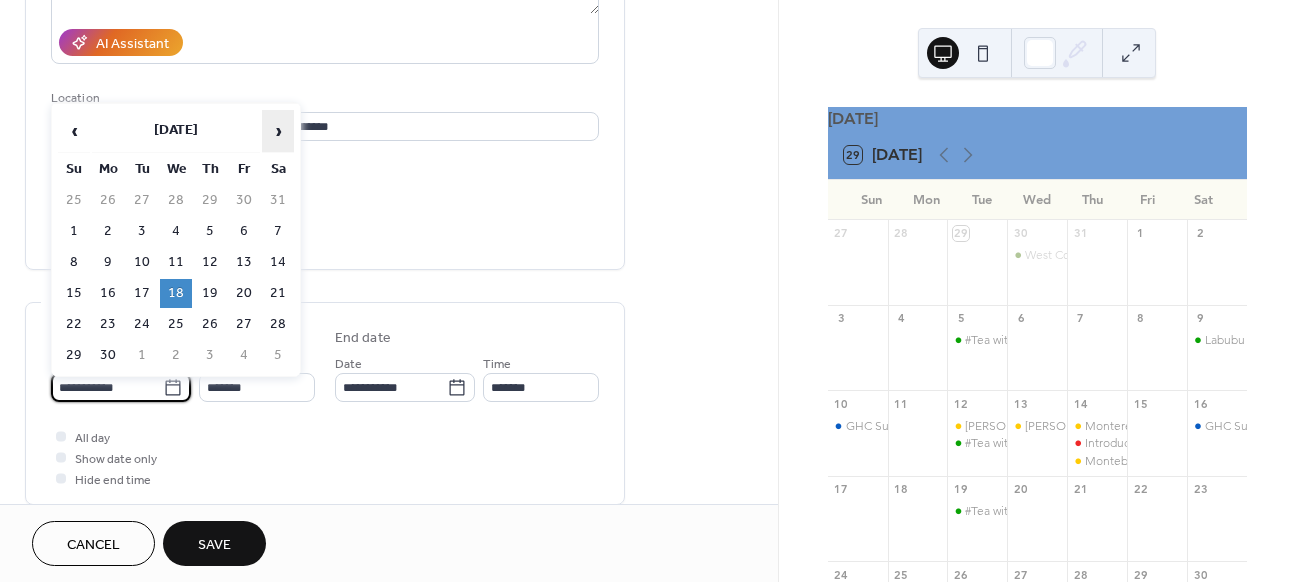 click on "›" at bounding box center (278, 131) 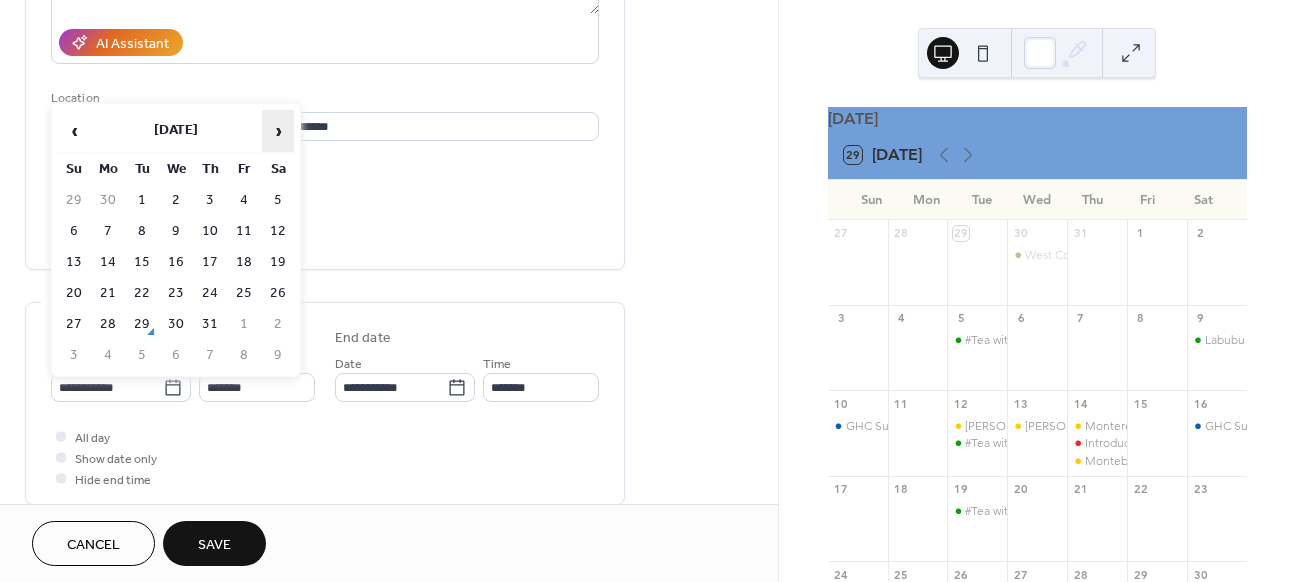 click on "›" at bounding box center (278, 131) 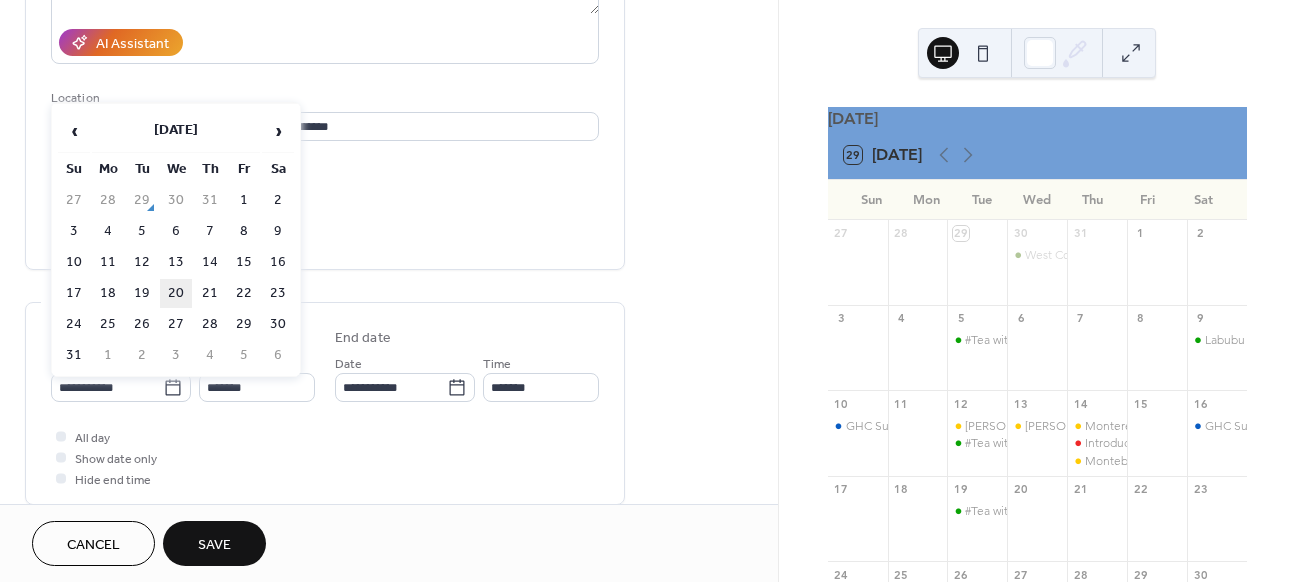 click on "20" at bounding box center [176, 293] 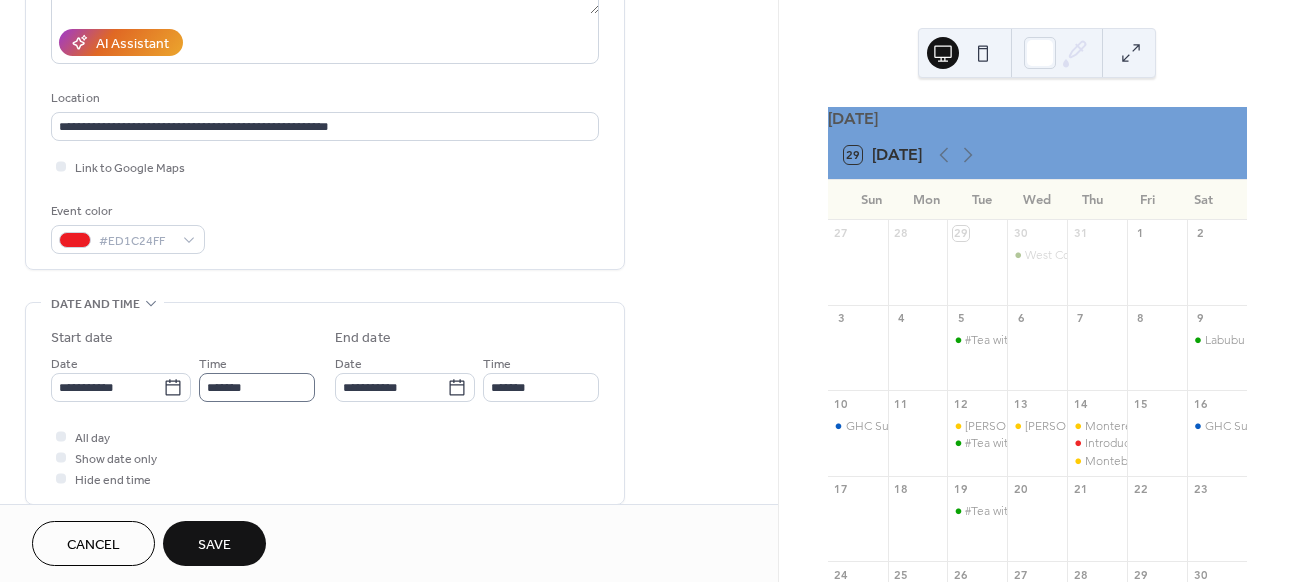 scroll, scrollTop: 1, scrollLeft: 0, axis: vertical 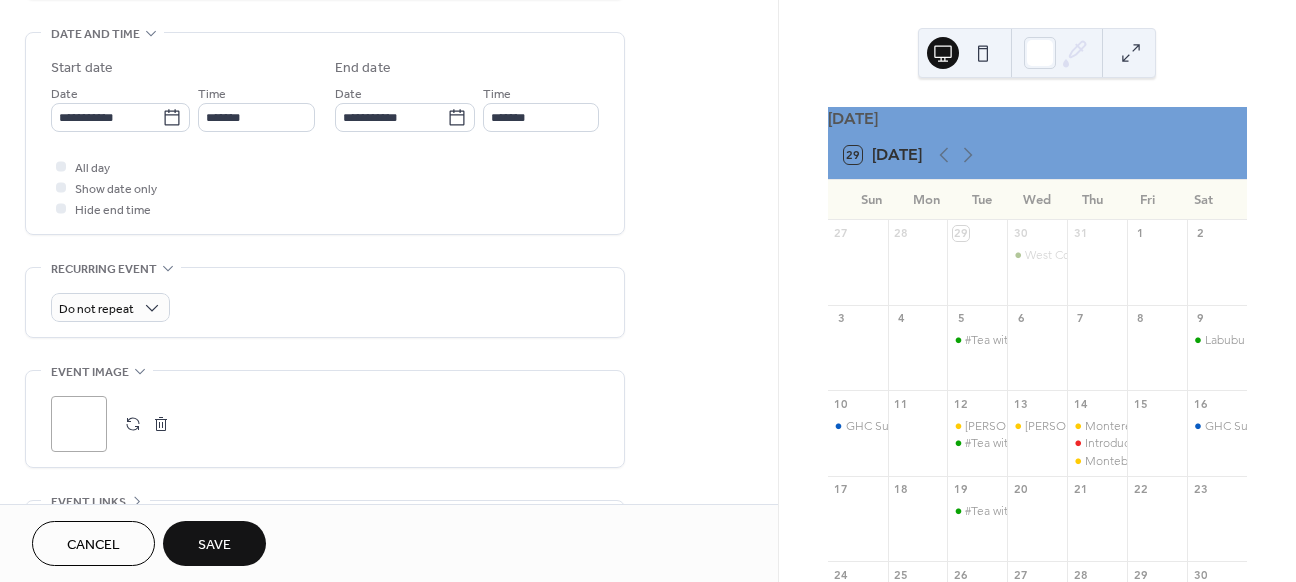click on "Save" at bounding box center [214, 545] 